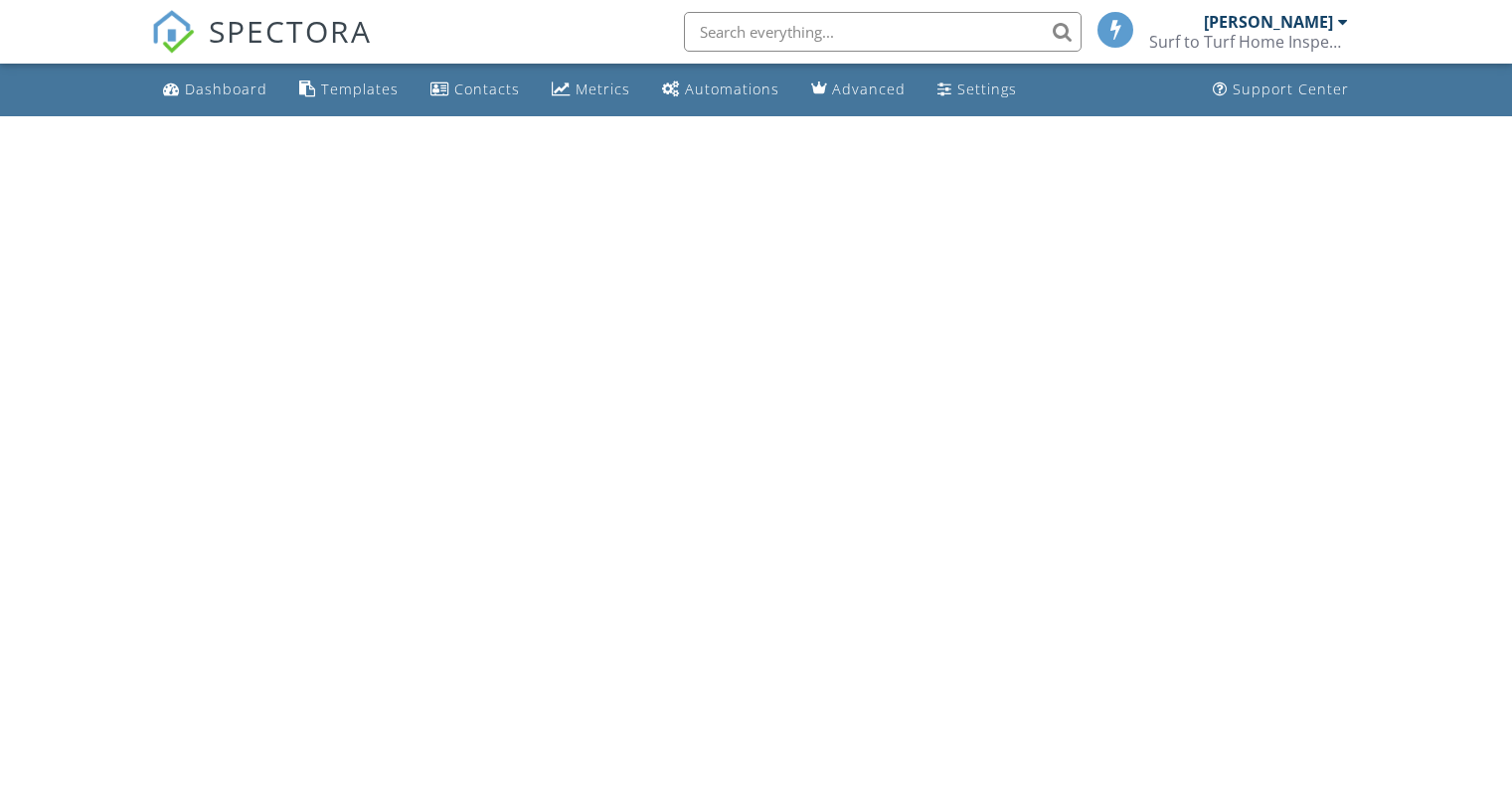 scroll, scrollTop: 0, scrollLeft: 0, axis: both 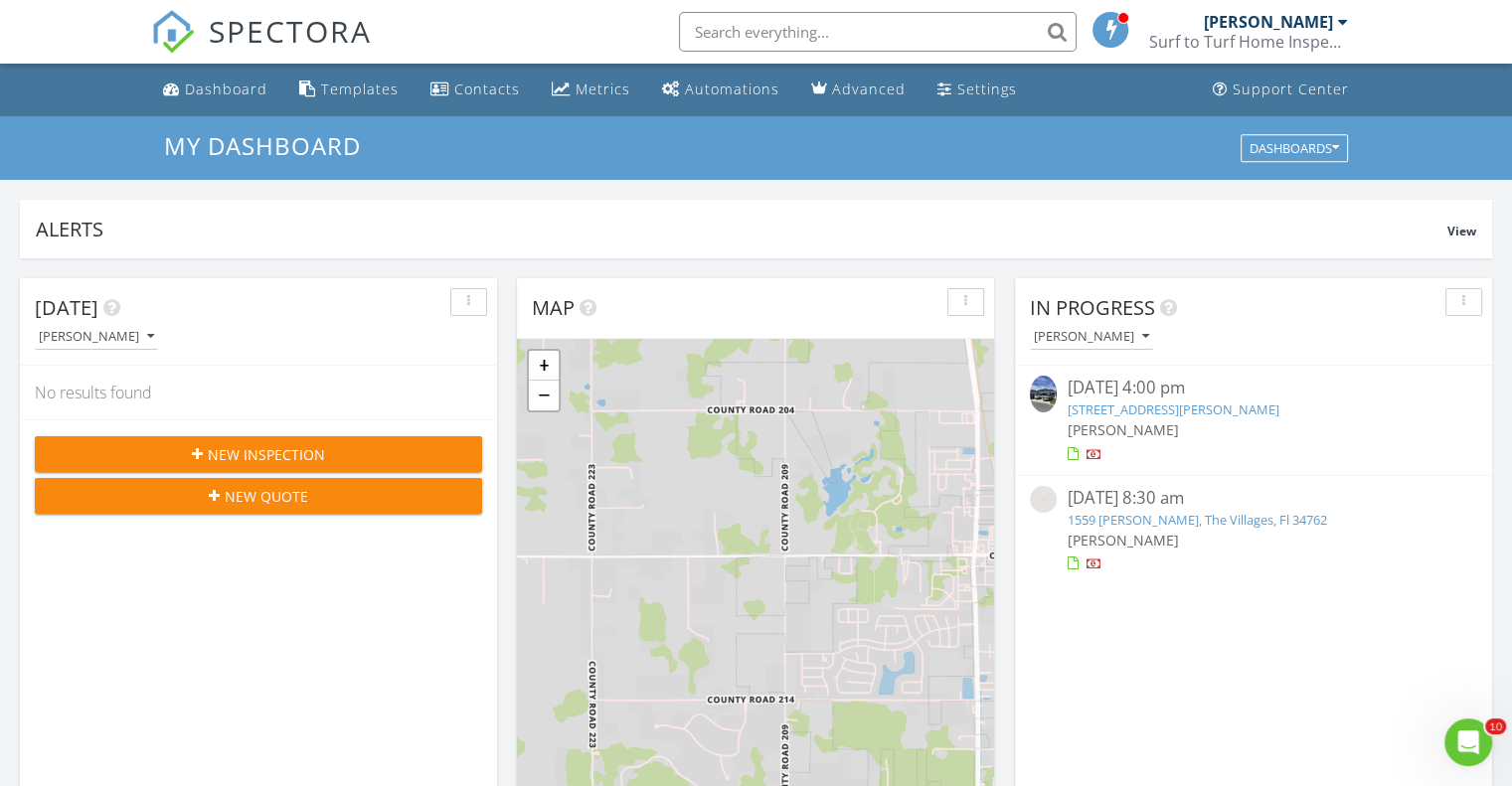 click at bounding box center (1043, 393) 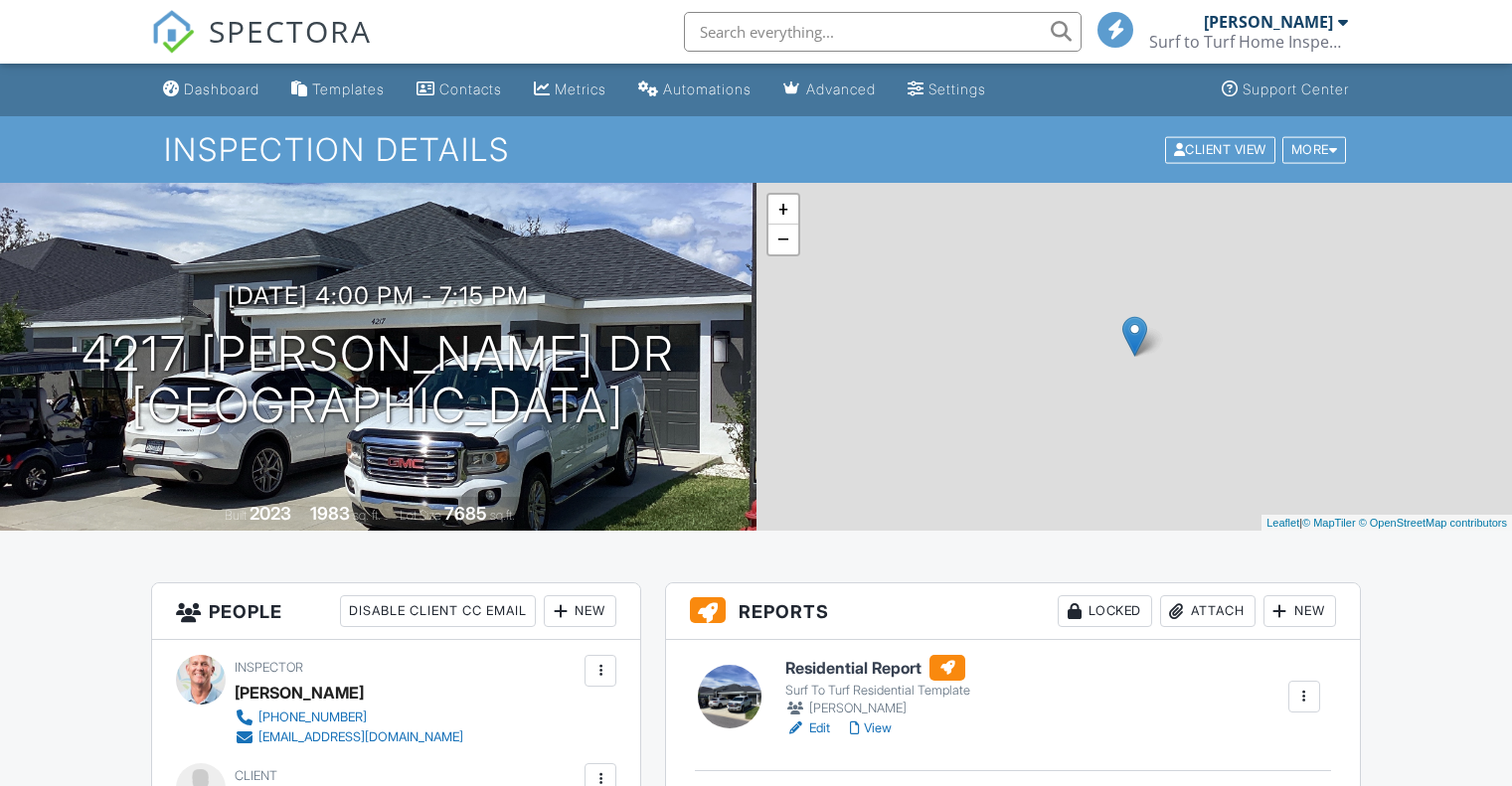 scroll, scrollTop: 0, scrollLeft: 0, axis: both 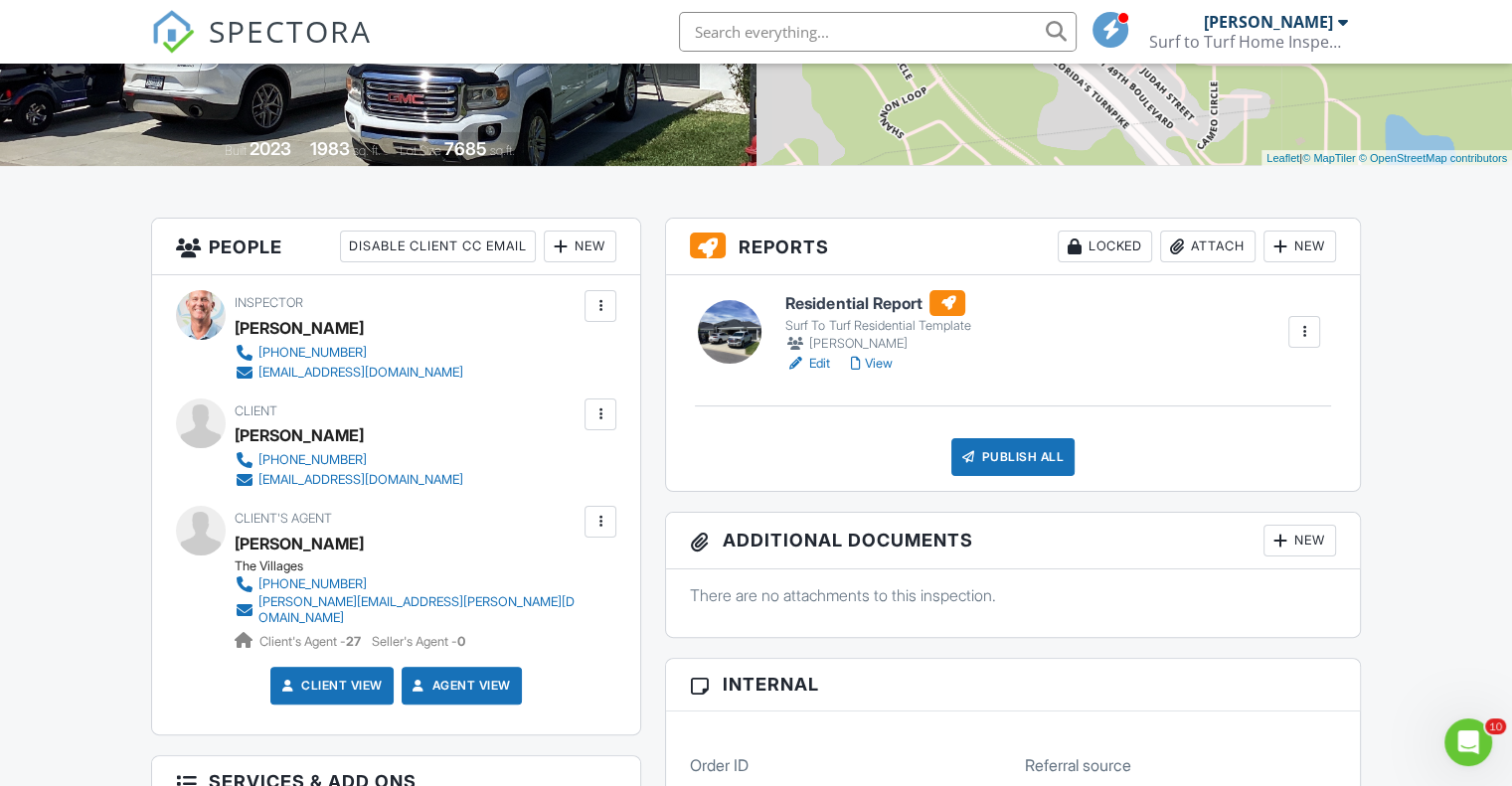 click on "View" at bounding box center [871, 364] 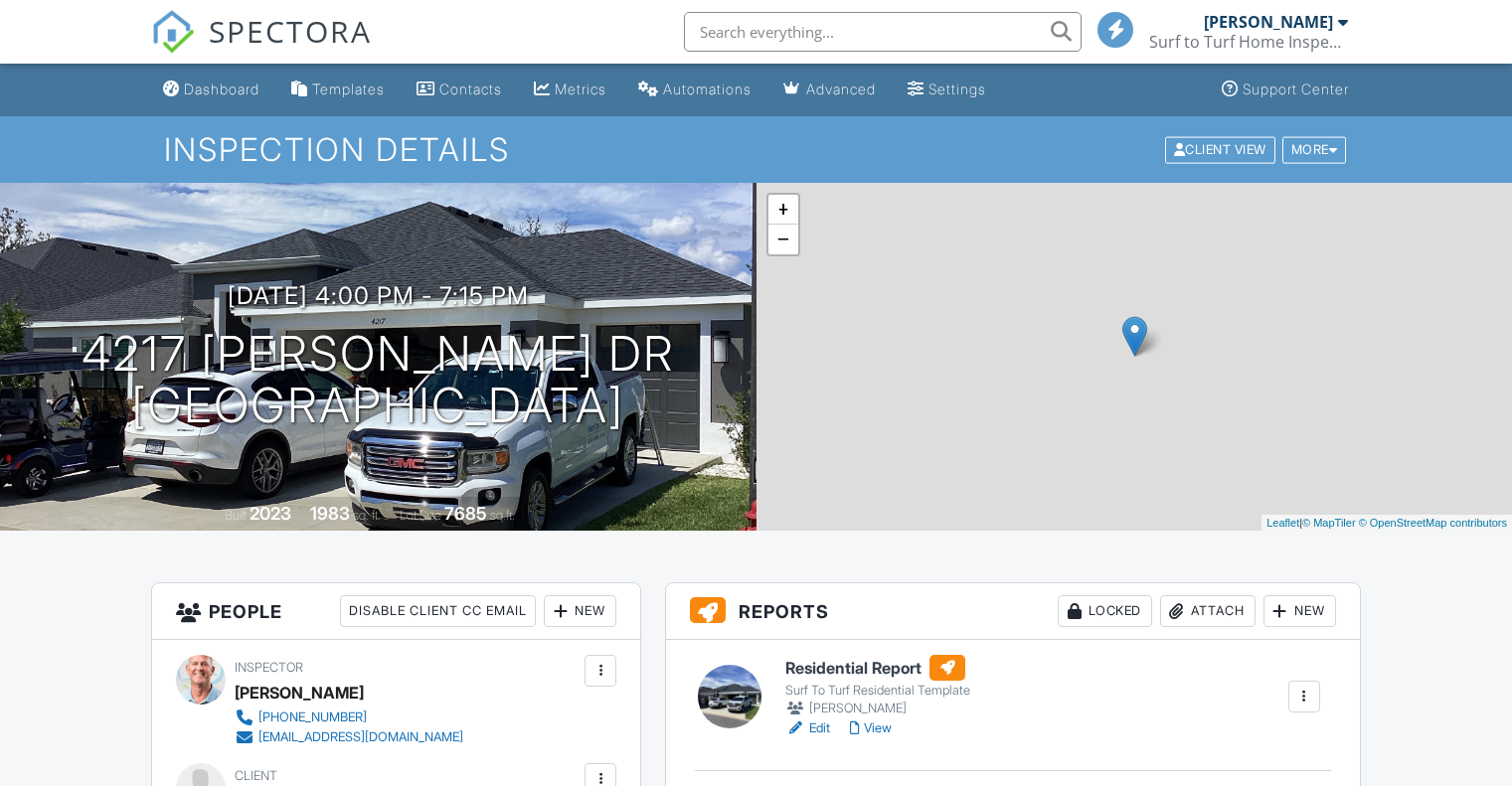 scroll, scrollTop: 363, scrollLeft: 0, axis: vertical 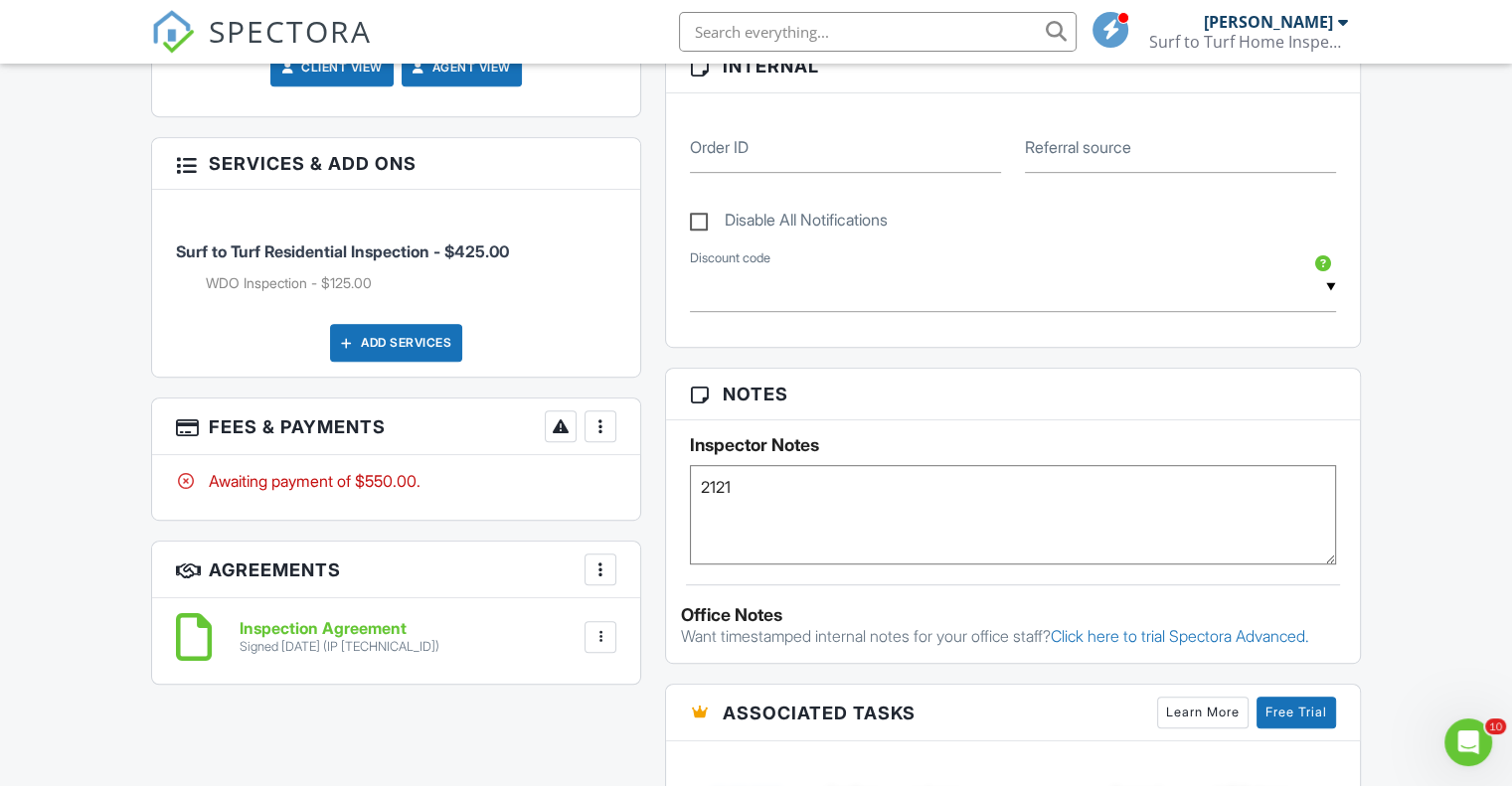 click at bounding box center [600, 426] 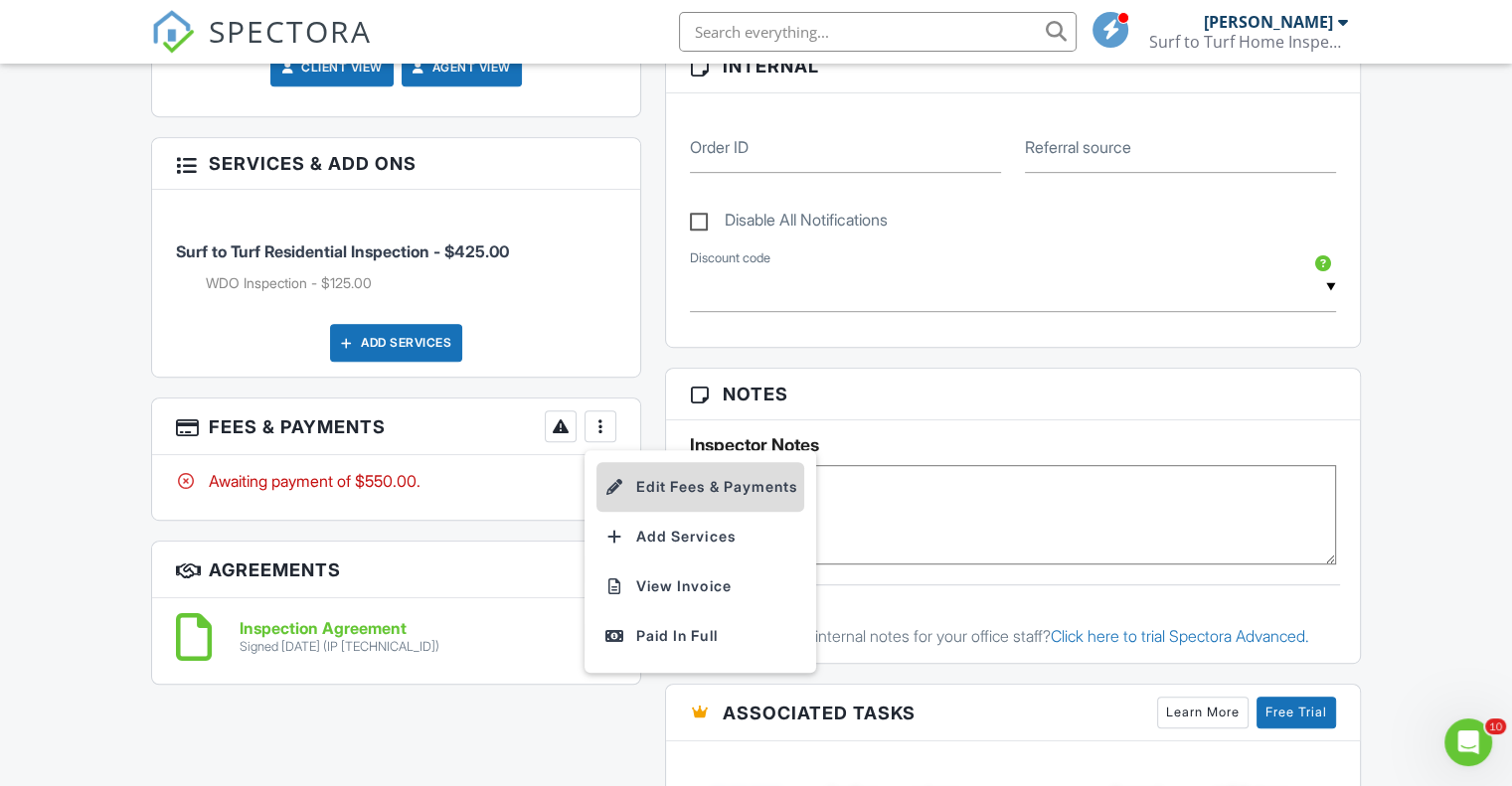 click on "Edit Fees & Payments" at bounding box center [700, 487] 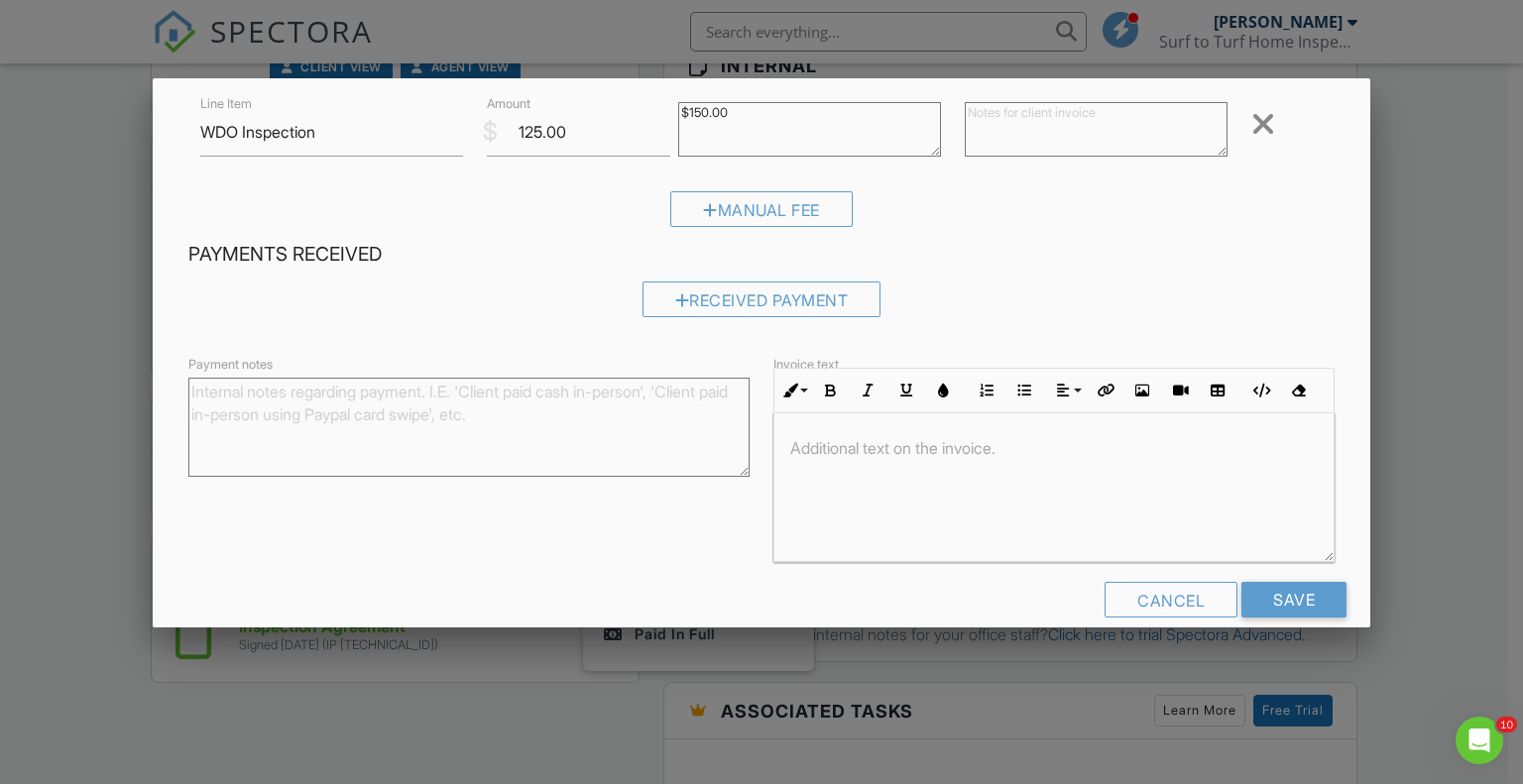 scroll, scrollTop: 228, scrollLeft: 0, axis: vertical 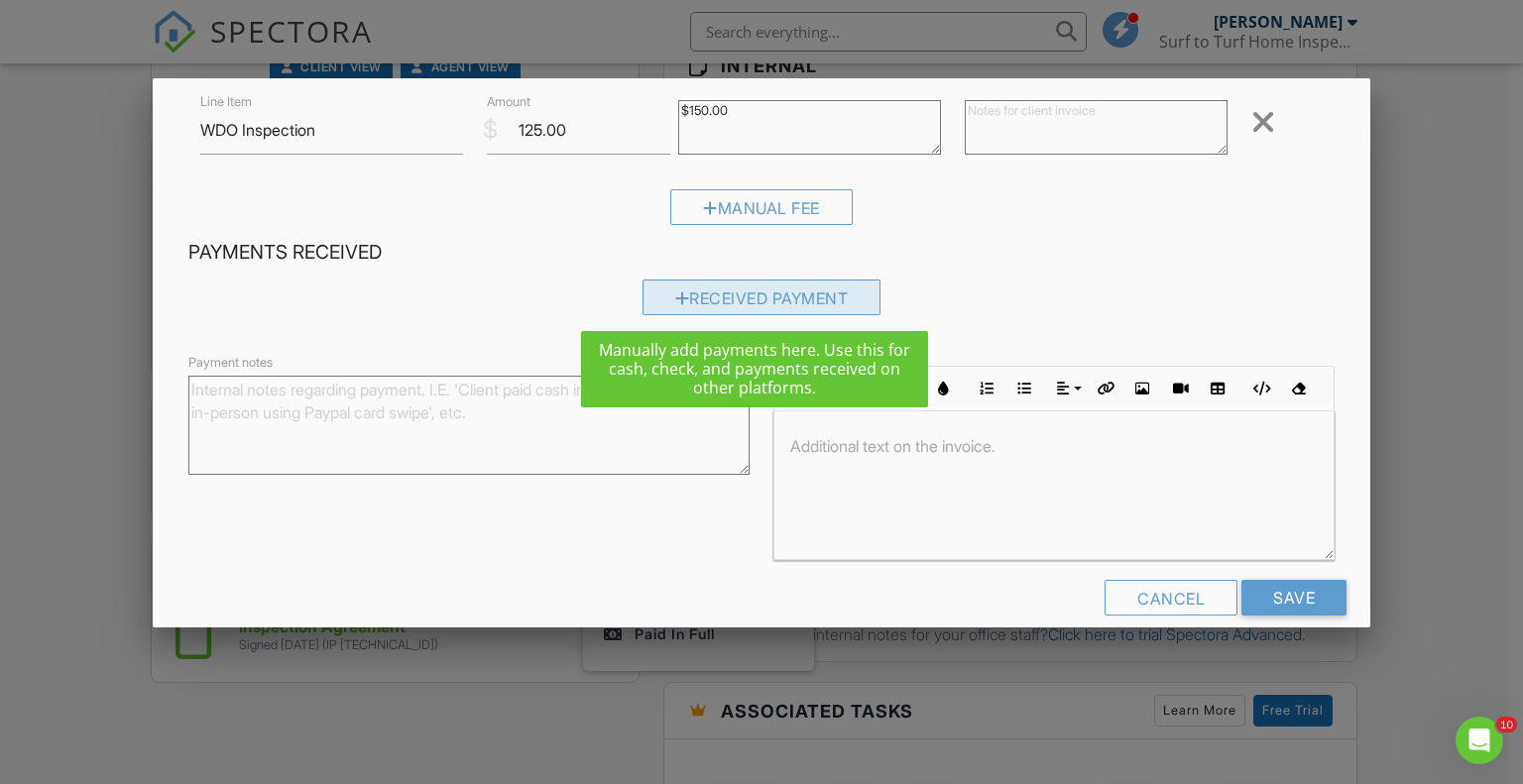 click on "Received Payment" at bounding box center (762, 297) 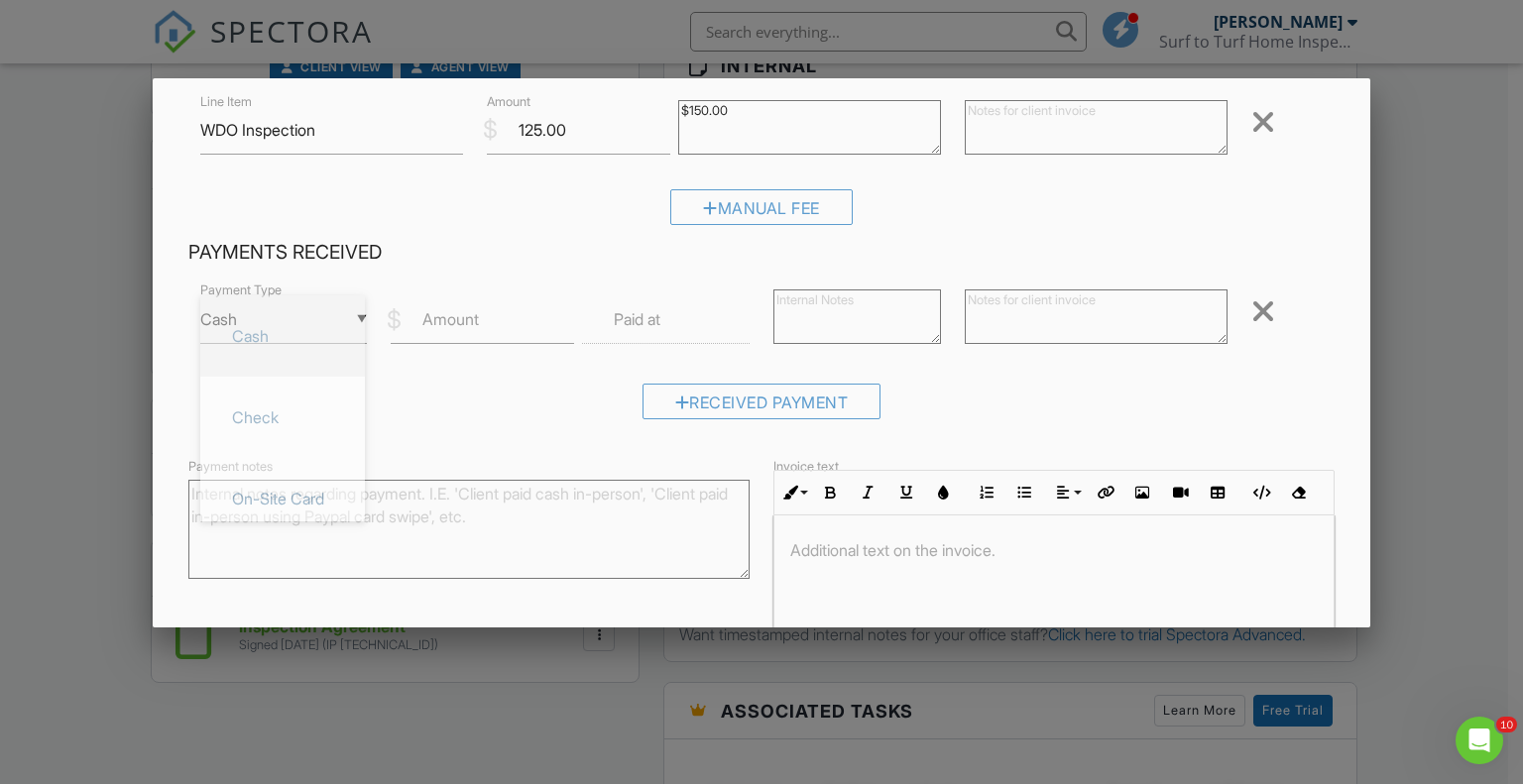 click on "▼ Cash Cash Check On-Site Card Other Cash
Check
On-Site Card
Other" at bounding box center [284, 319] 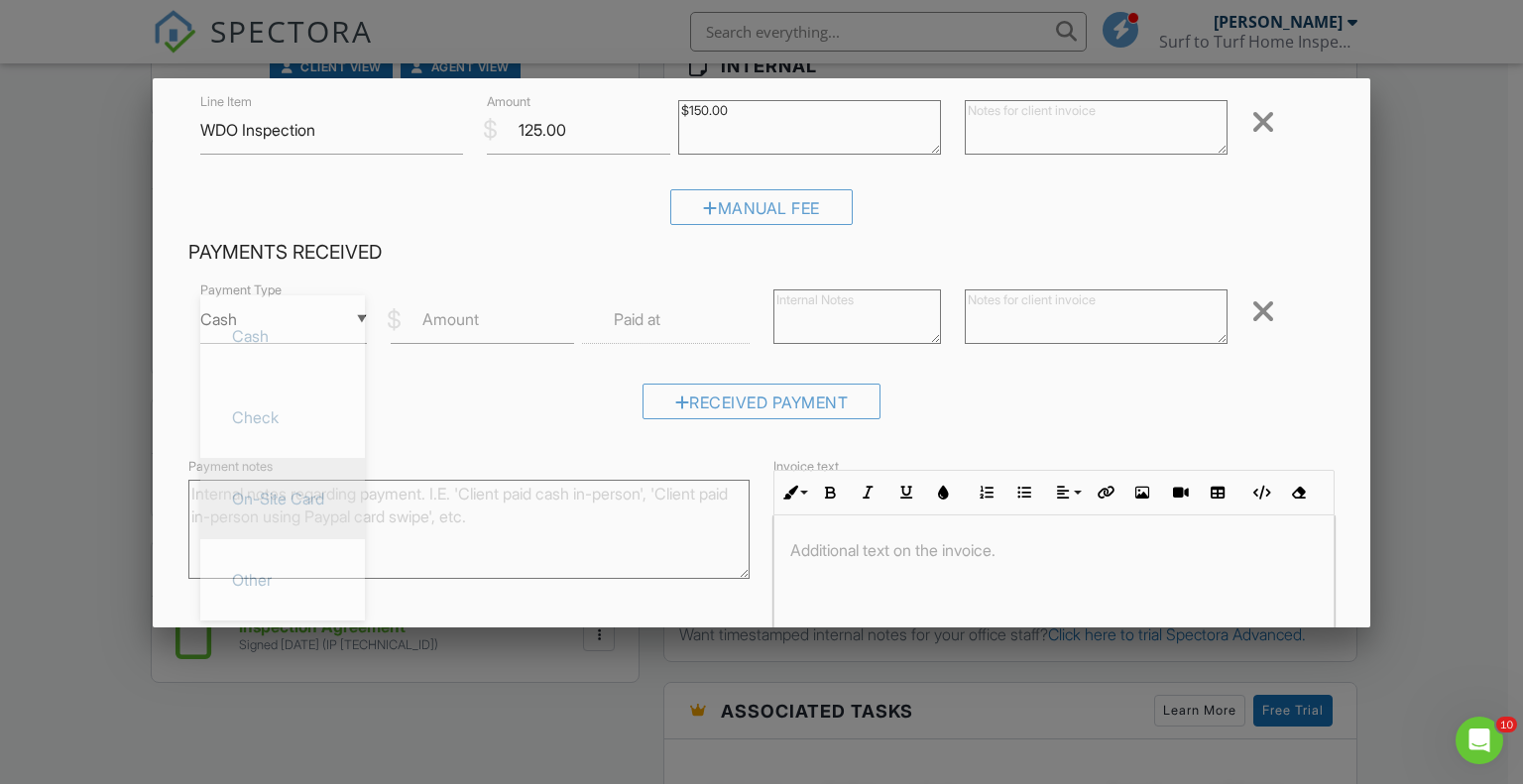 click on "On-Site Card" at bounding box center (283, 499) 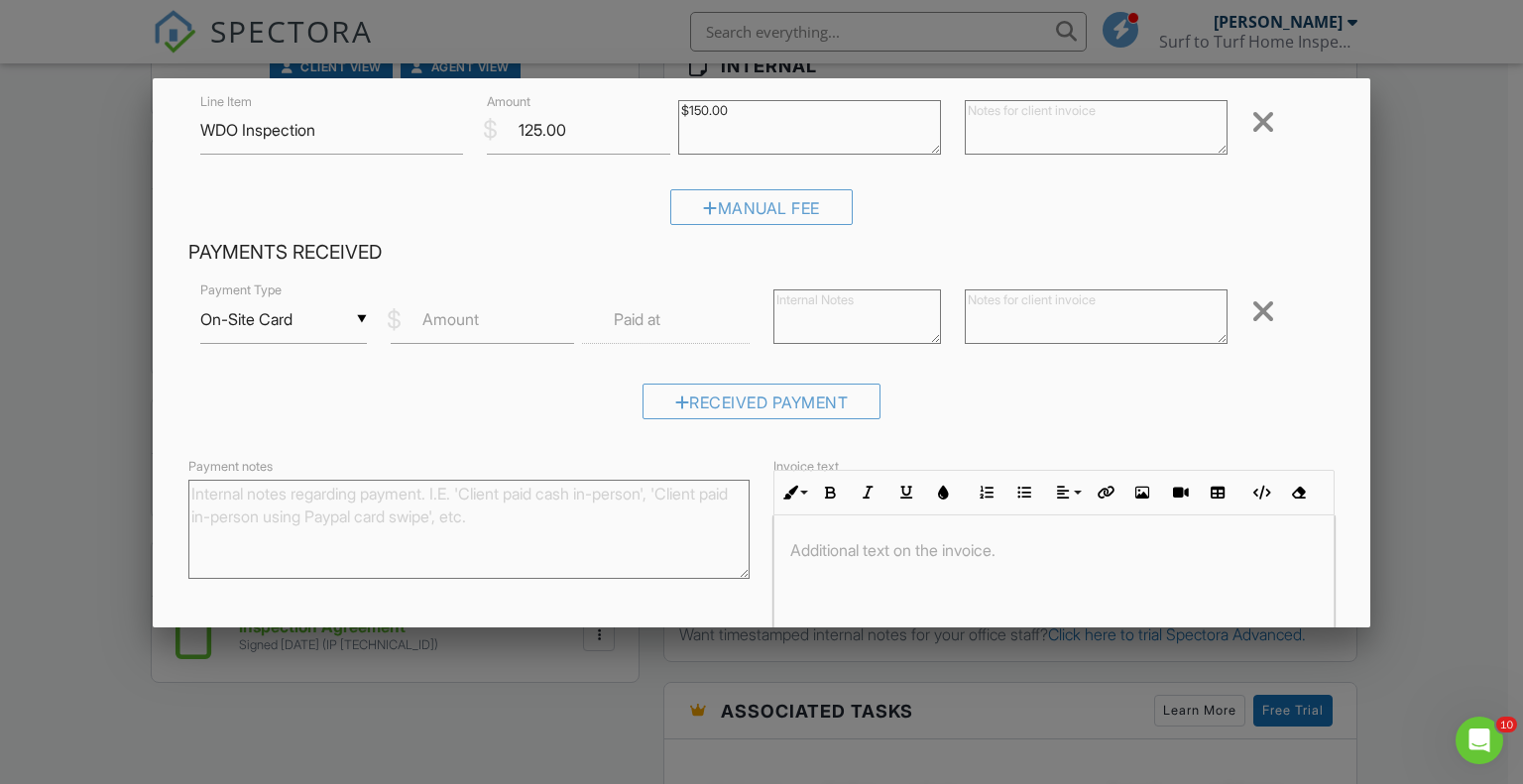 click on "Amount" at bounding box center (450, 319) 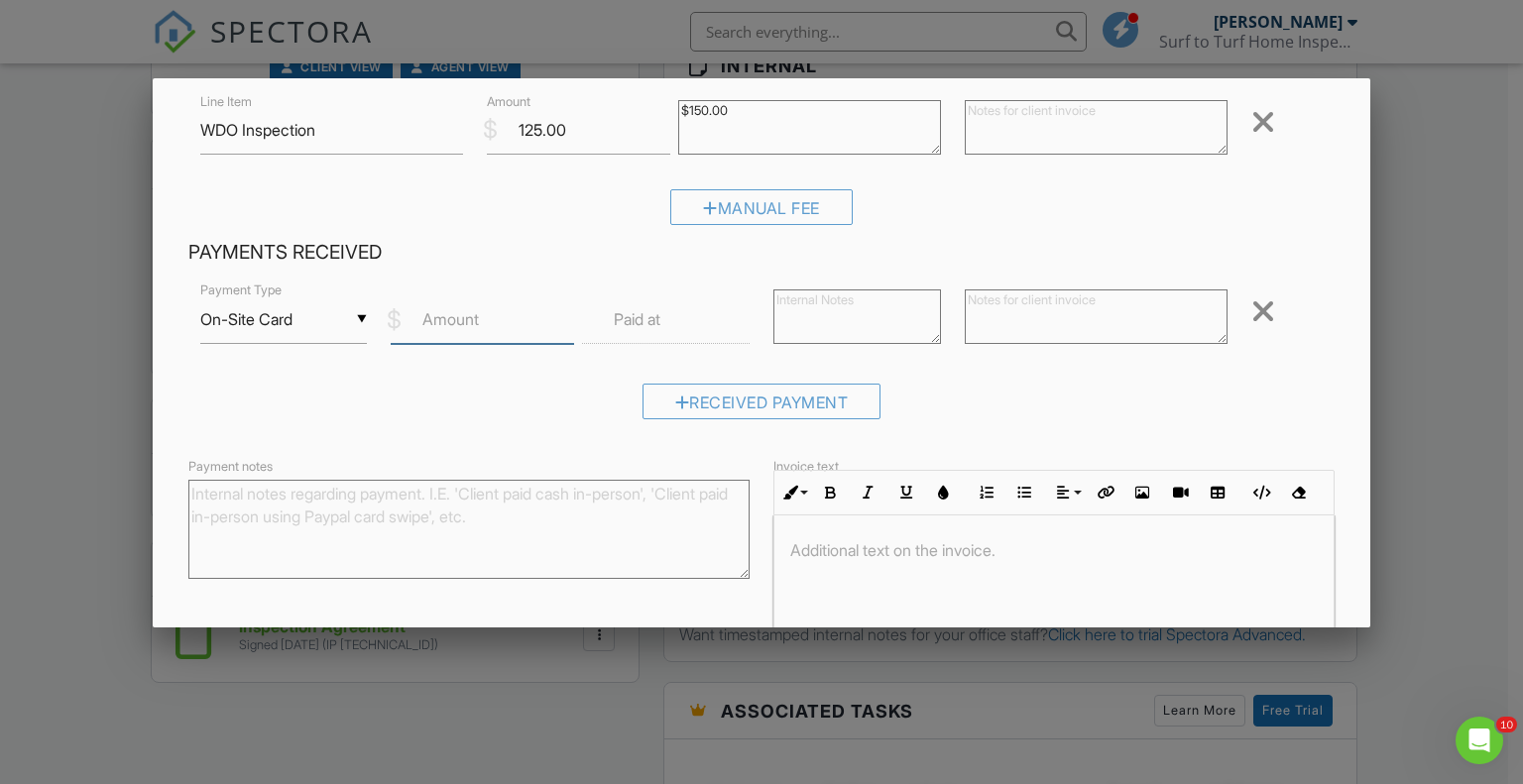 click on "Amount" at bounding box center (482, 319) 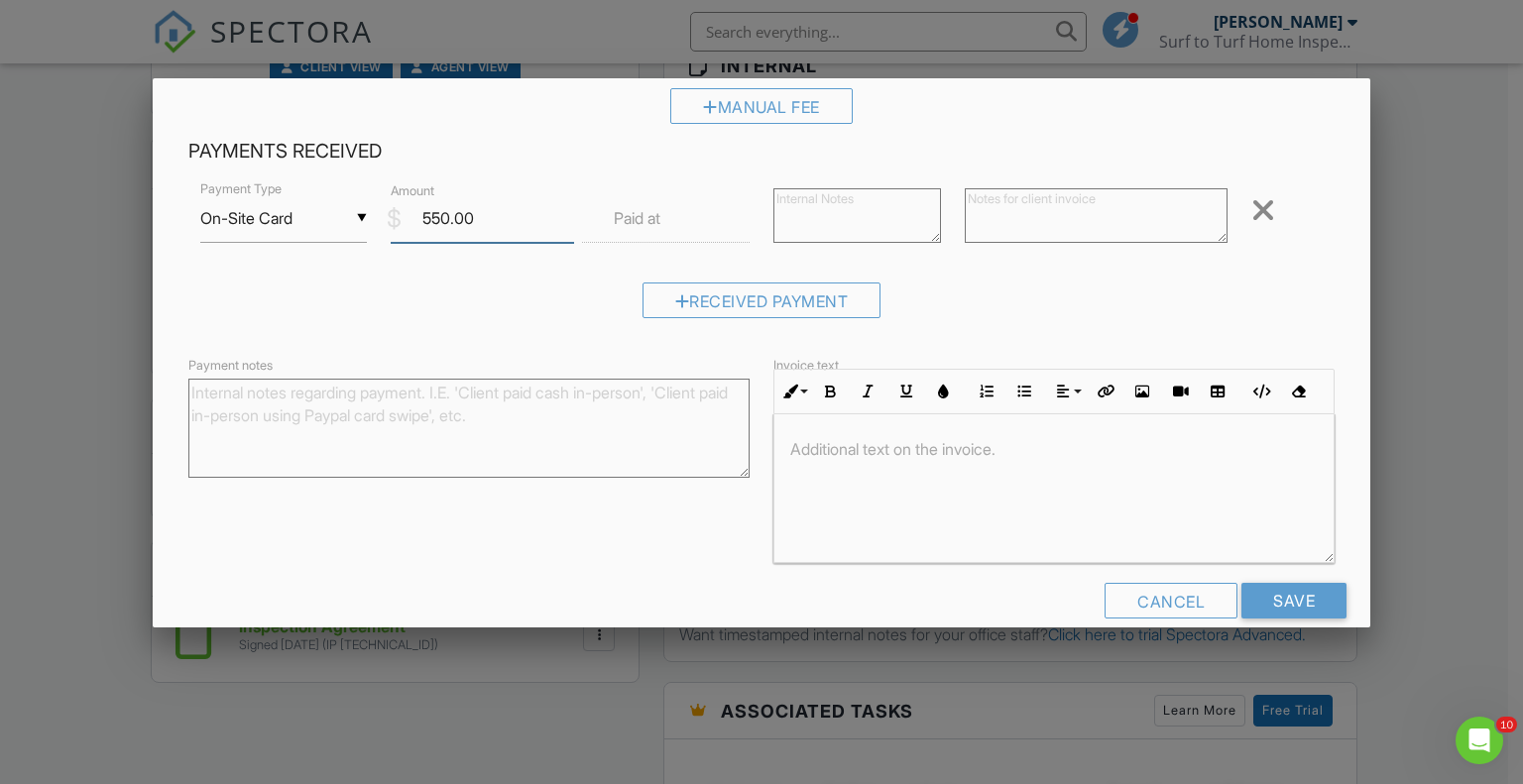 scroll, scrollTop: 359, scrollLeft: 0, axis: vertical 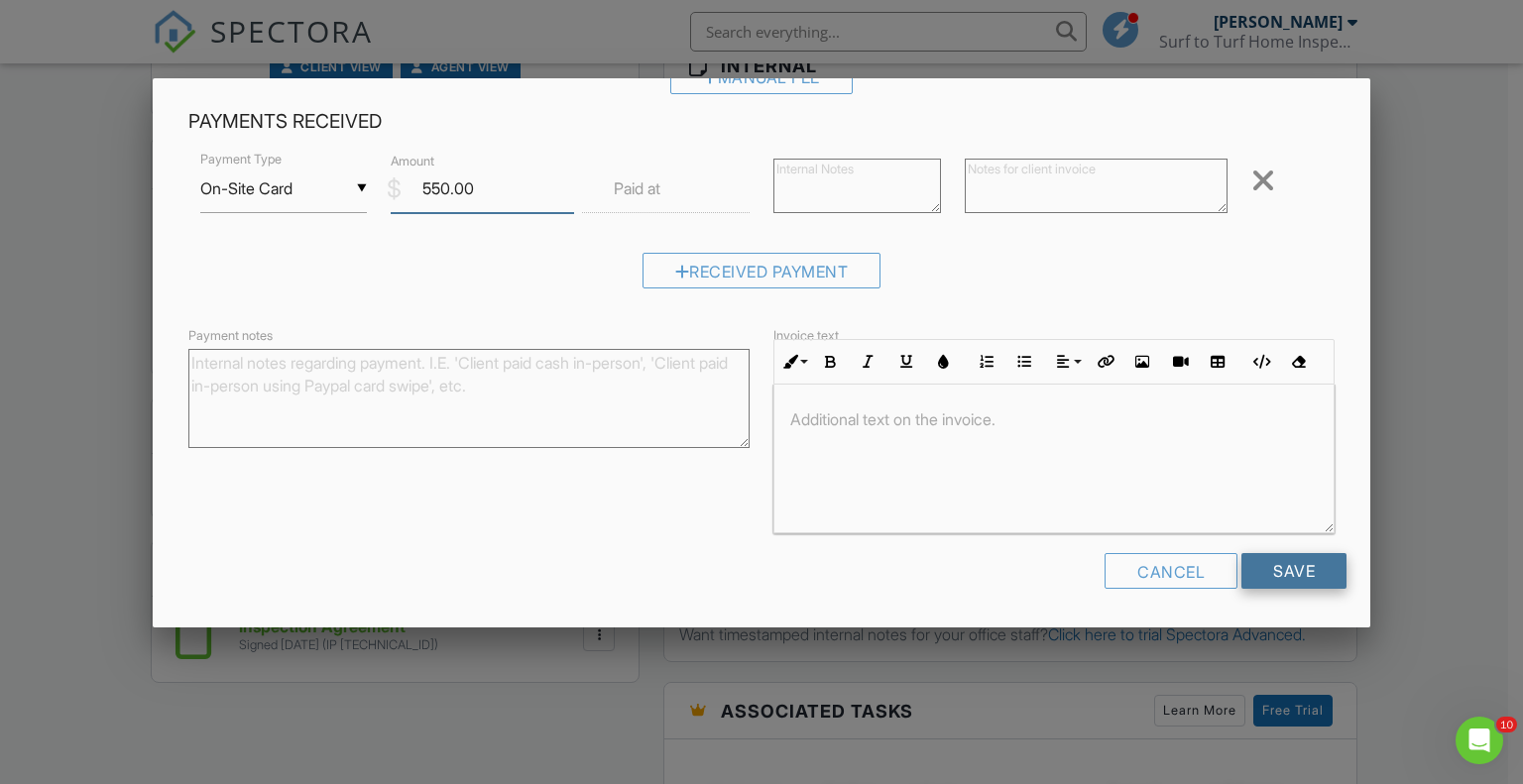type on "550.00" 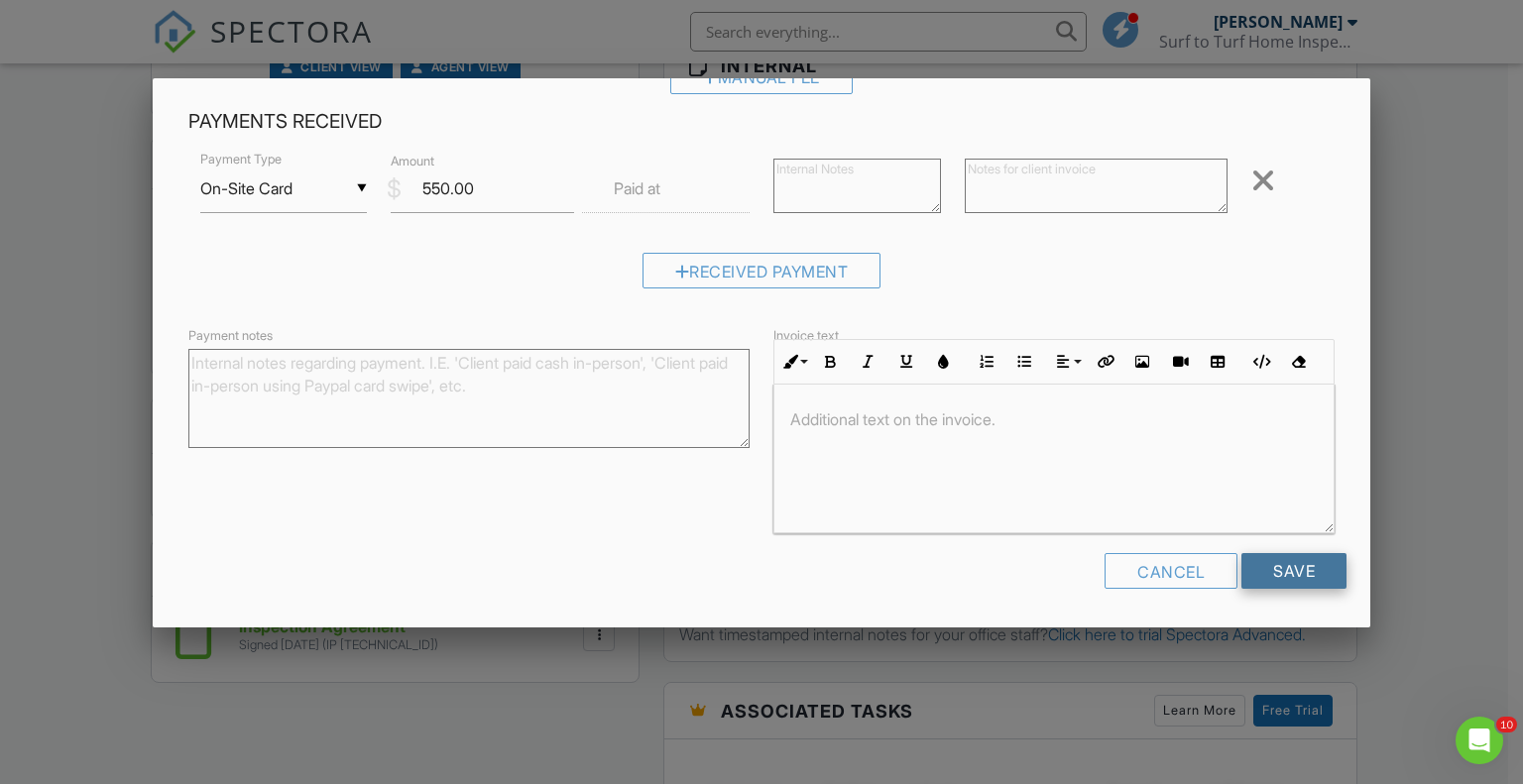 click on "Save" at bounding box center (1294, 571) 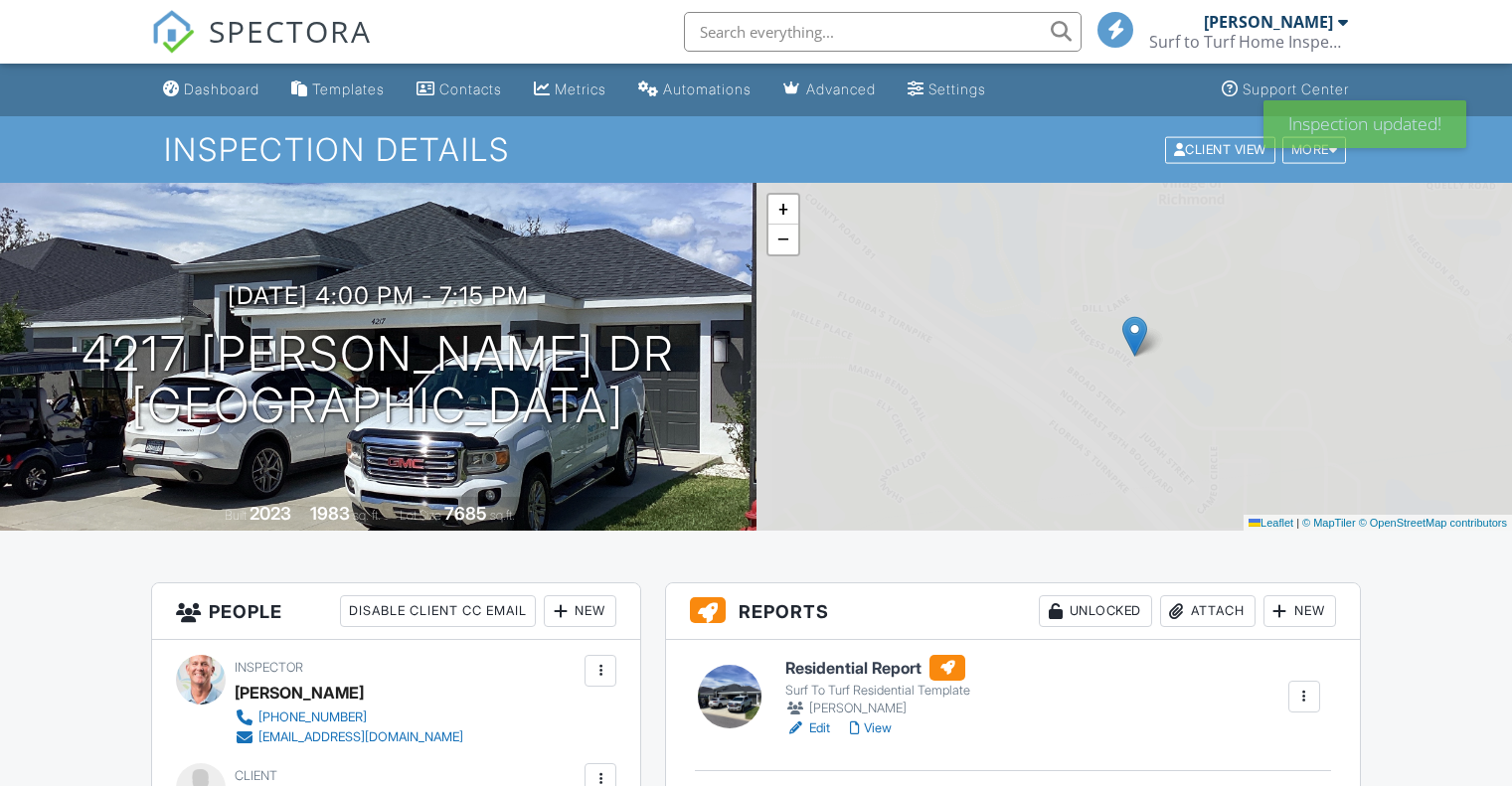 scroll, scrollTop: 0, scrollLeft: 0, axis: both 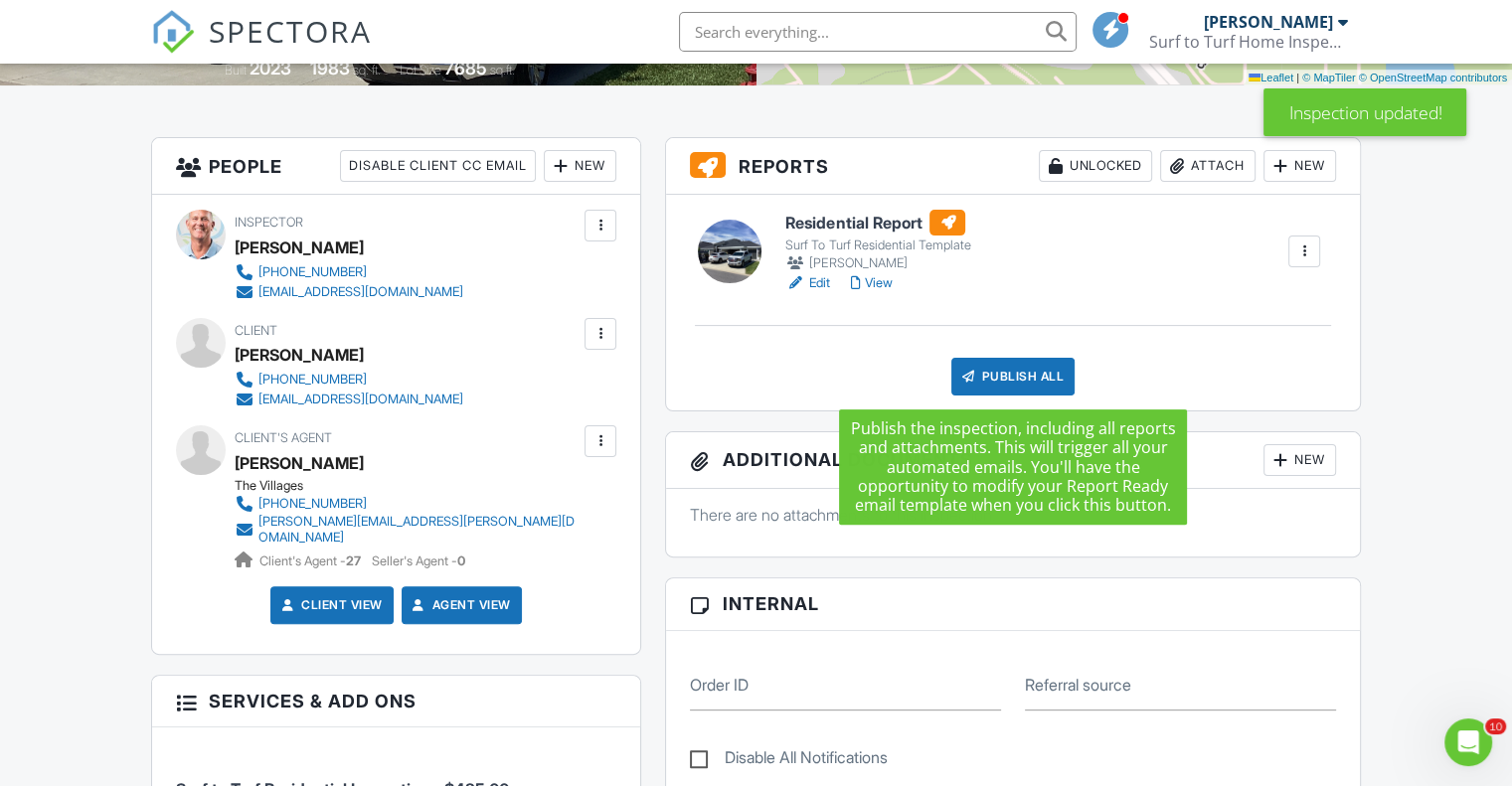 click on "Publish All" at bounding box center [1013, 377] 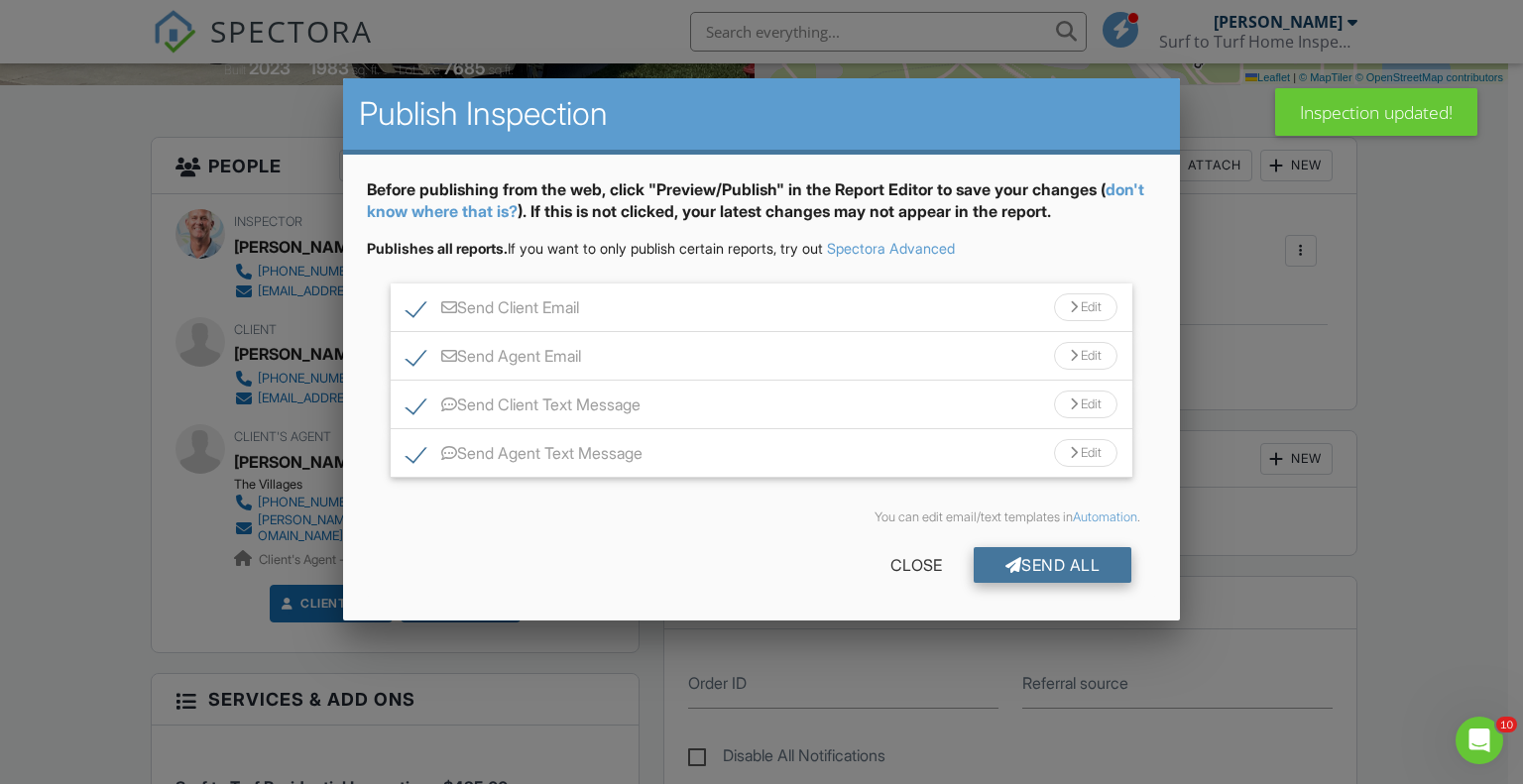 click on "Send All" at bounding box center [1053, 565] 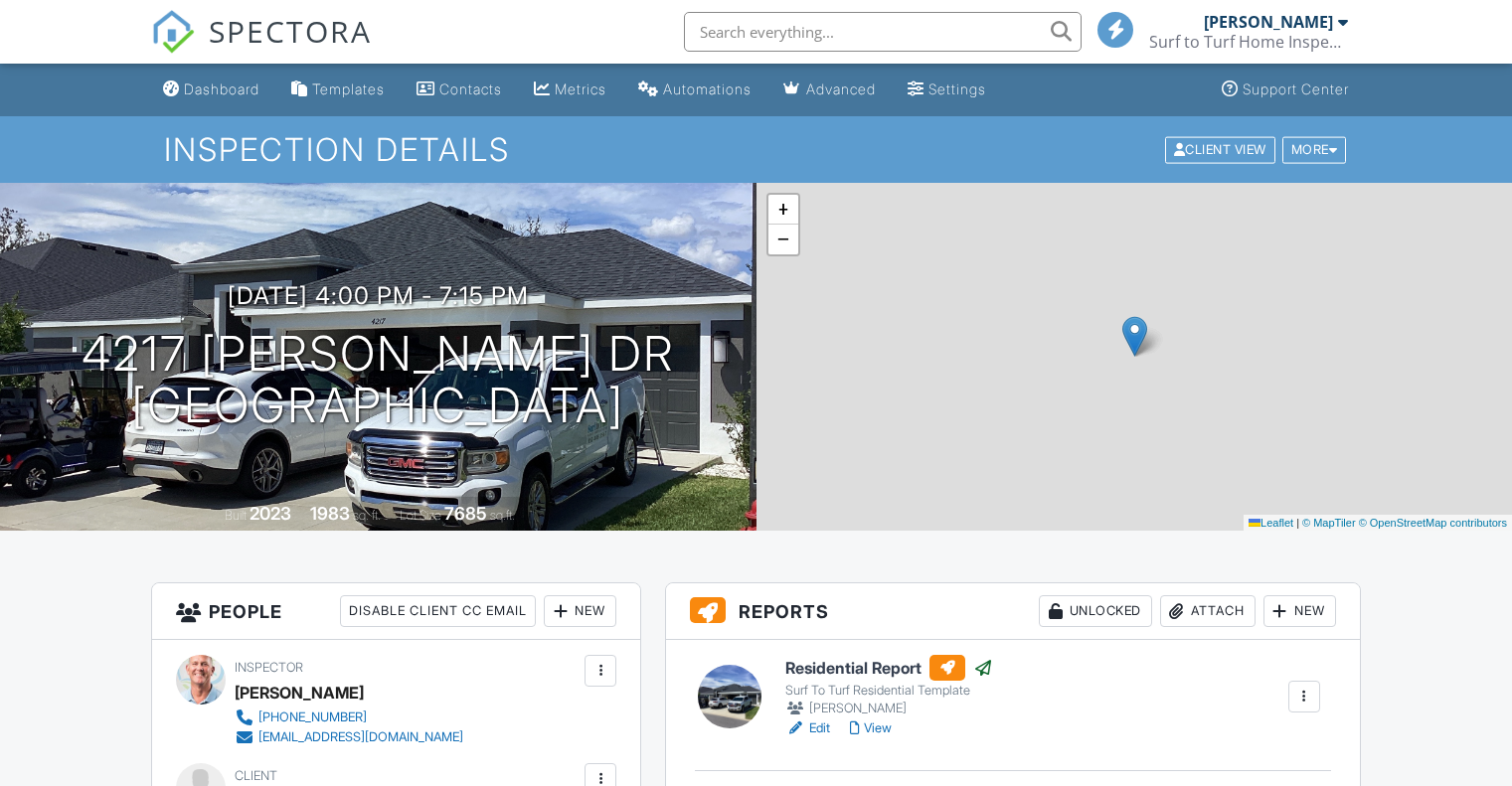 scroll, scrollTop: 445, scrollLeft: 0, axis: vertical 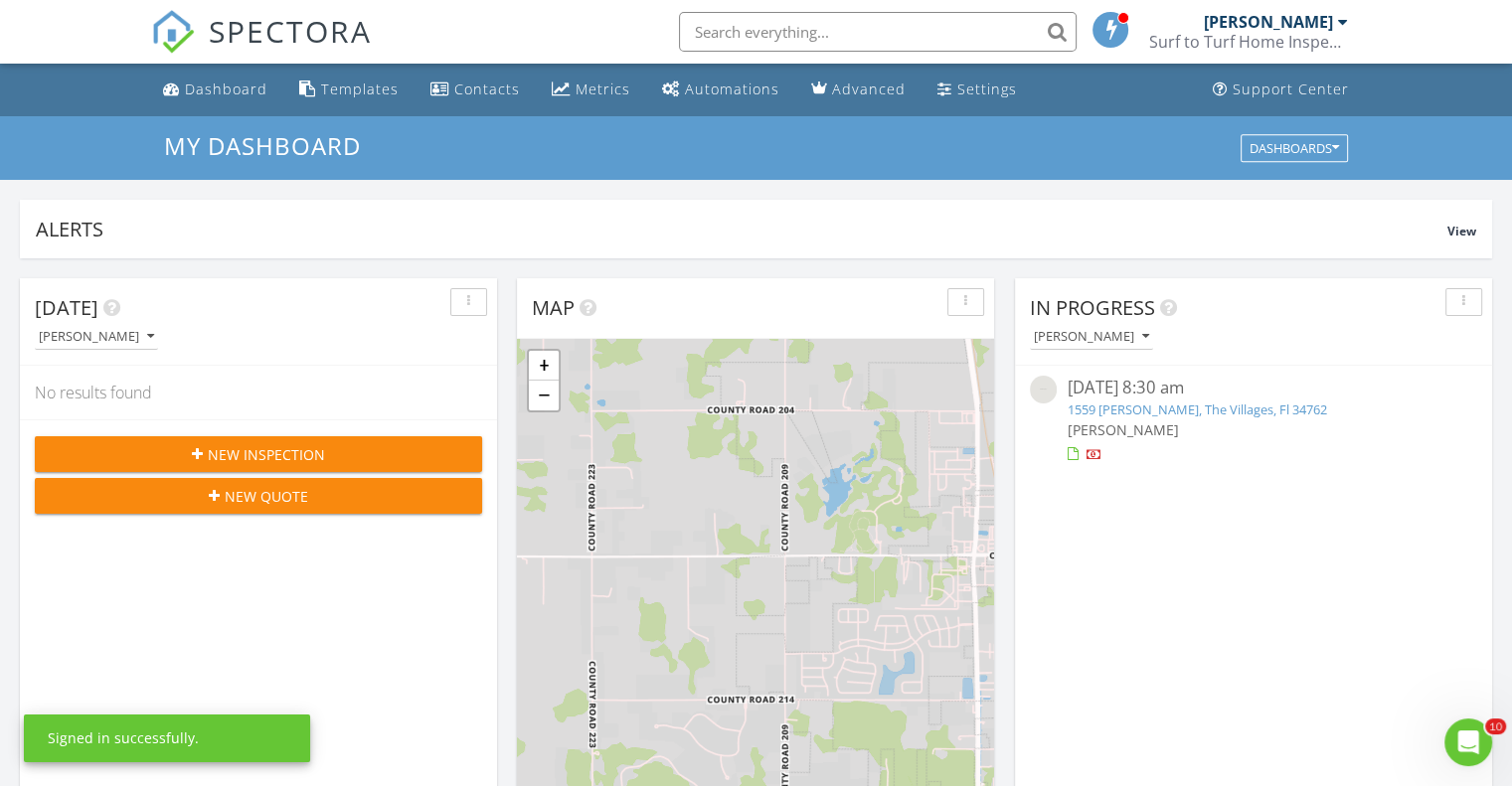 click on "[PERSON_NAME]" at bounding box center (1275, 22) 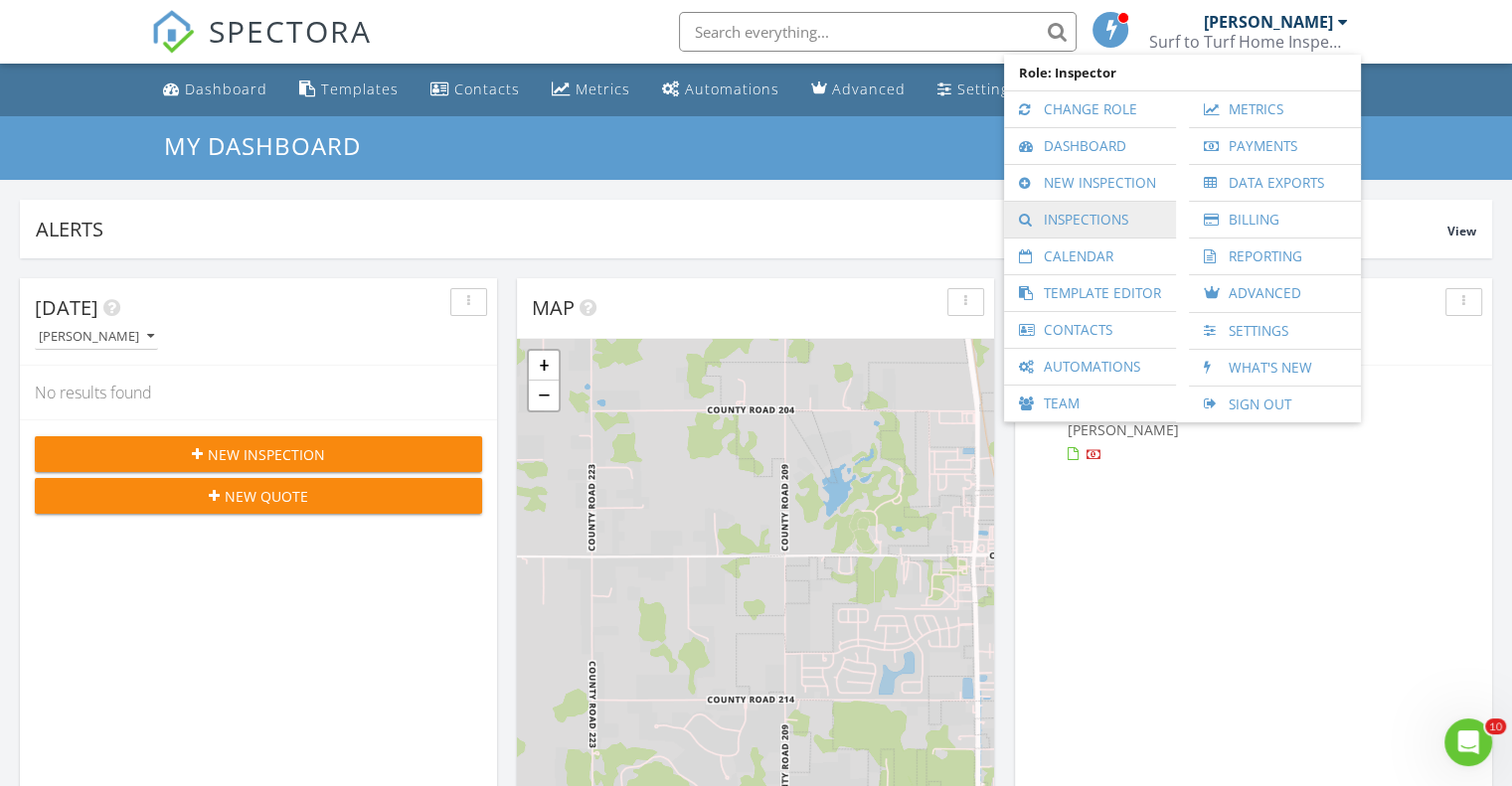 click on "Inspections" at bounding box center (1090, 220) 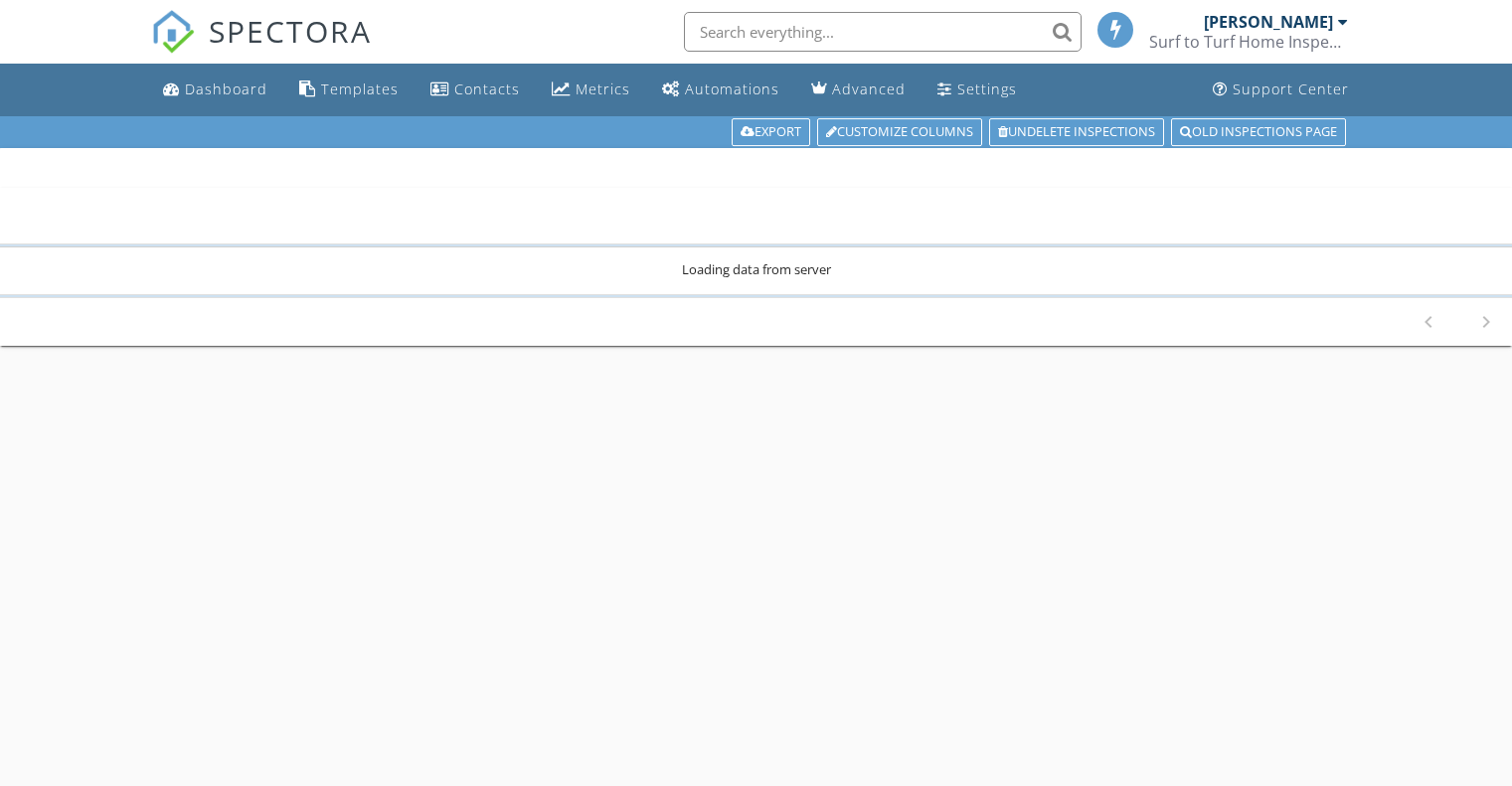 scroll, scrollTop: 0, scrollLeft: 0, axis: both 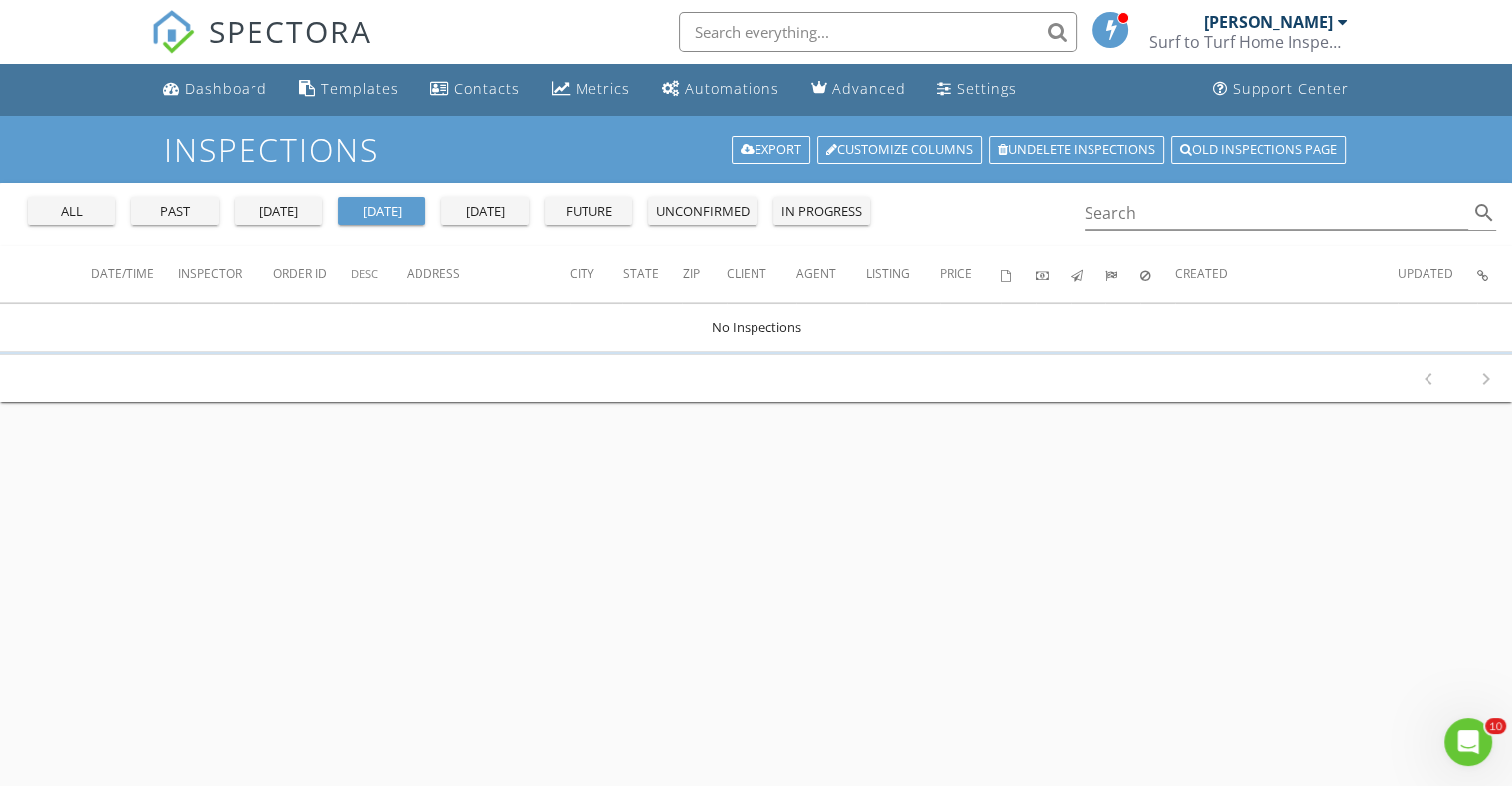 click on "unconfirmed" at bounding box center (703, 212) 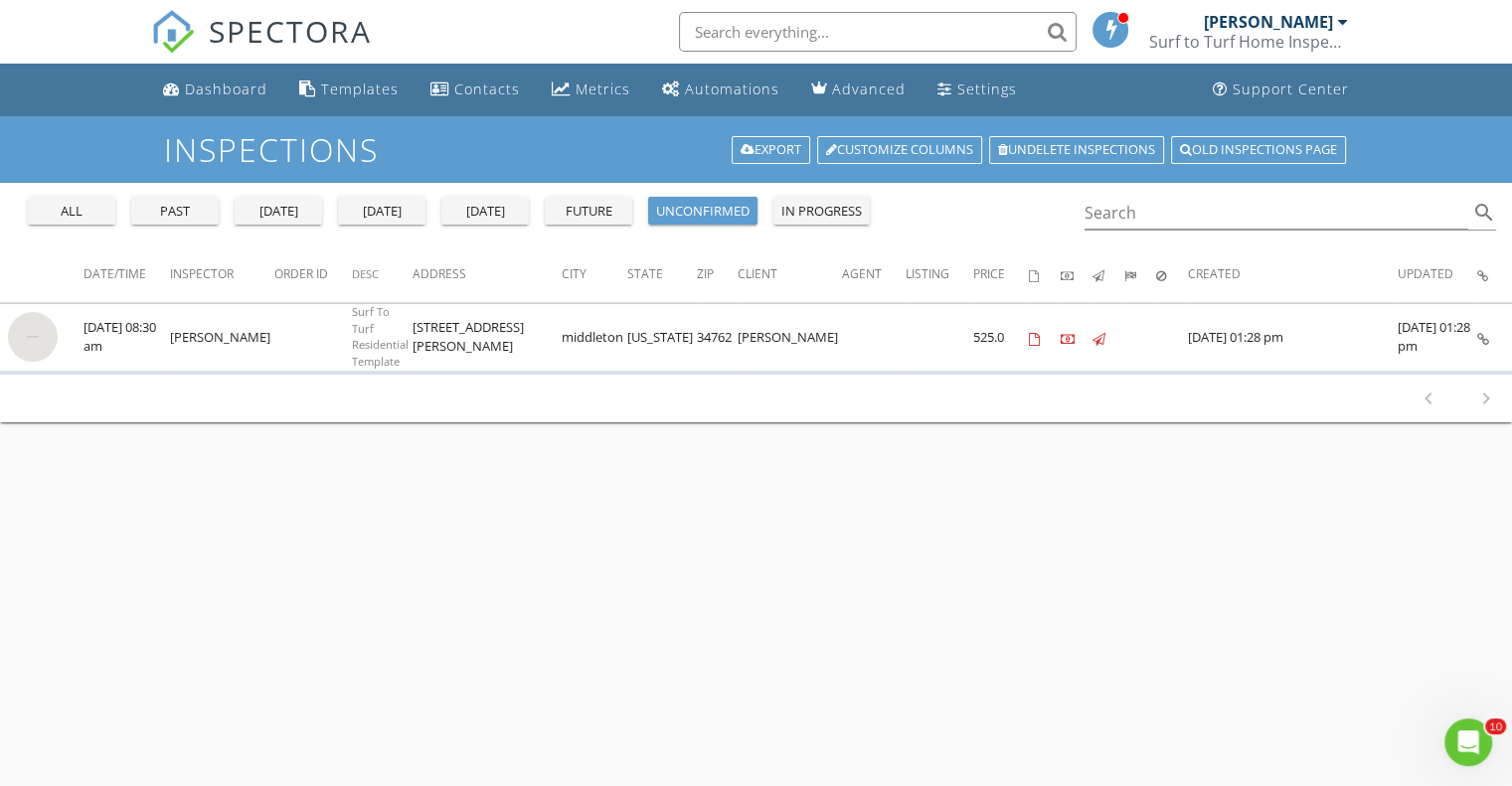 click at bounding box center [1343, 22] 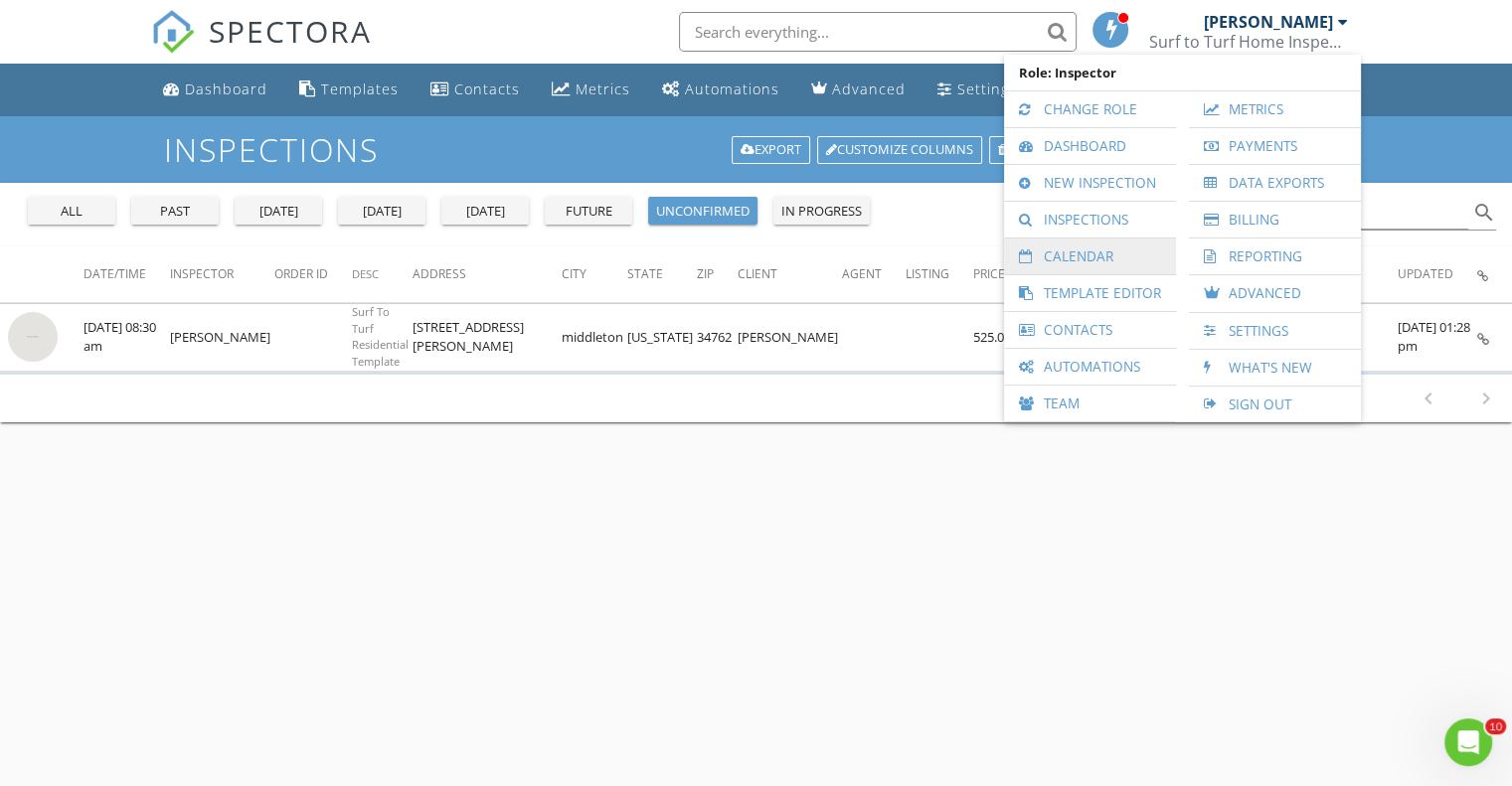 click on "Calendar" at bounding box center (1090, 256) 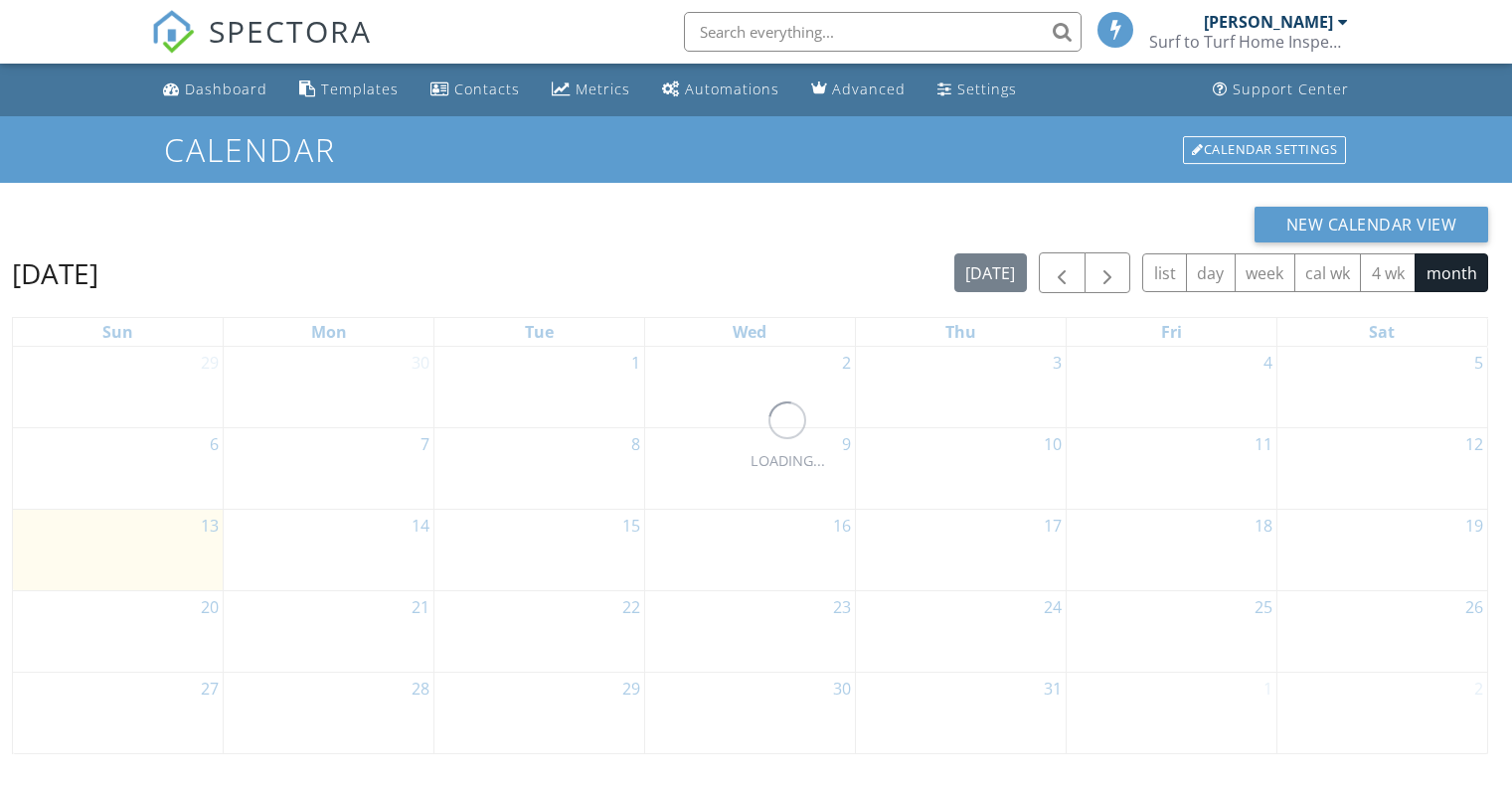 scroll, scrollTop: 0, scrollLeft: 0, axis: both 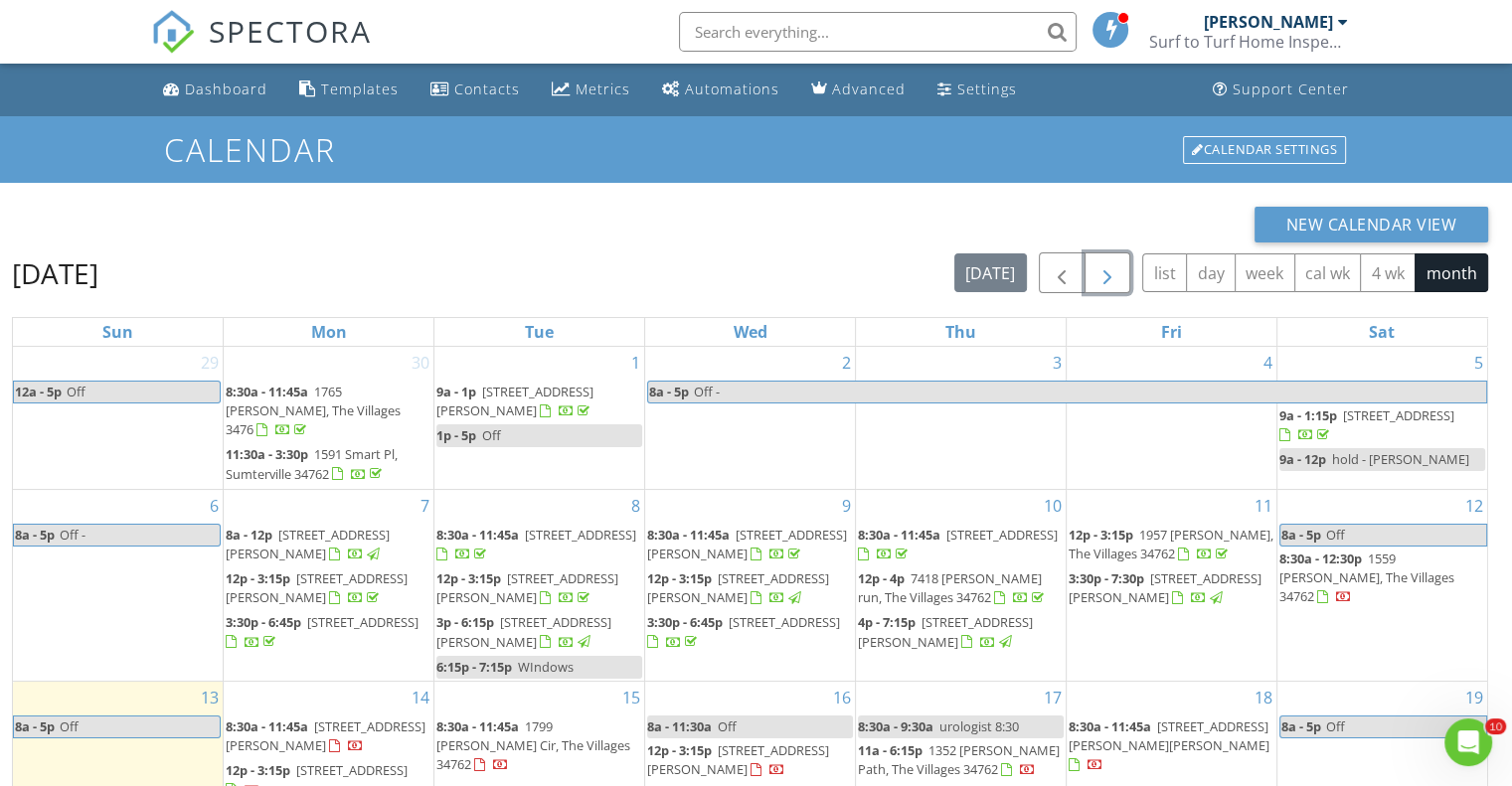 click at bounding box center [1107, 273] 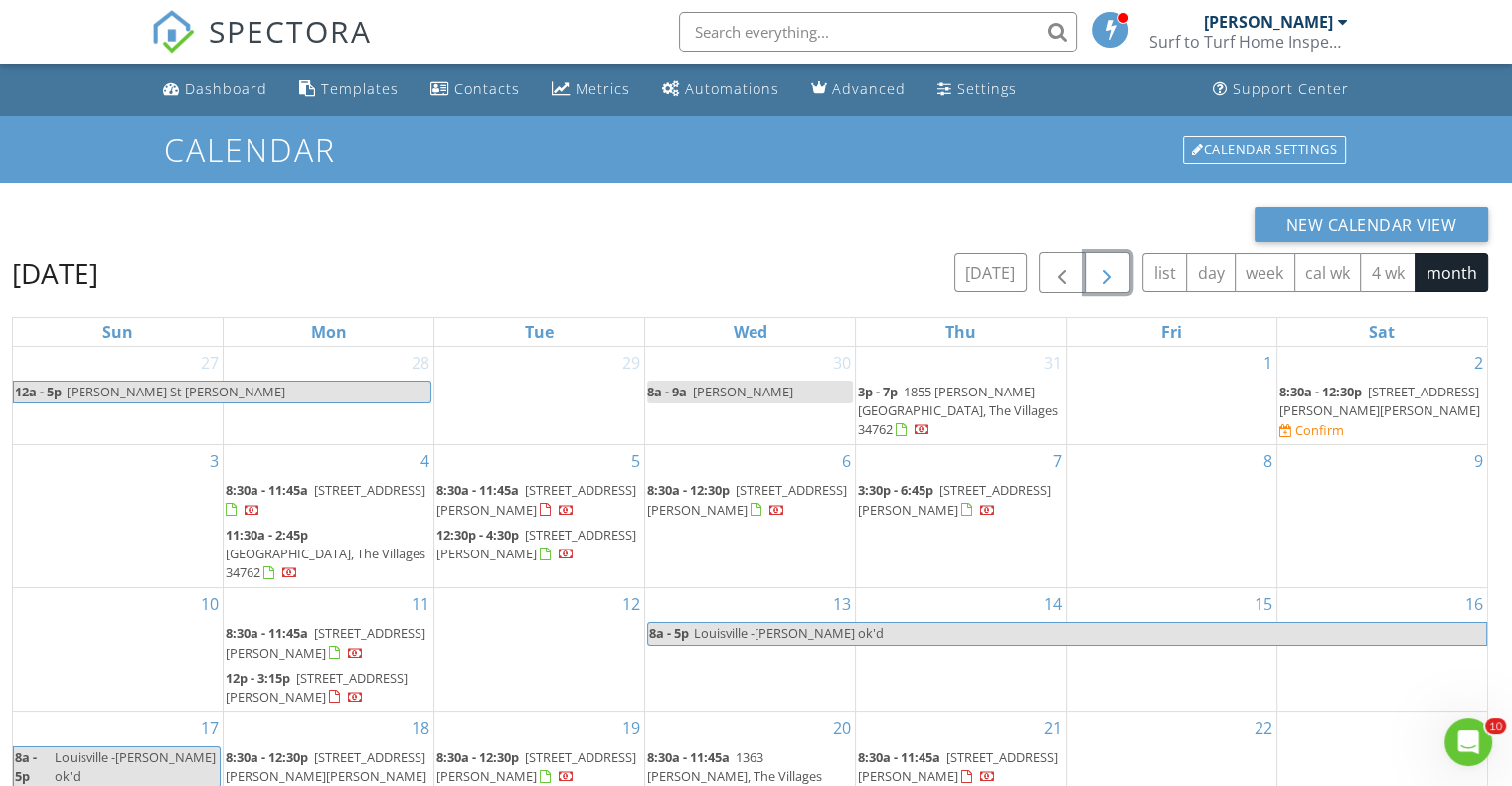 click on "7451 ragosta way, middleton 34762" at bounding box center (1380, 400) 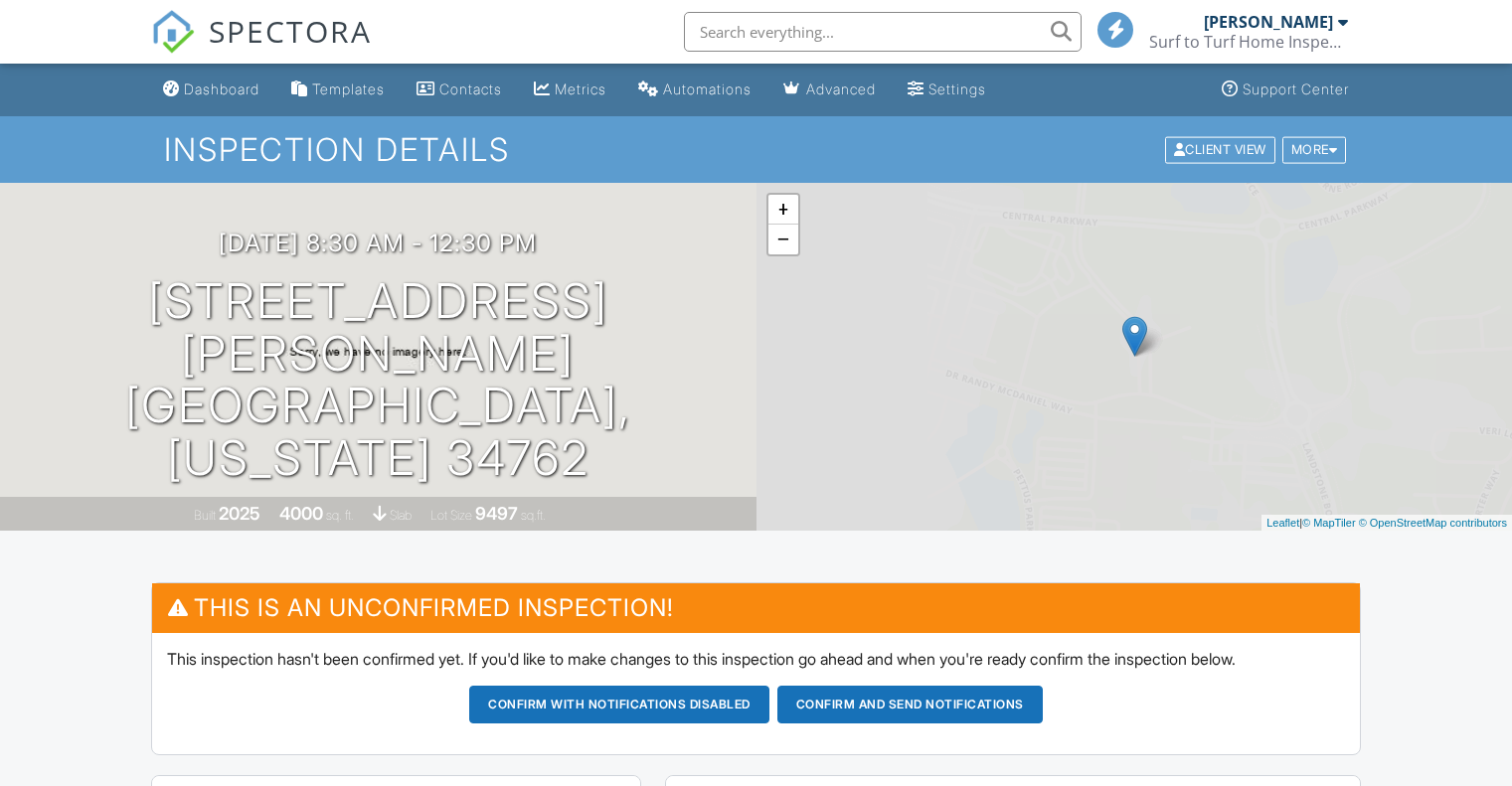 scroll, scrollTop: 0, scrollLeft: 0, axis: both 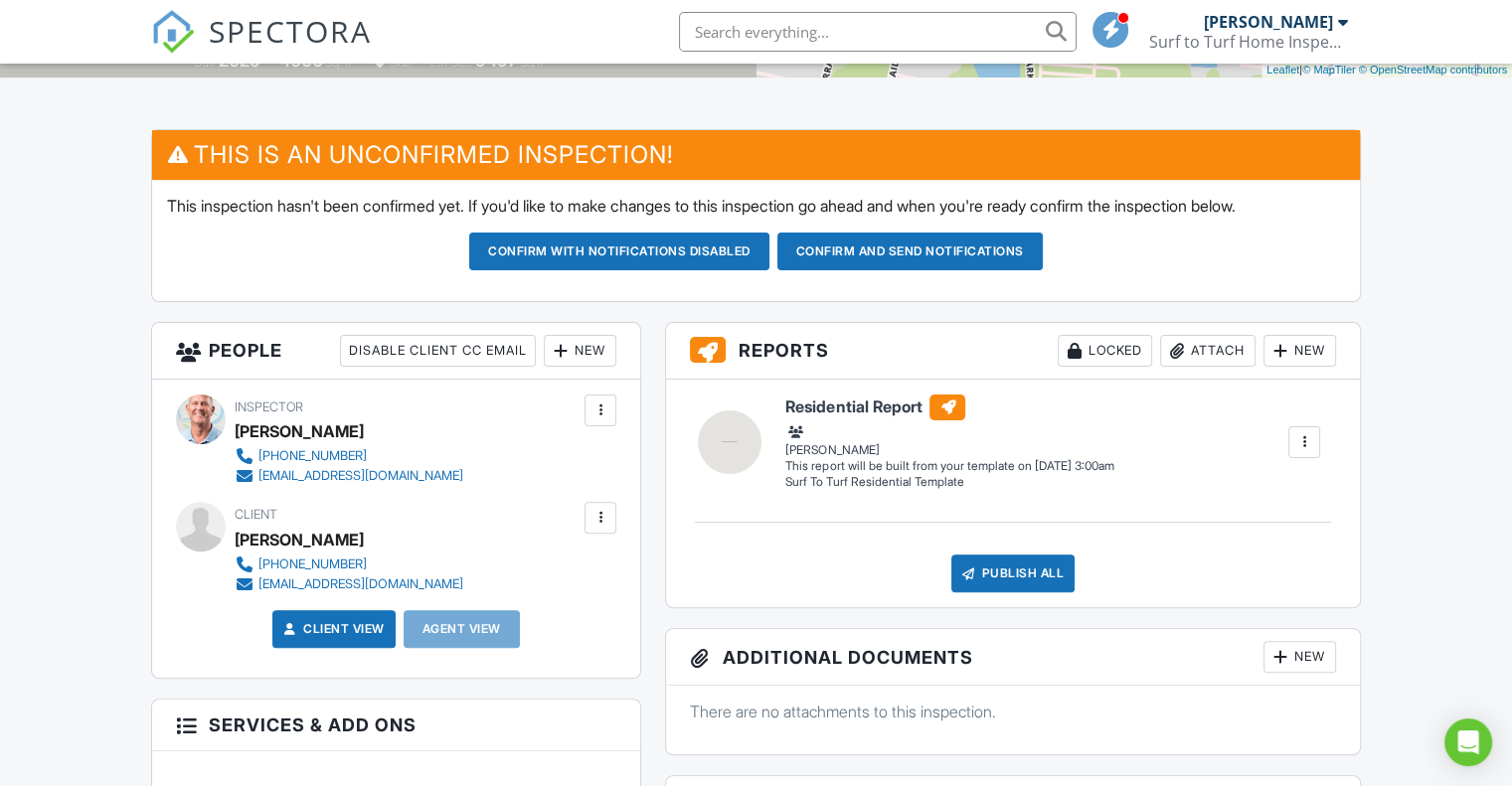 drag, startPoint x: 1515, startPoint y: 193, endPoint x: 1526, endPoint y: 321, distance: 128.47179 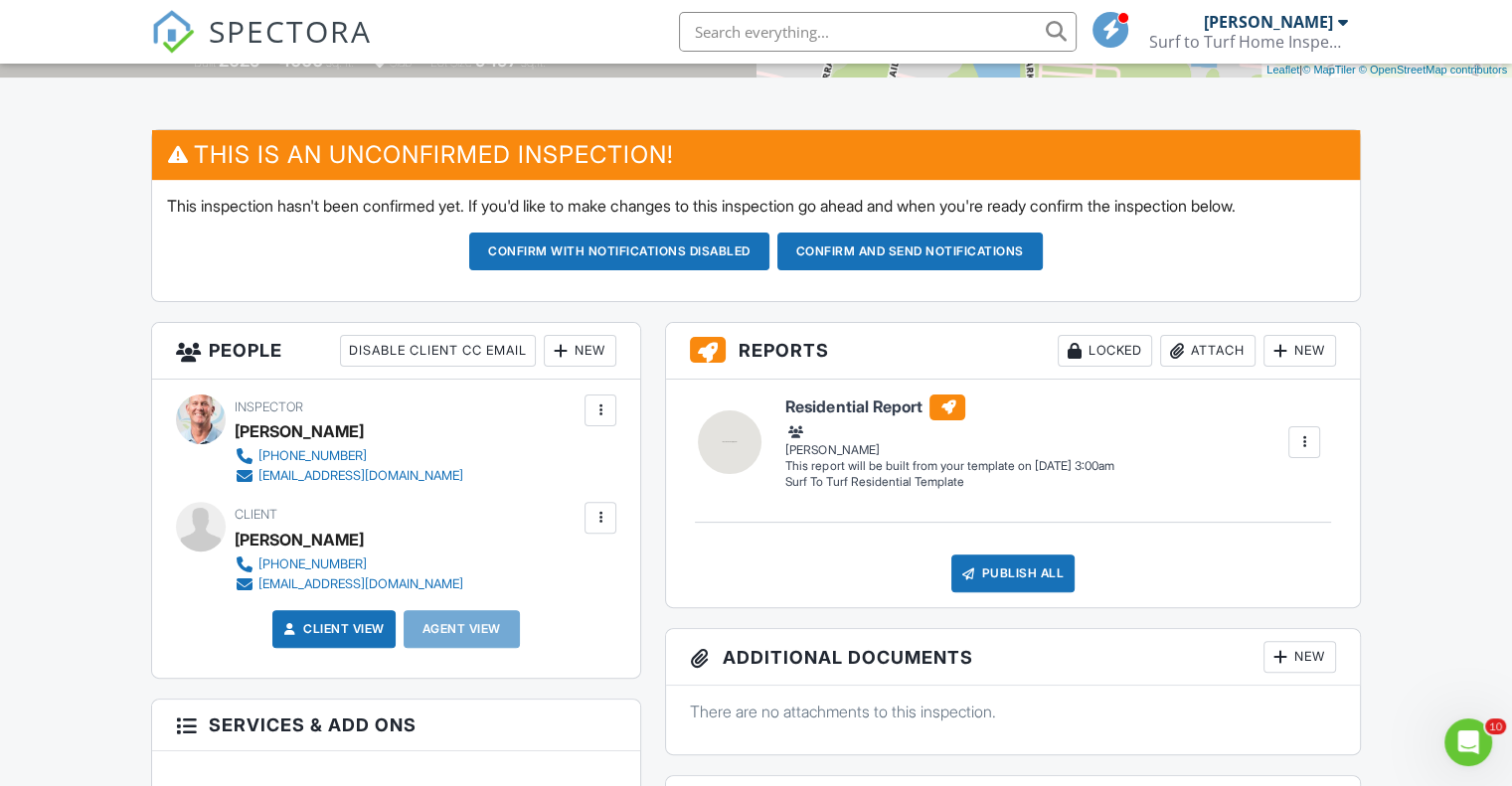 scroll, scrollTop: 0, scrollLeft: 0, axis: both 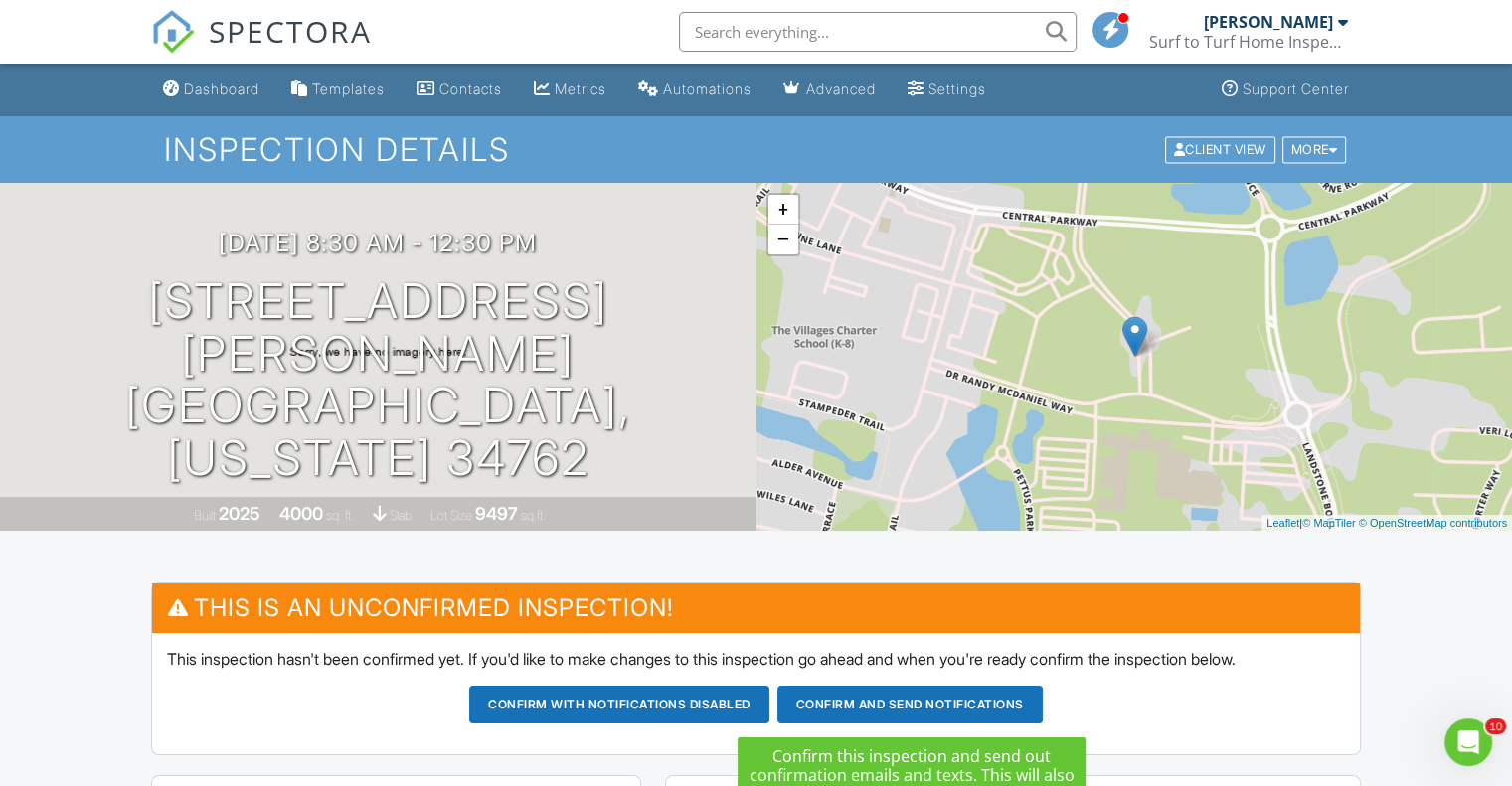 click on "Confirm and send notifications" at bounding box center (619, 705) 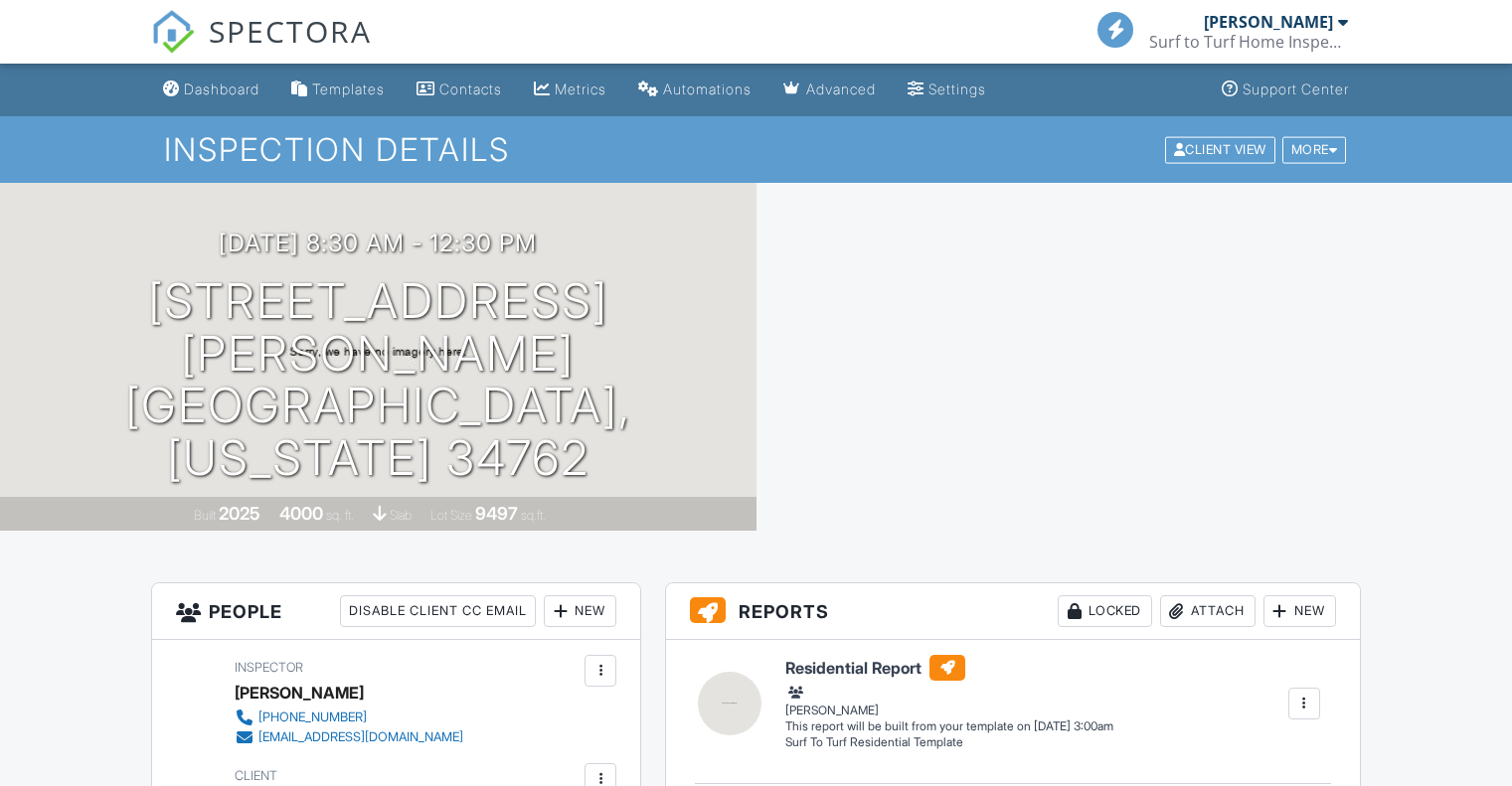scroll, scrollTop: 0, scrollLeft: 0, axis: both 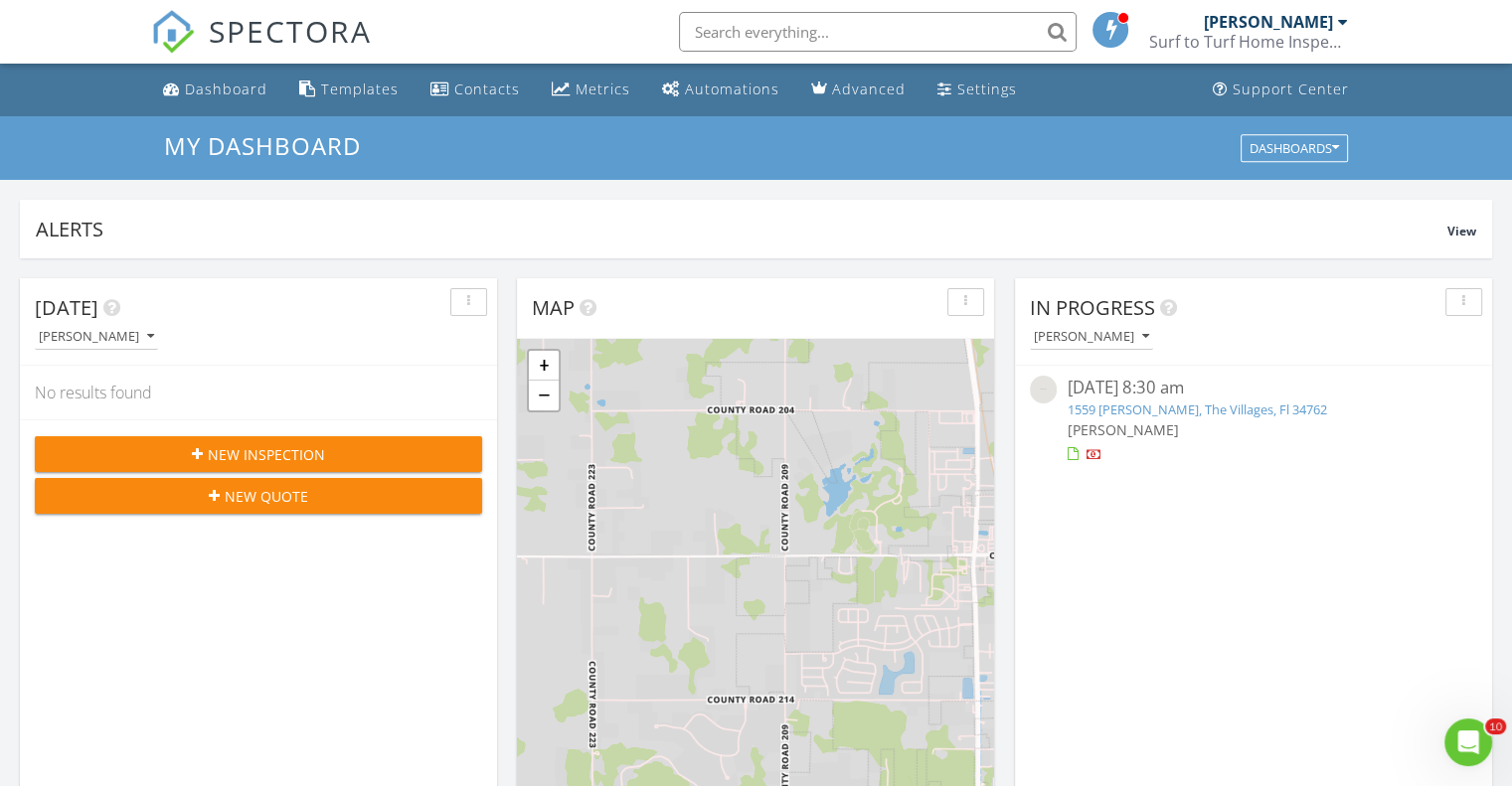 click at bounding box center (1343, 22) 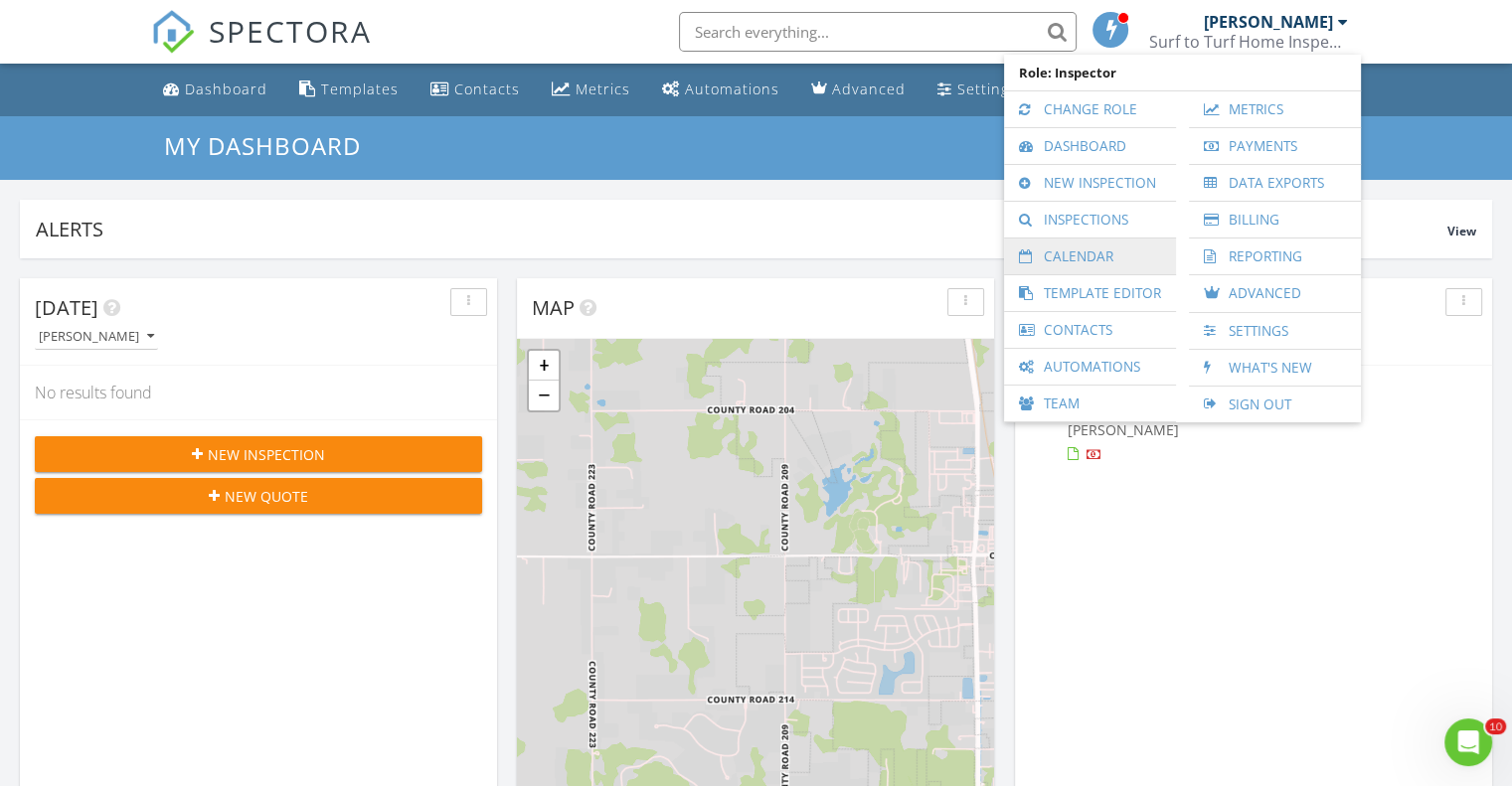 click on "Calendar" at bounding box center [1090, 256] 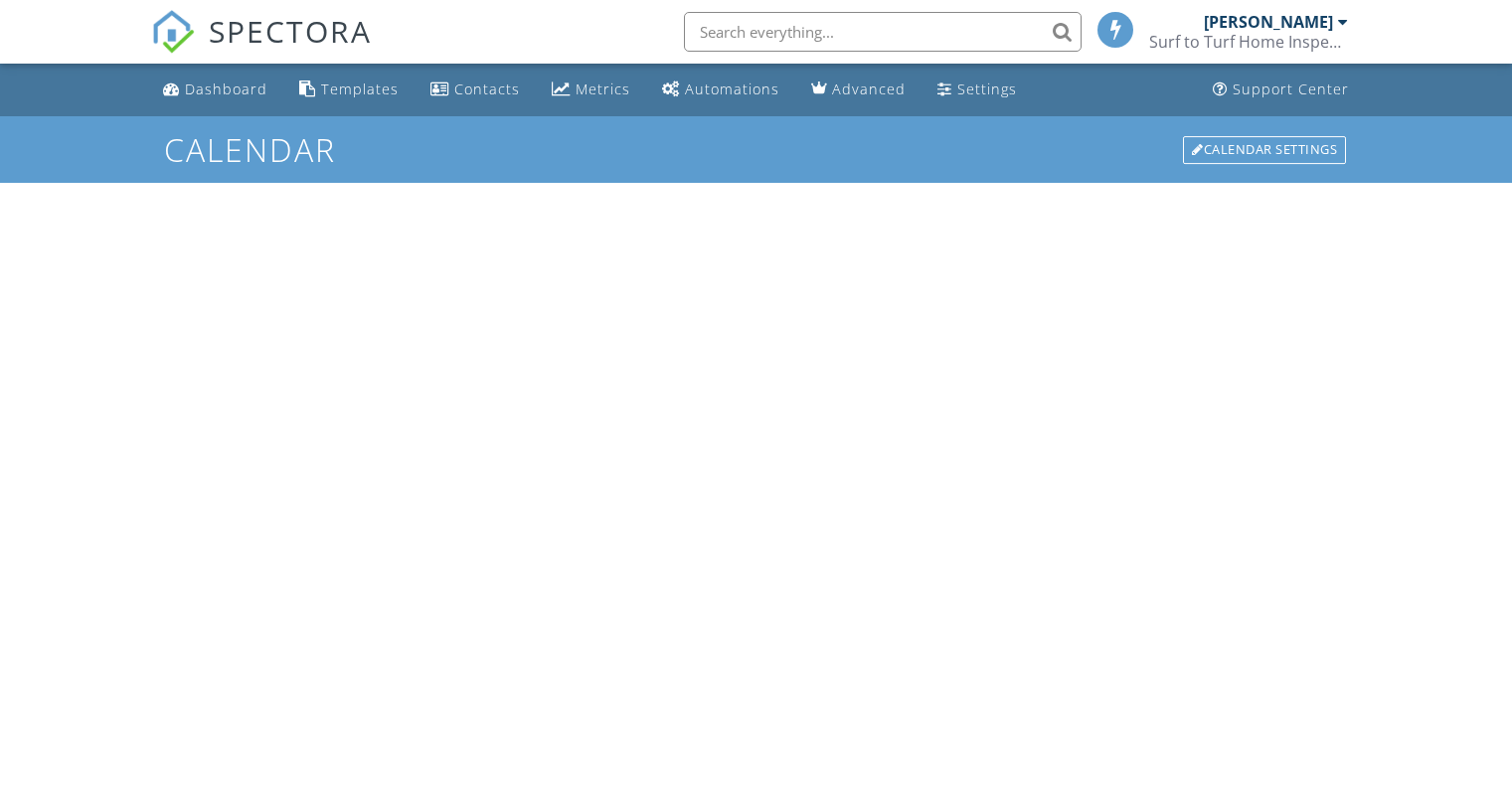 scroll, scrollTop: 0, scrollLeft: 0, axis: both 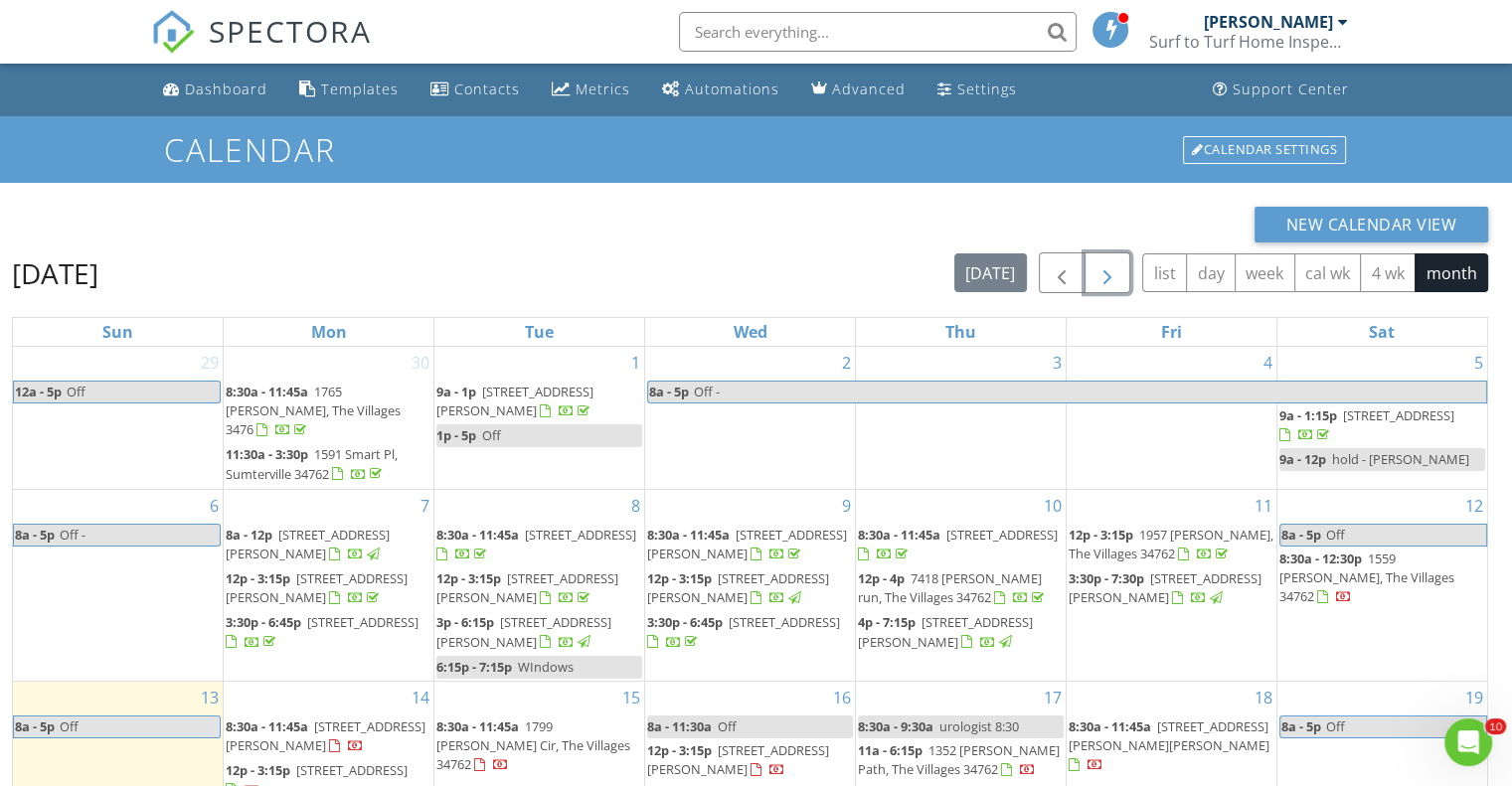 click at bounding box center (1107, 273) 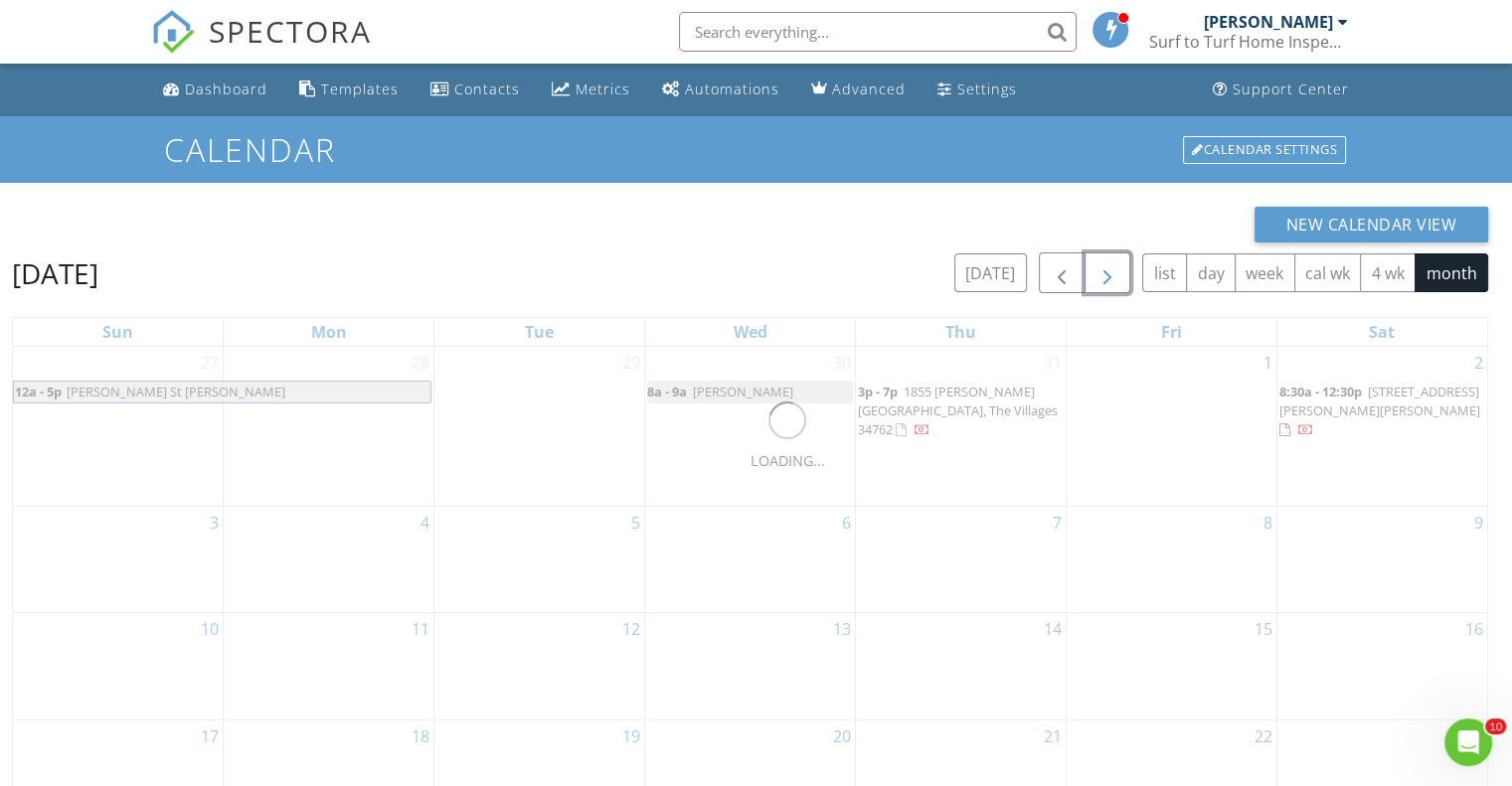 click at bounding box center (1107, 273) 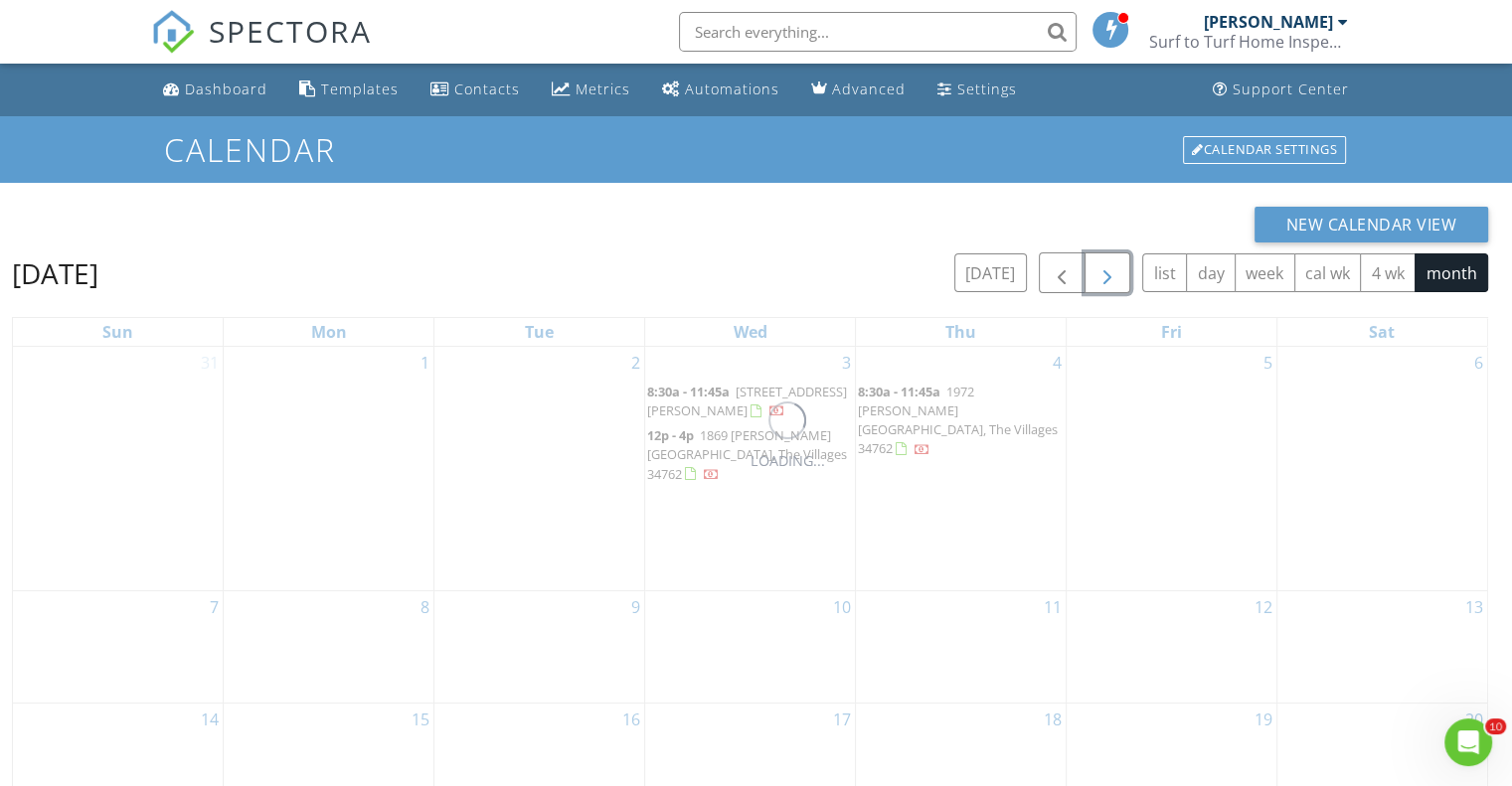 click at bounding box center (1107, 273) 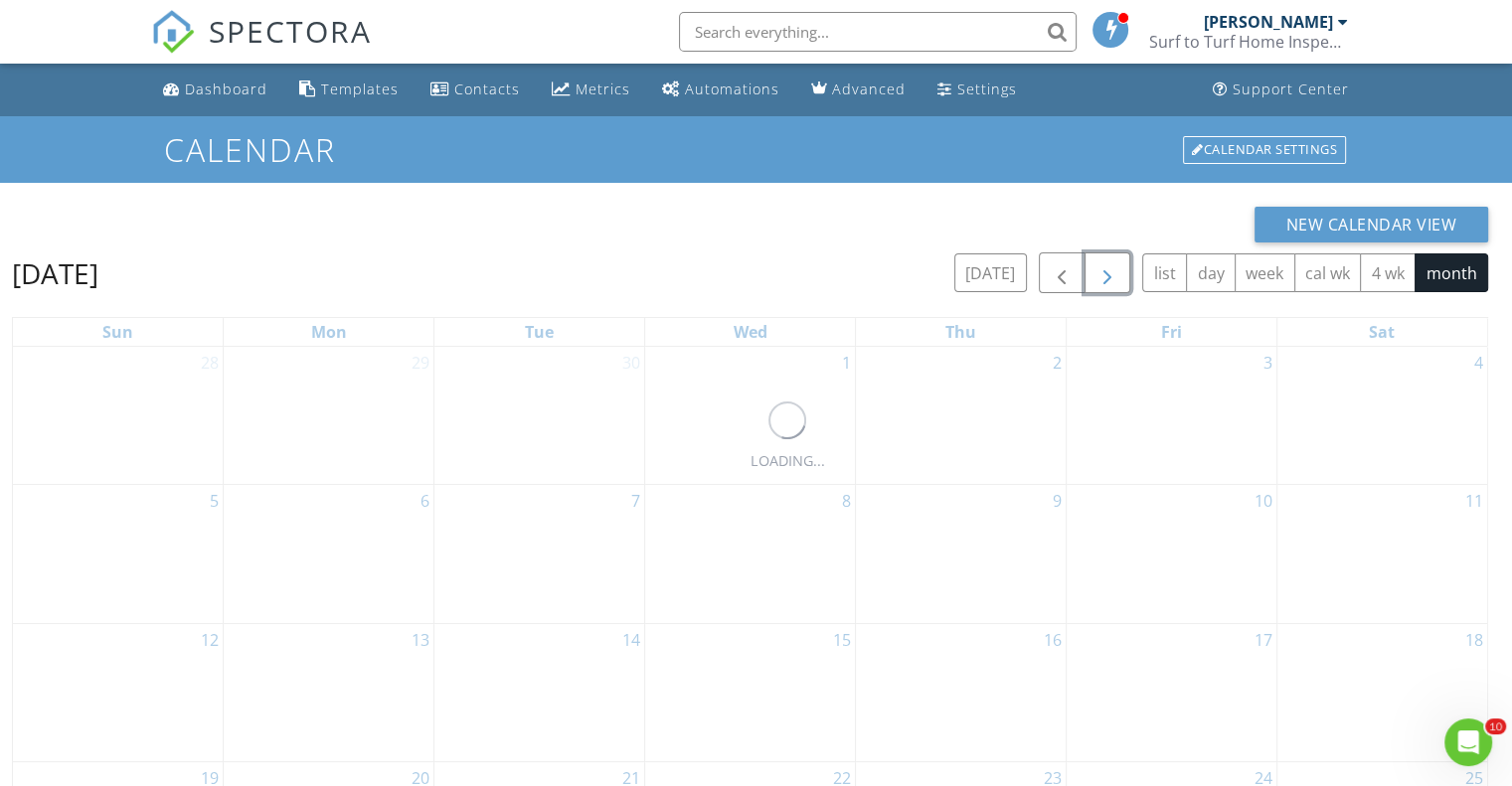 click at bounding box center [1107, 273] 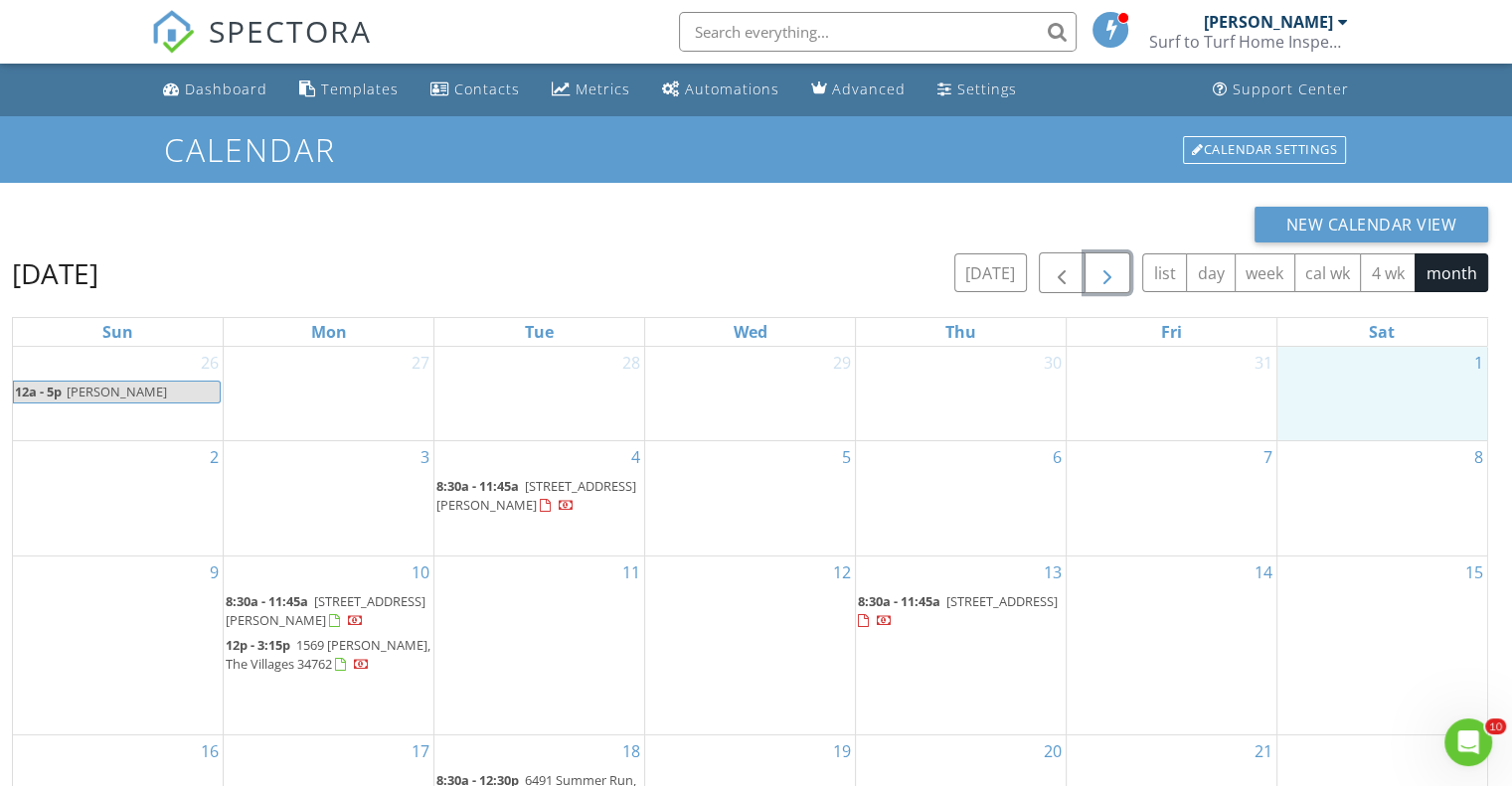 click on "1" at bounding box center [1382, 393] 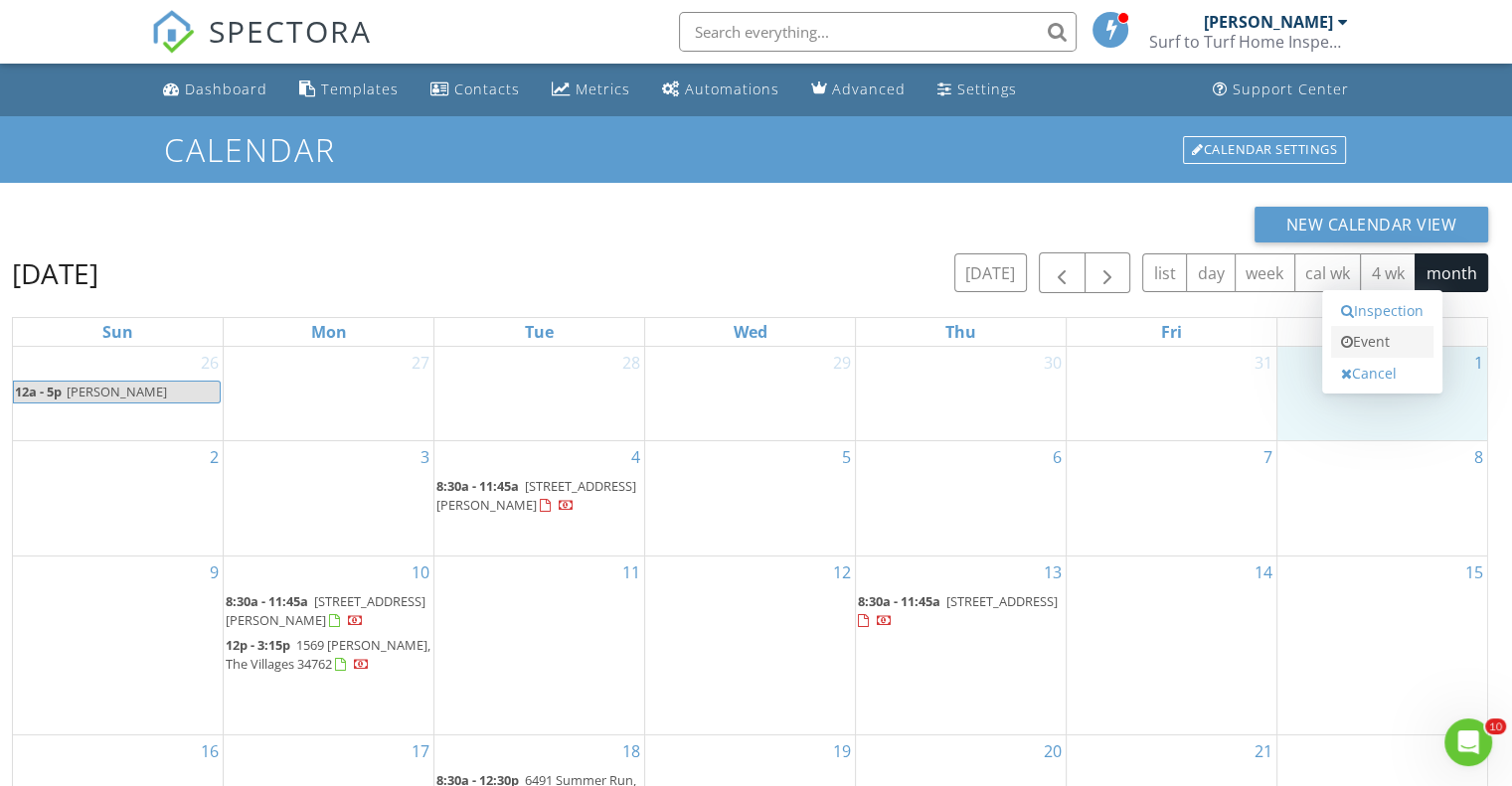 click on "Event" at bounding box center [1382, 342] 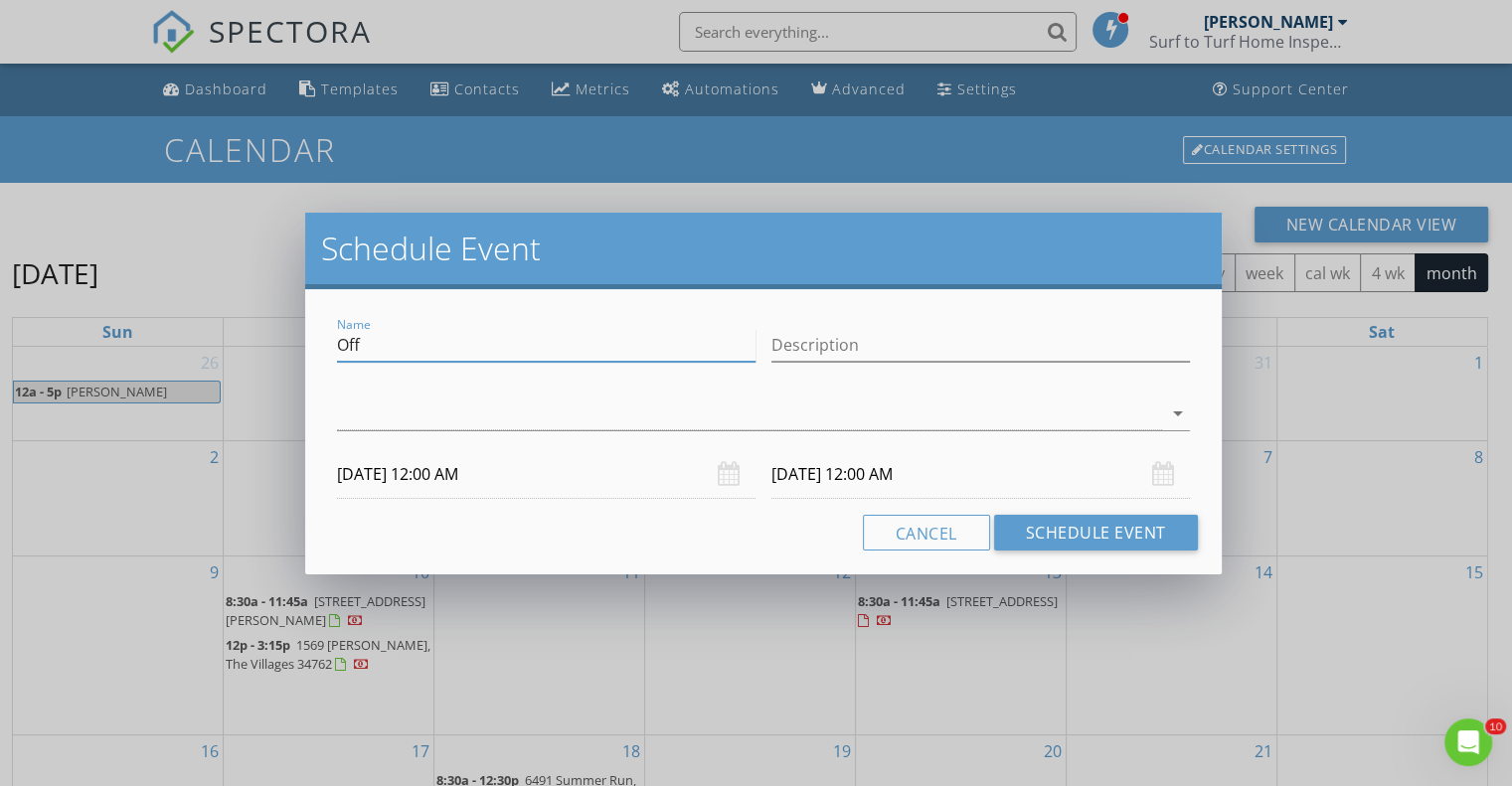 click on "Off" at bounding box center (546, 345) 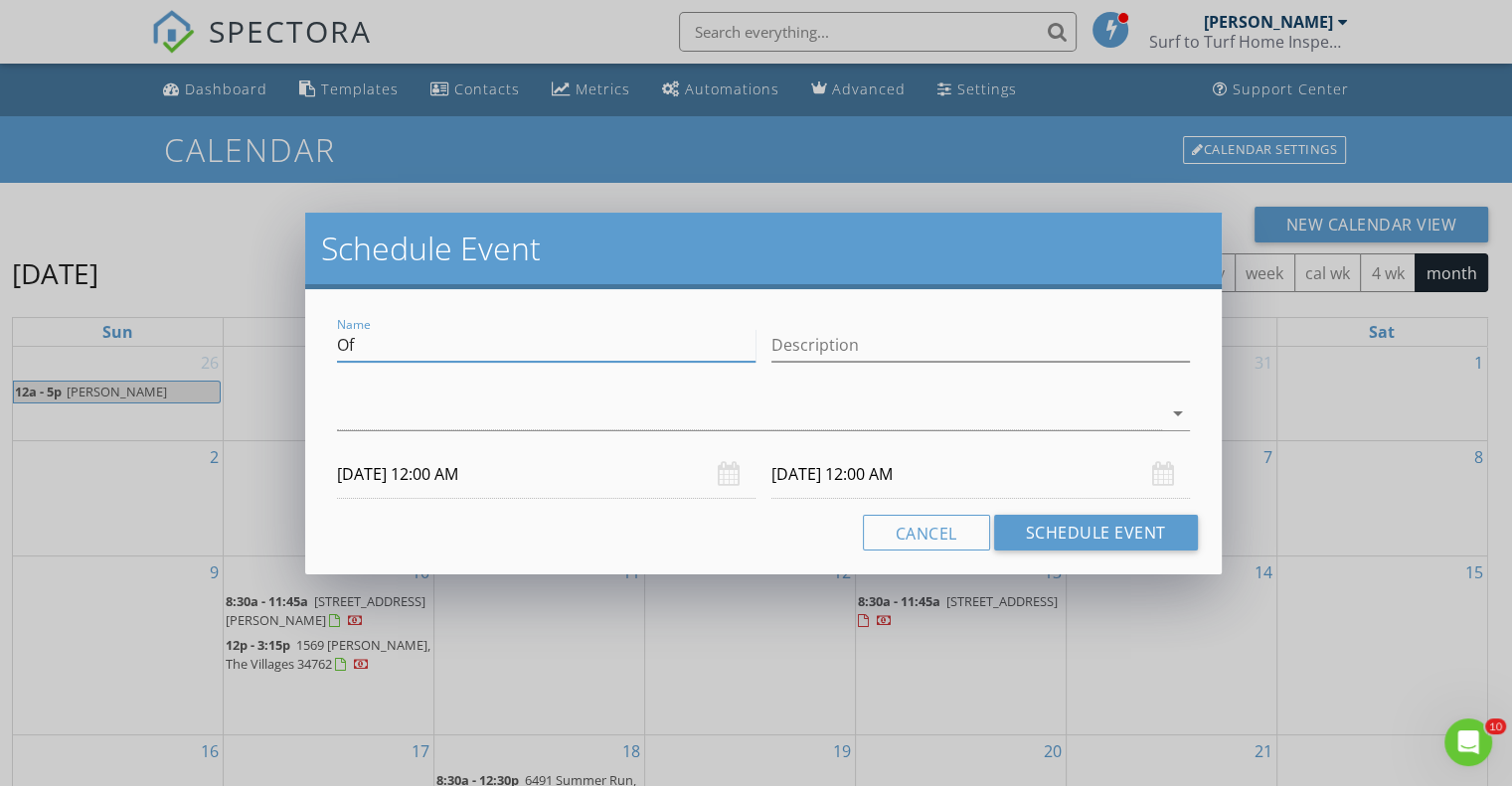 type on "O" 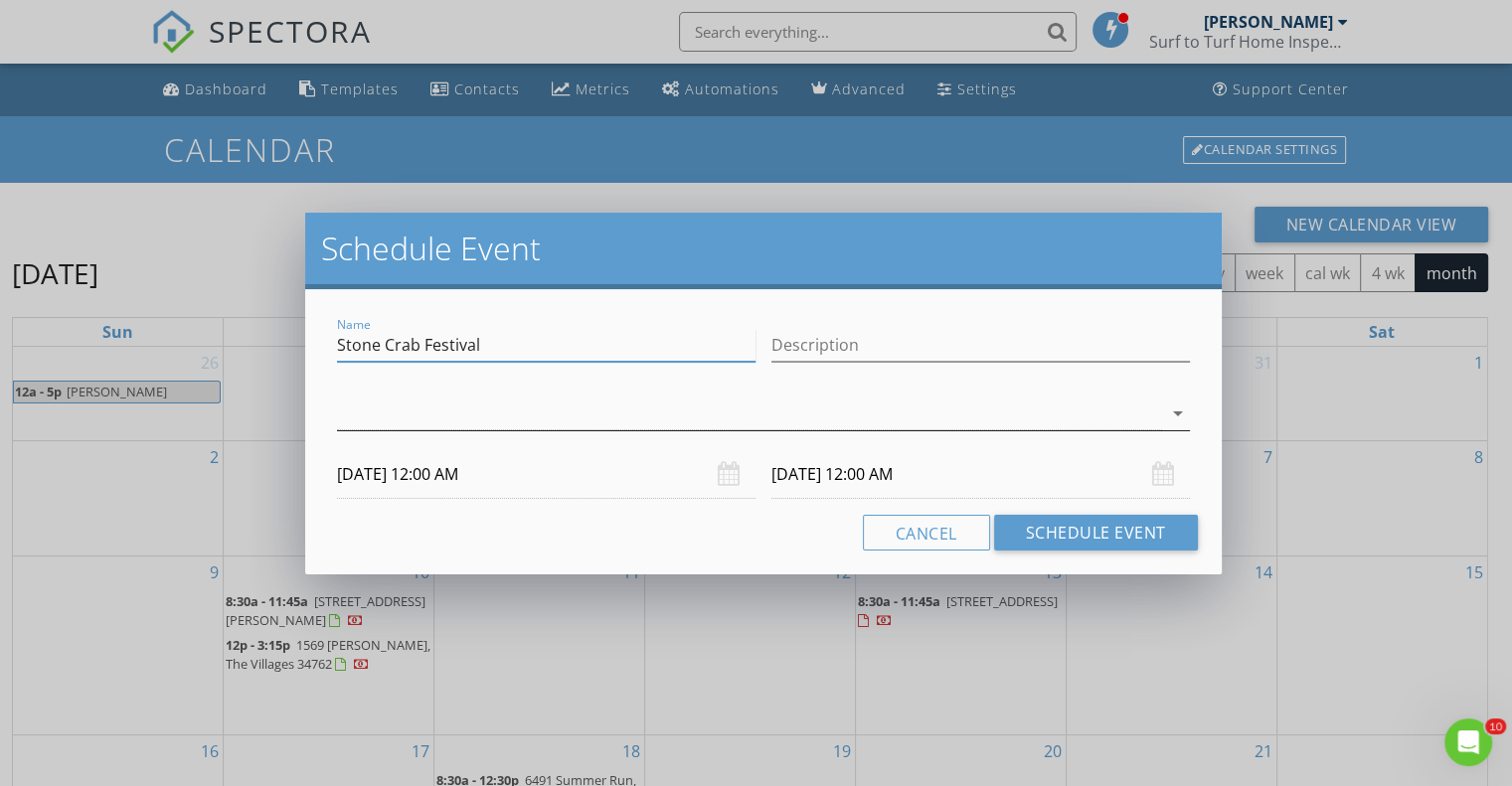 type on "Stone Crab Festival" 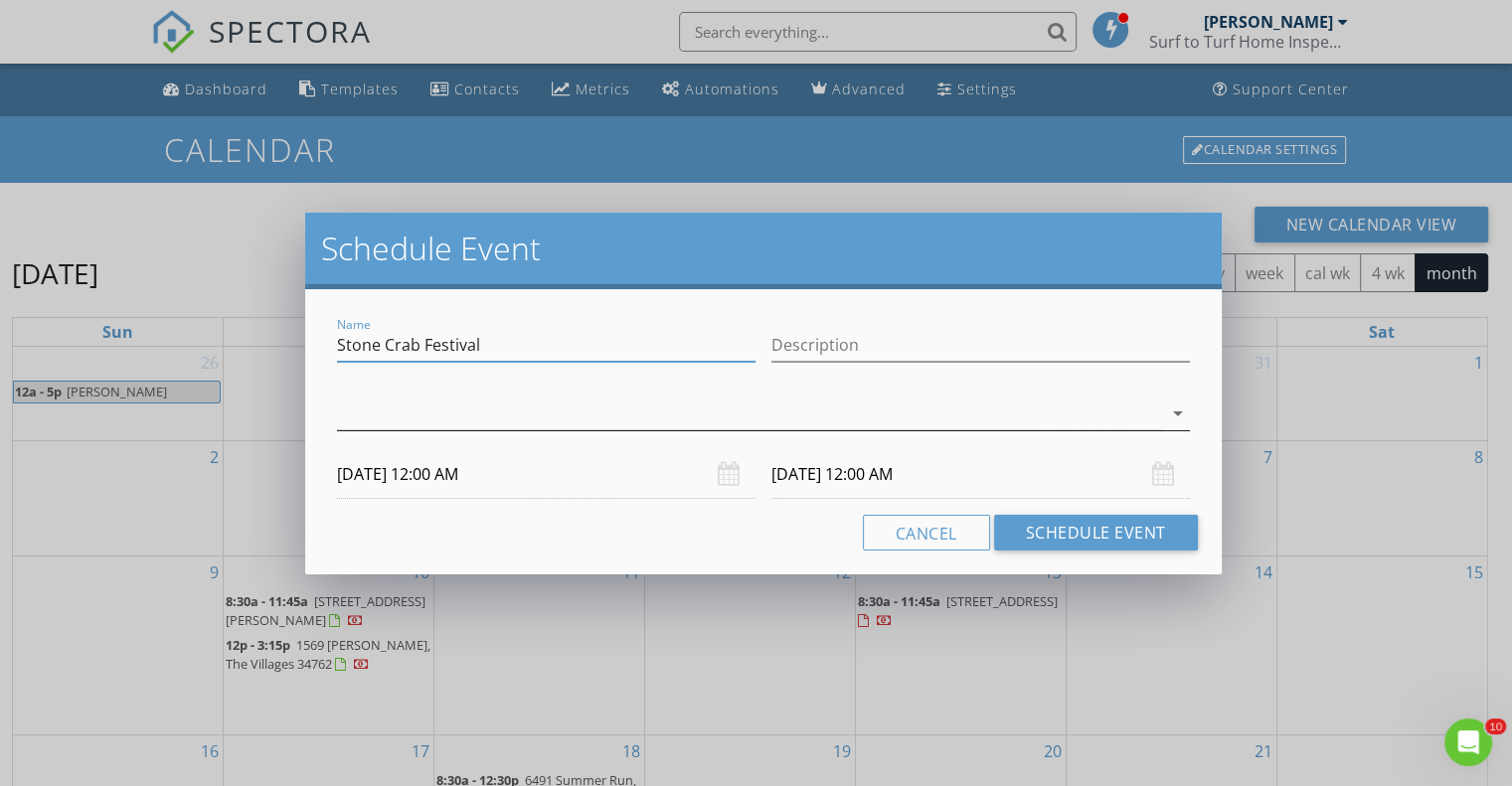 click on "arrow_drop_down" at bounding box center [1178, 413] 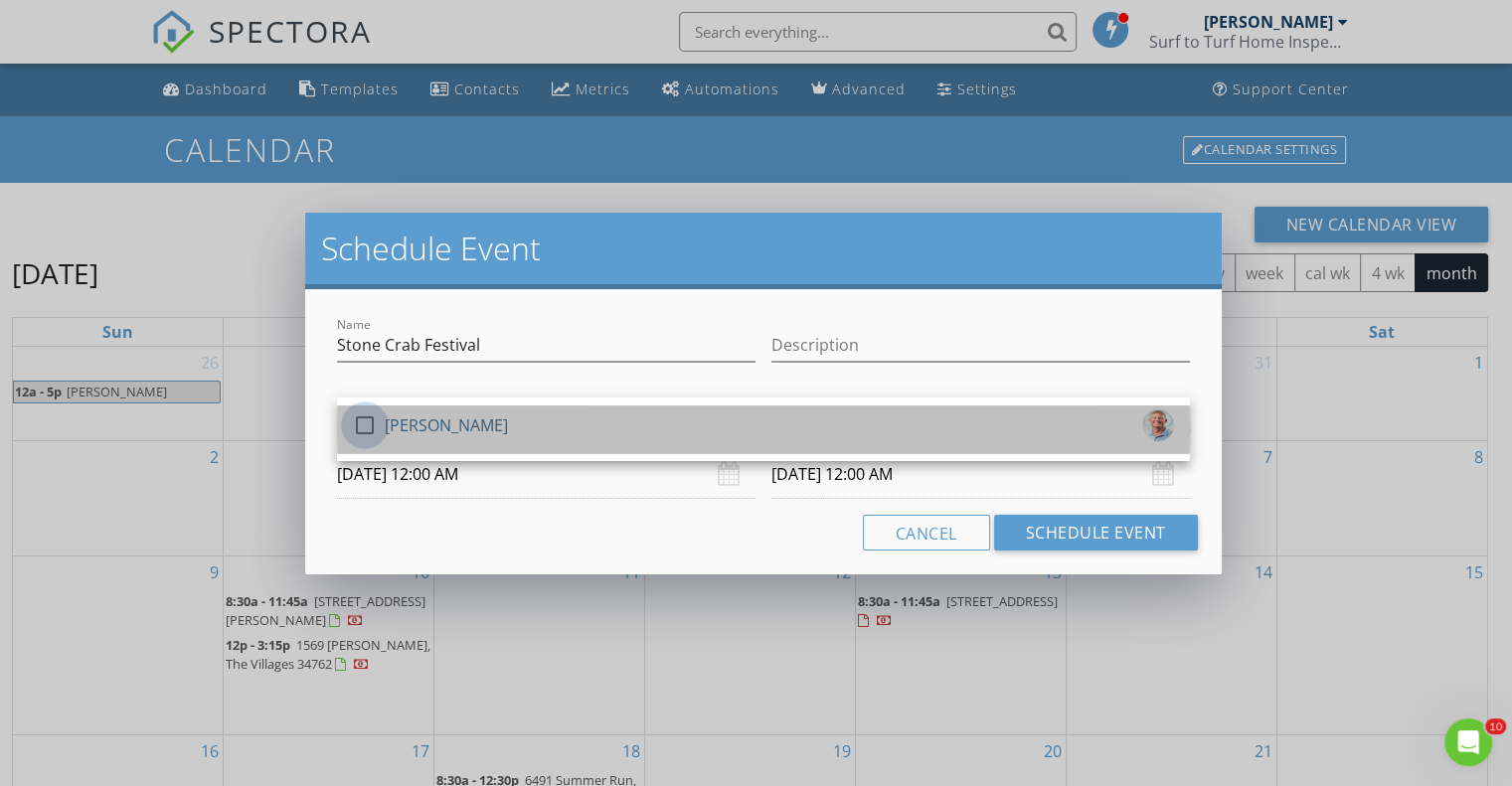 click at bounding box center [365, 425] 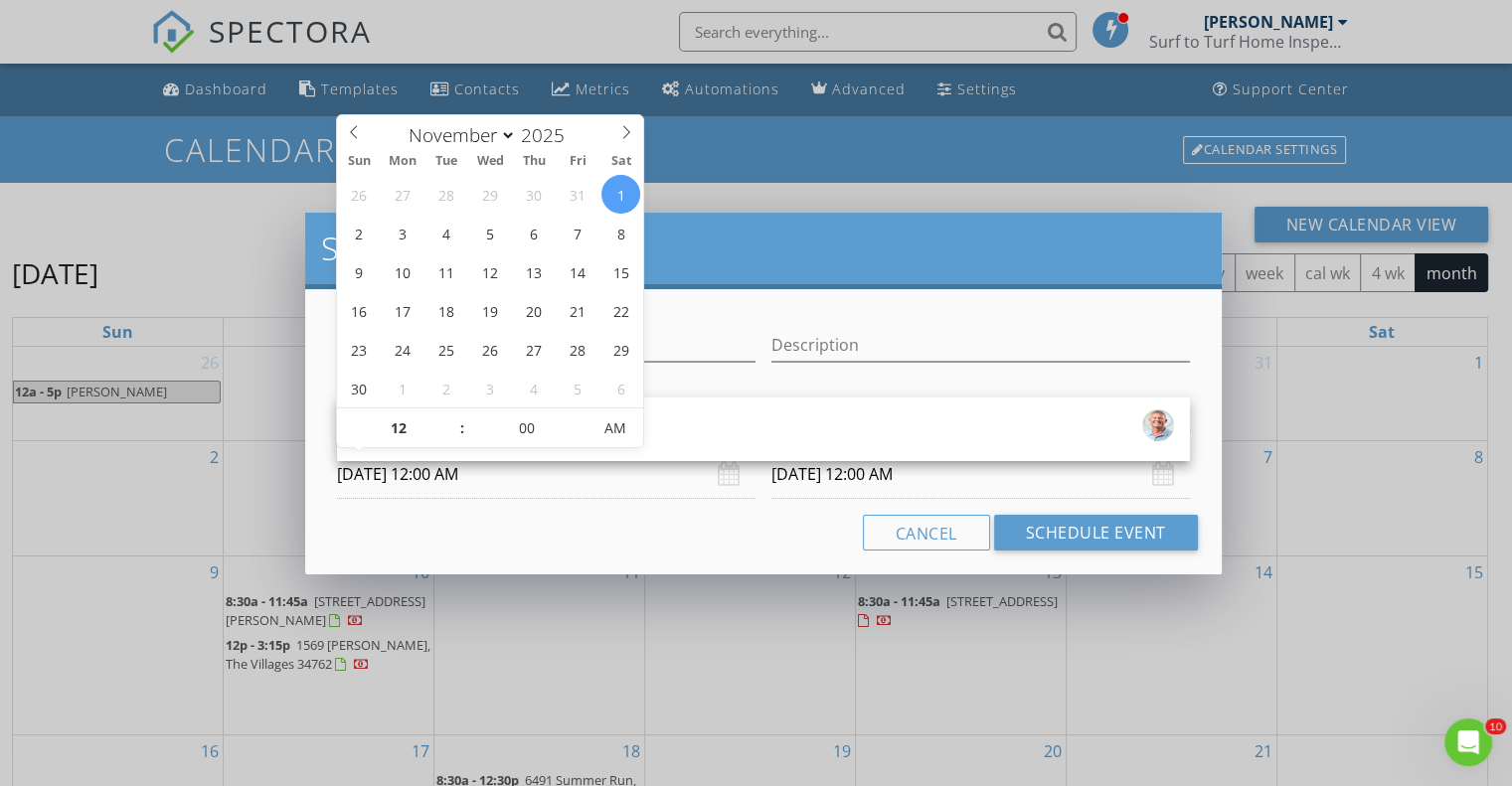 click on "[DATE] 12:00 AM" at bounding box center [546, 474] 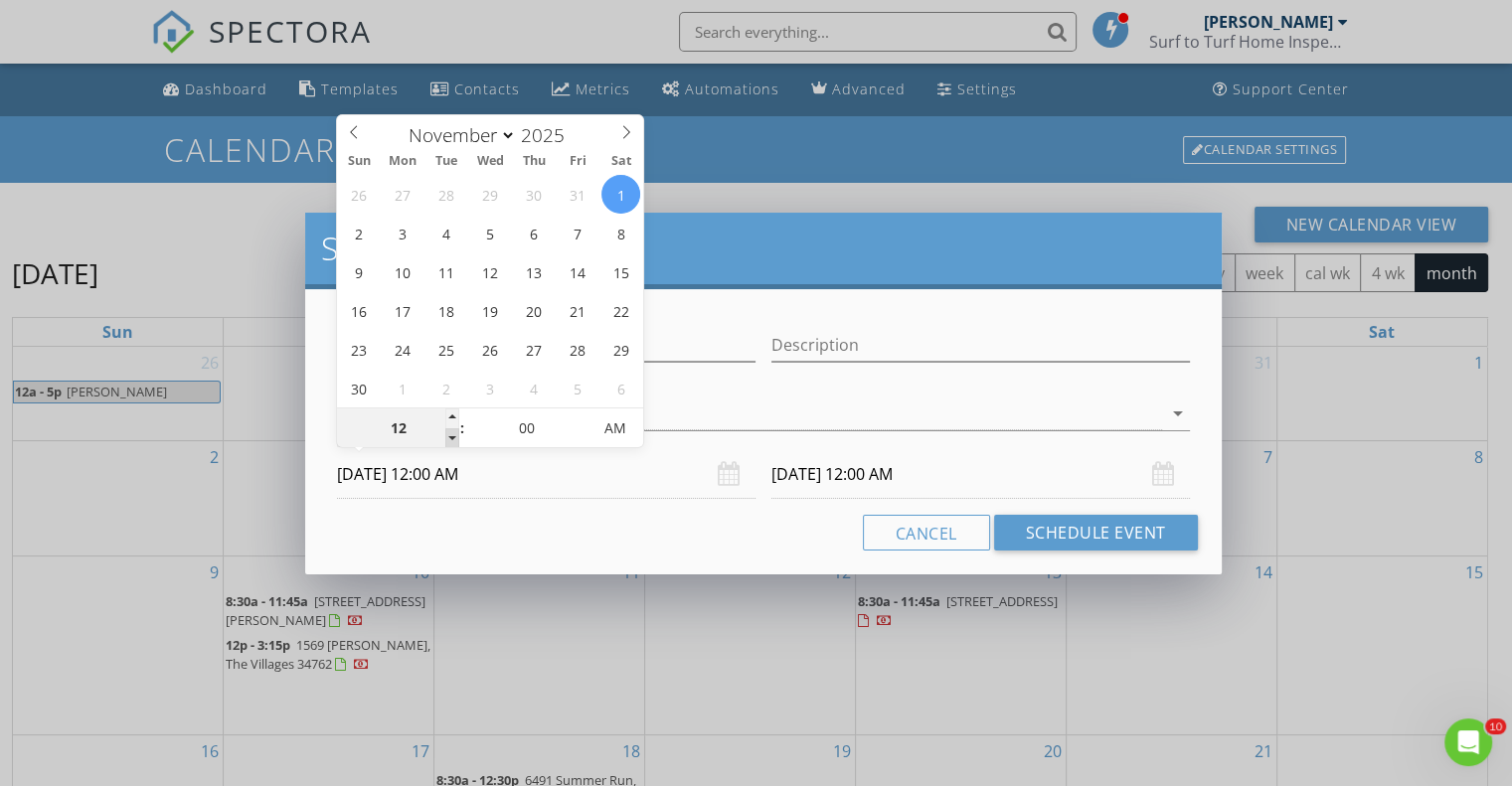 type on "11" 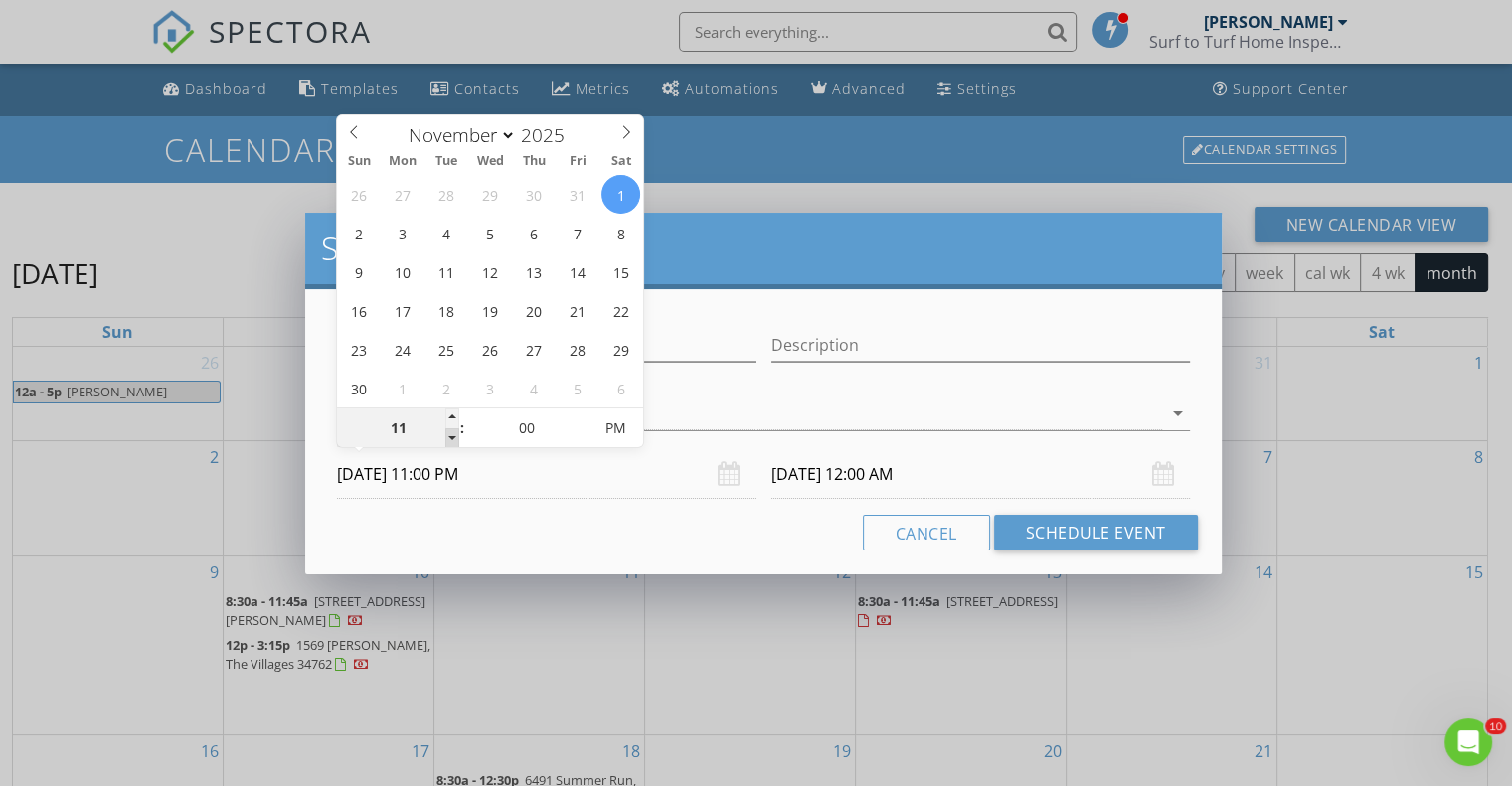 click at bounding box center (452, 438) 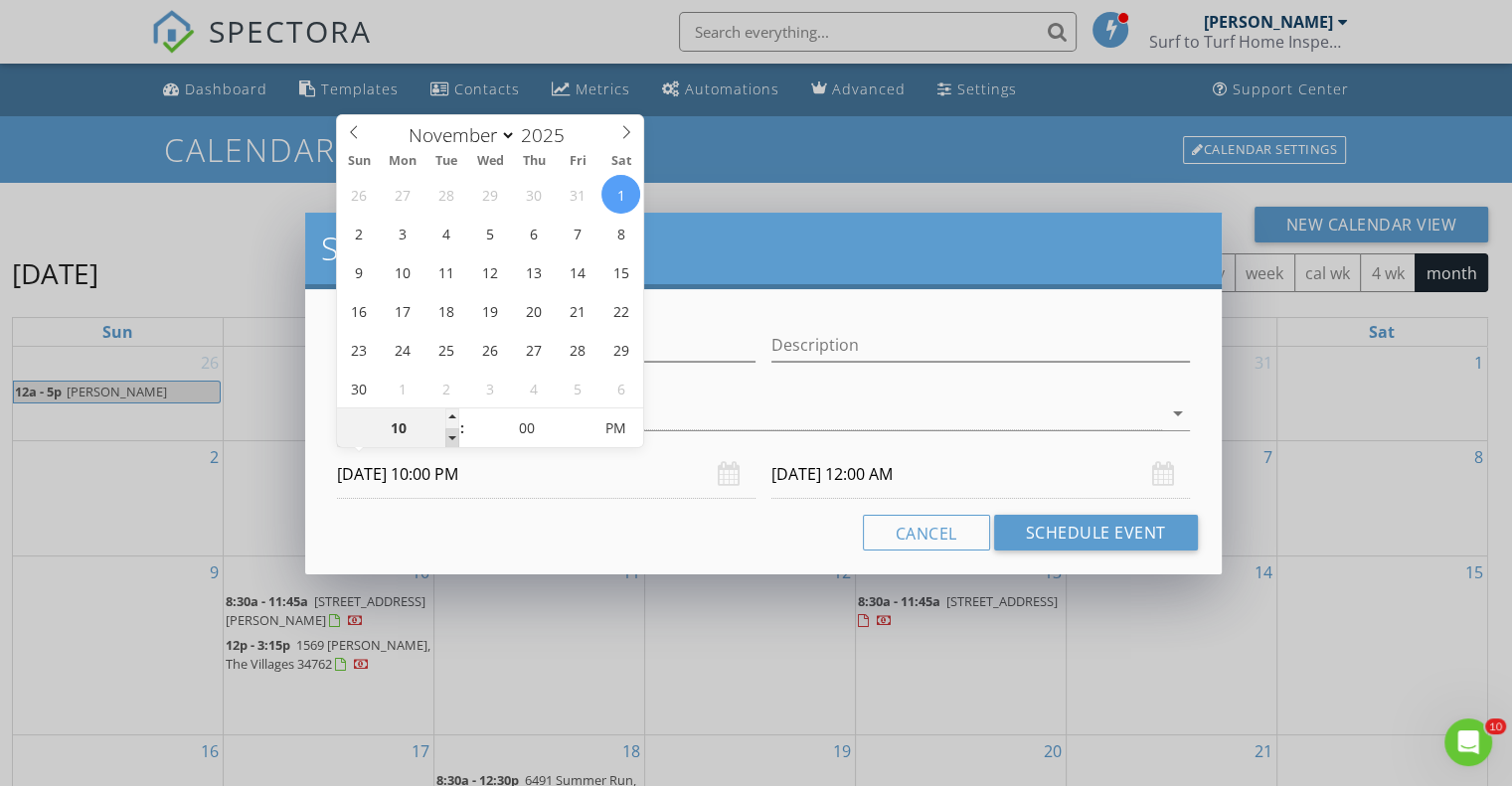 click at bounding box center (452, 438) 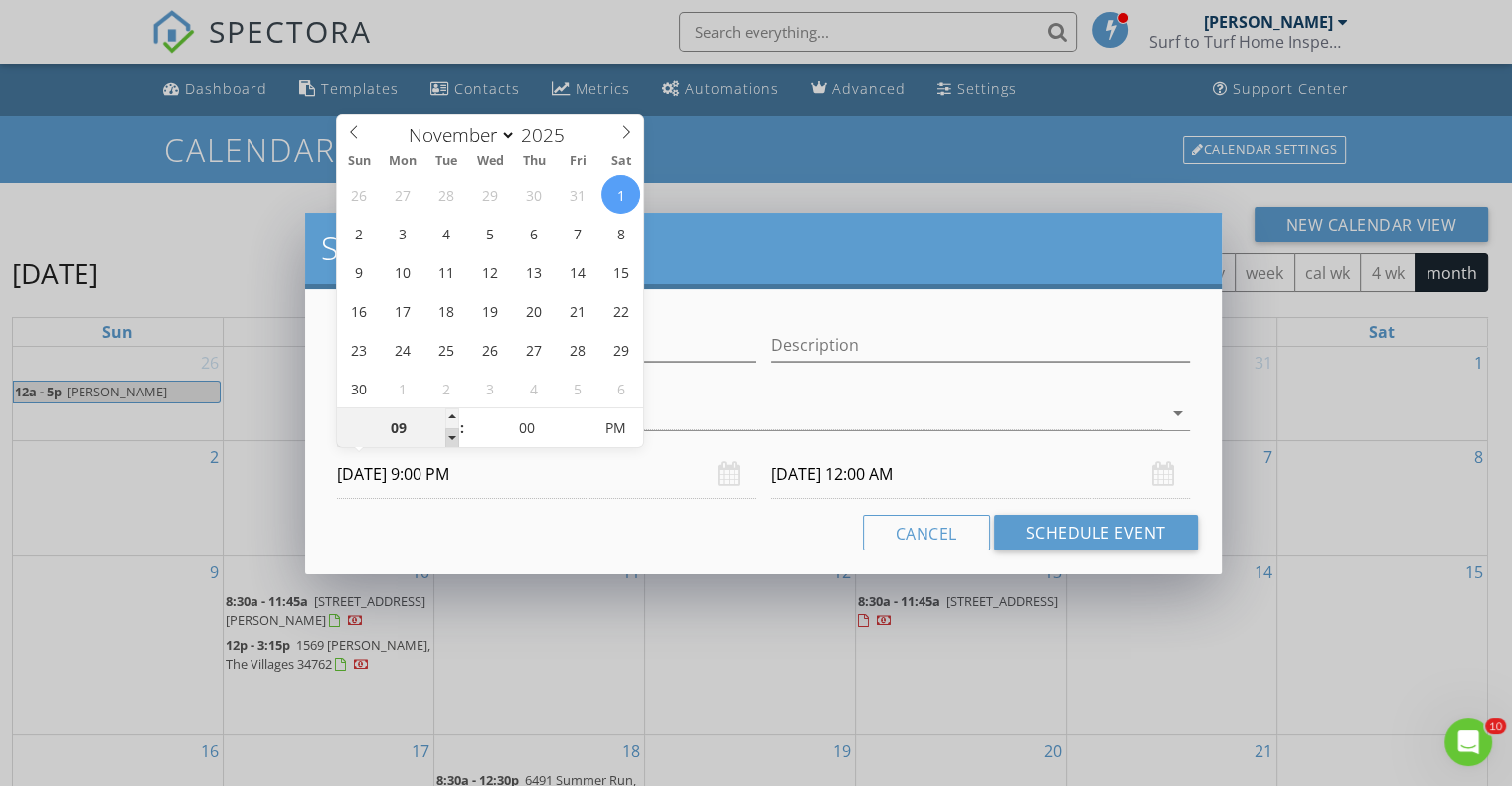 click at bounding box center (452, 438) 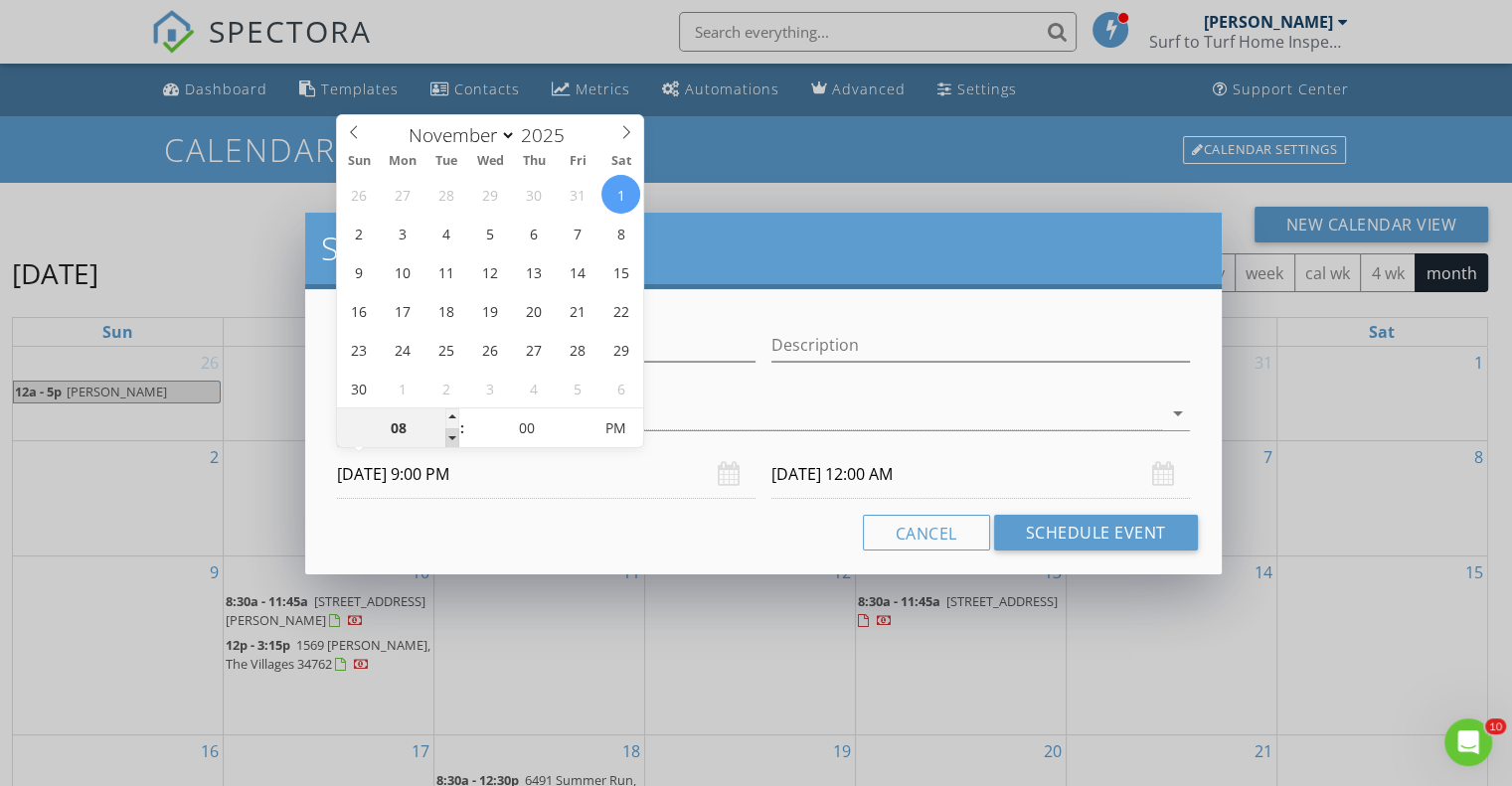 type on "[DATE] 8:00 PM" 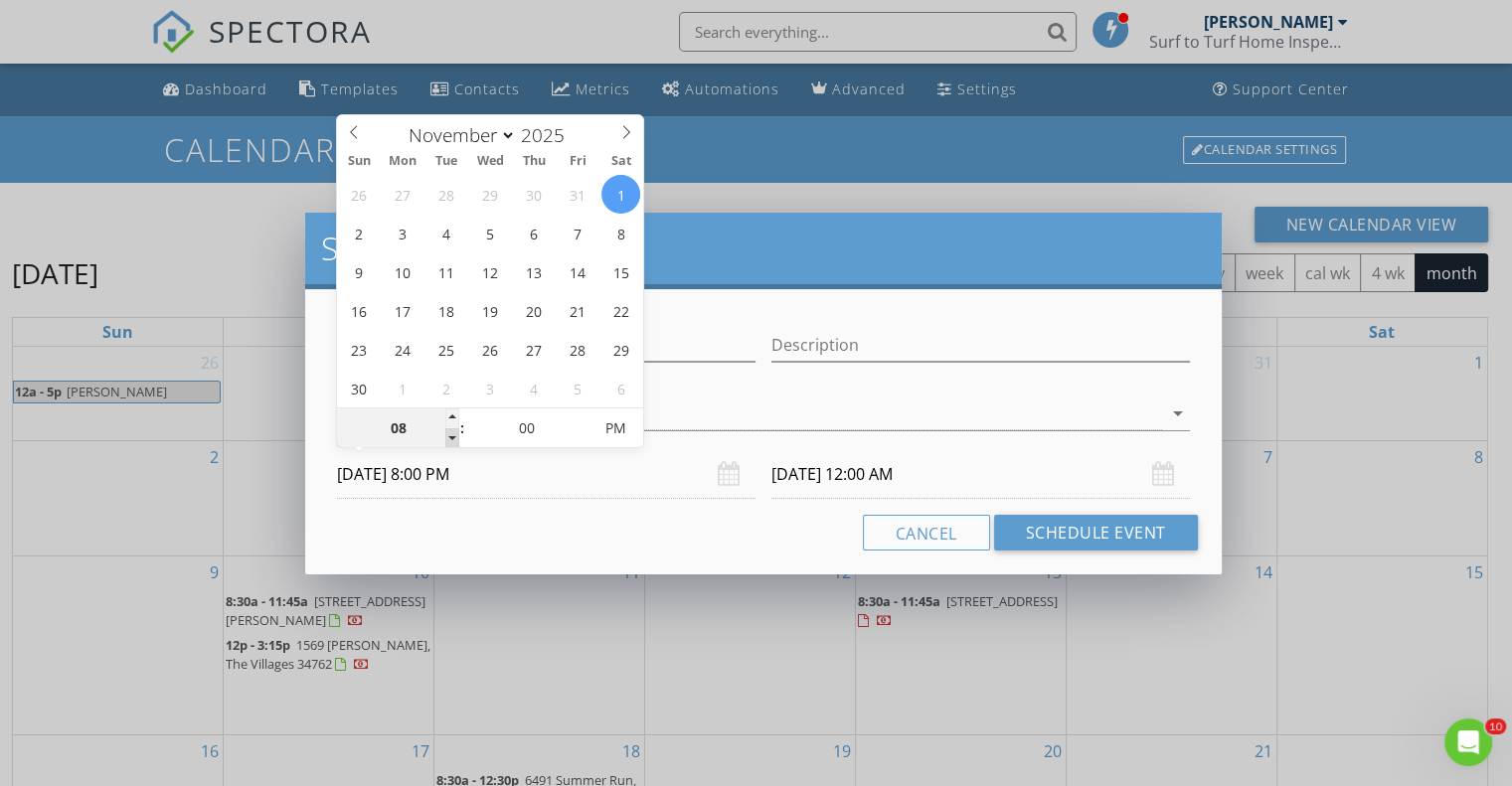 click at bounding box center (452, 438) 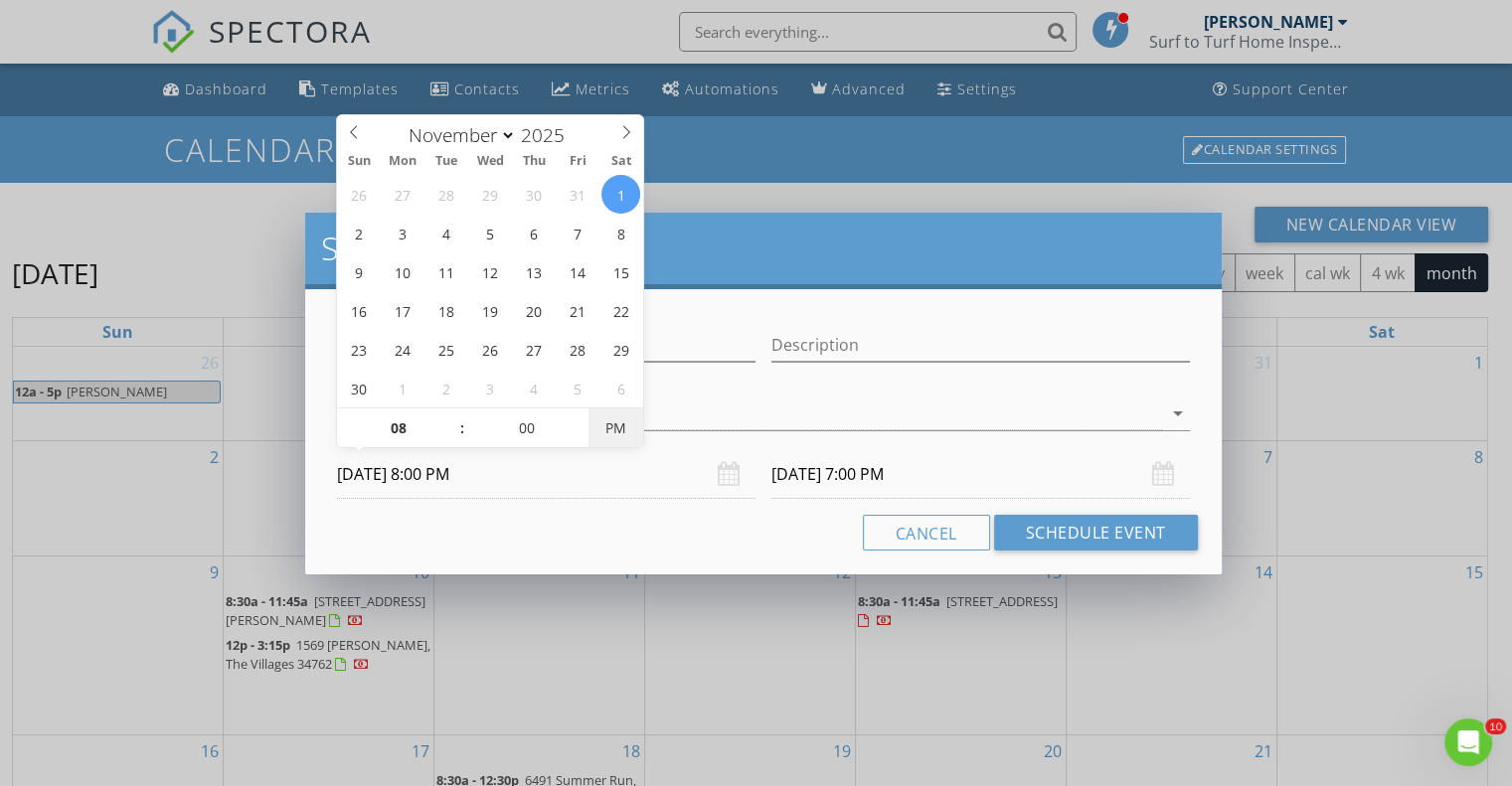 type on "[DATE] 8:00 AM" 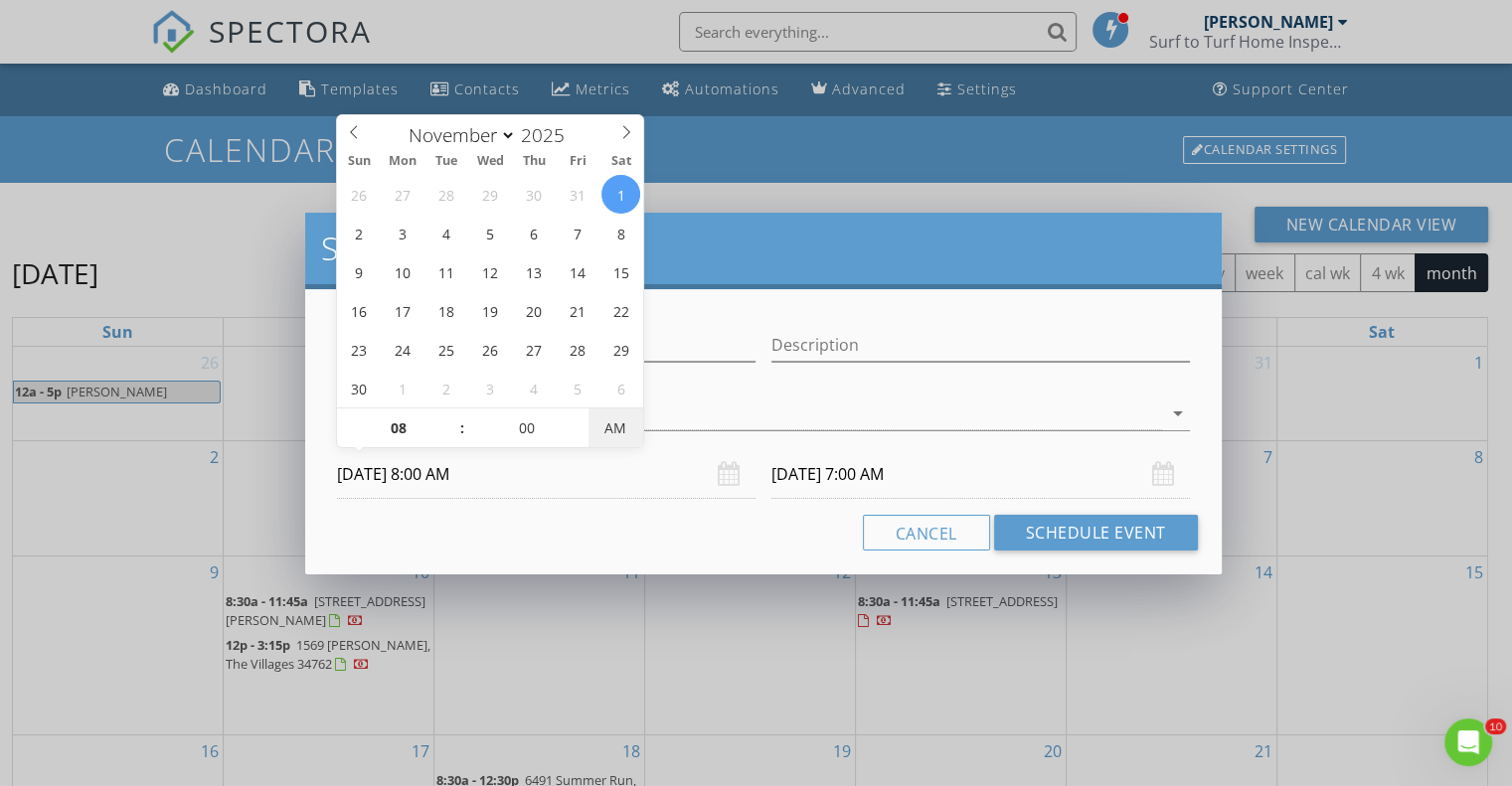 click on "AM" at bounding box center (615, 428) 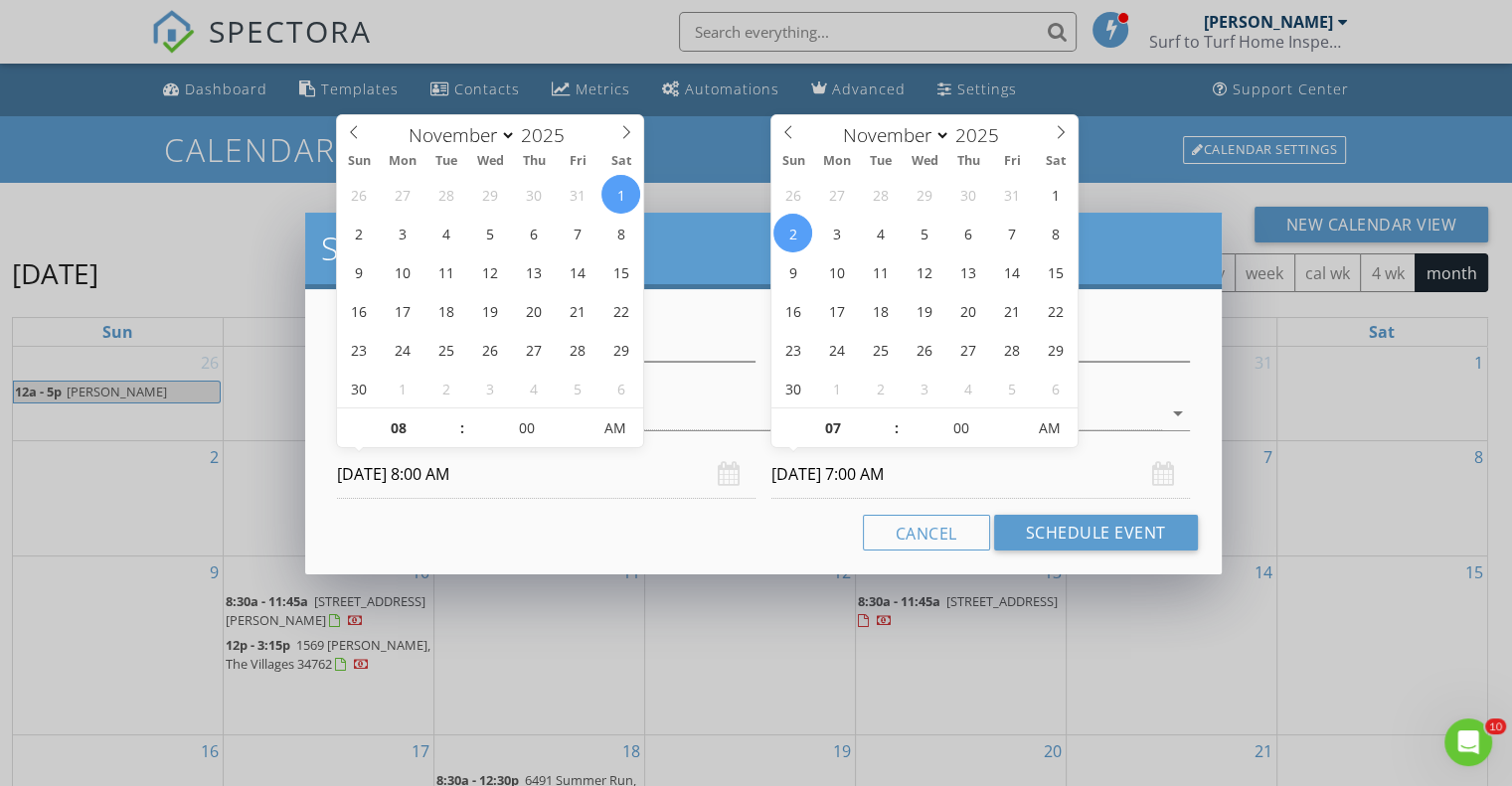 click on "[DATE] 7:00 AM" at bounding box center [980, 474] 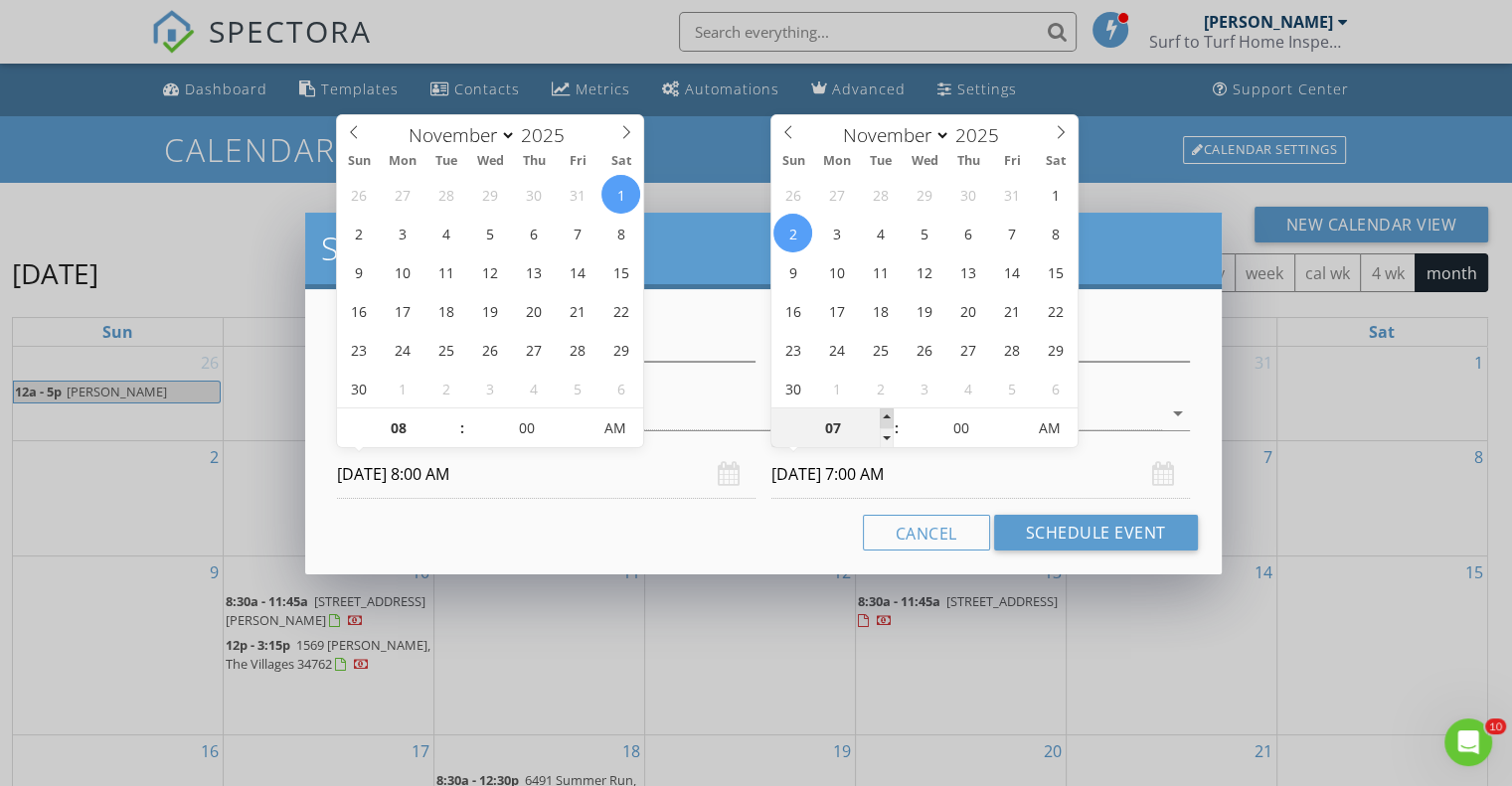 type on "08" 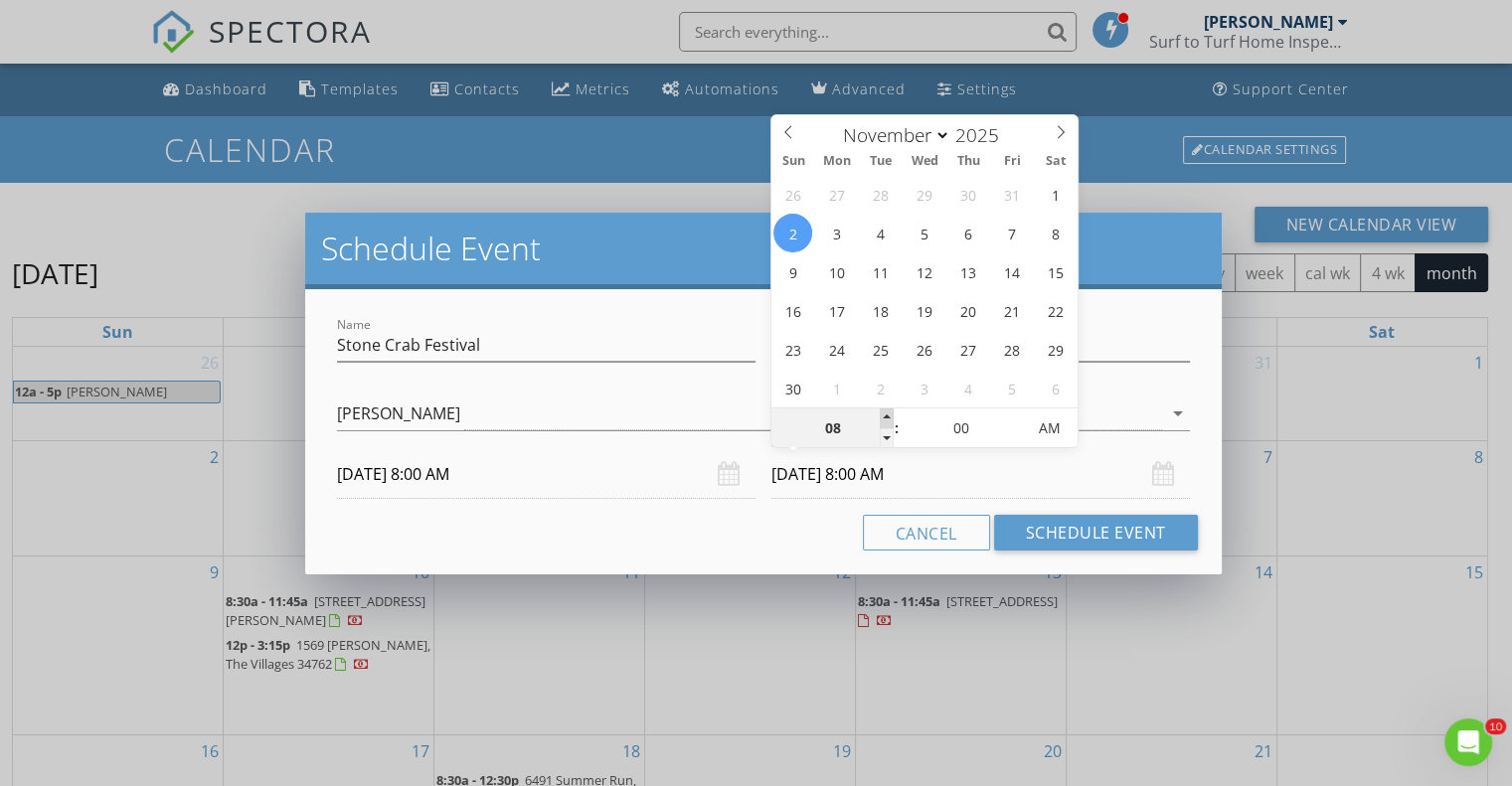 click at bounding box center [887, 418] 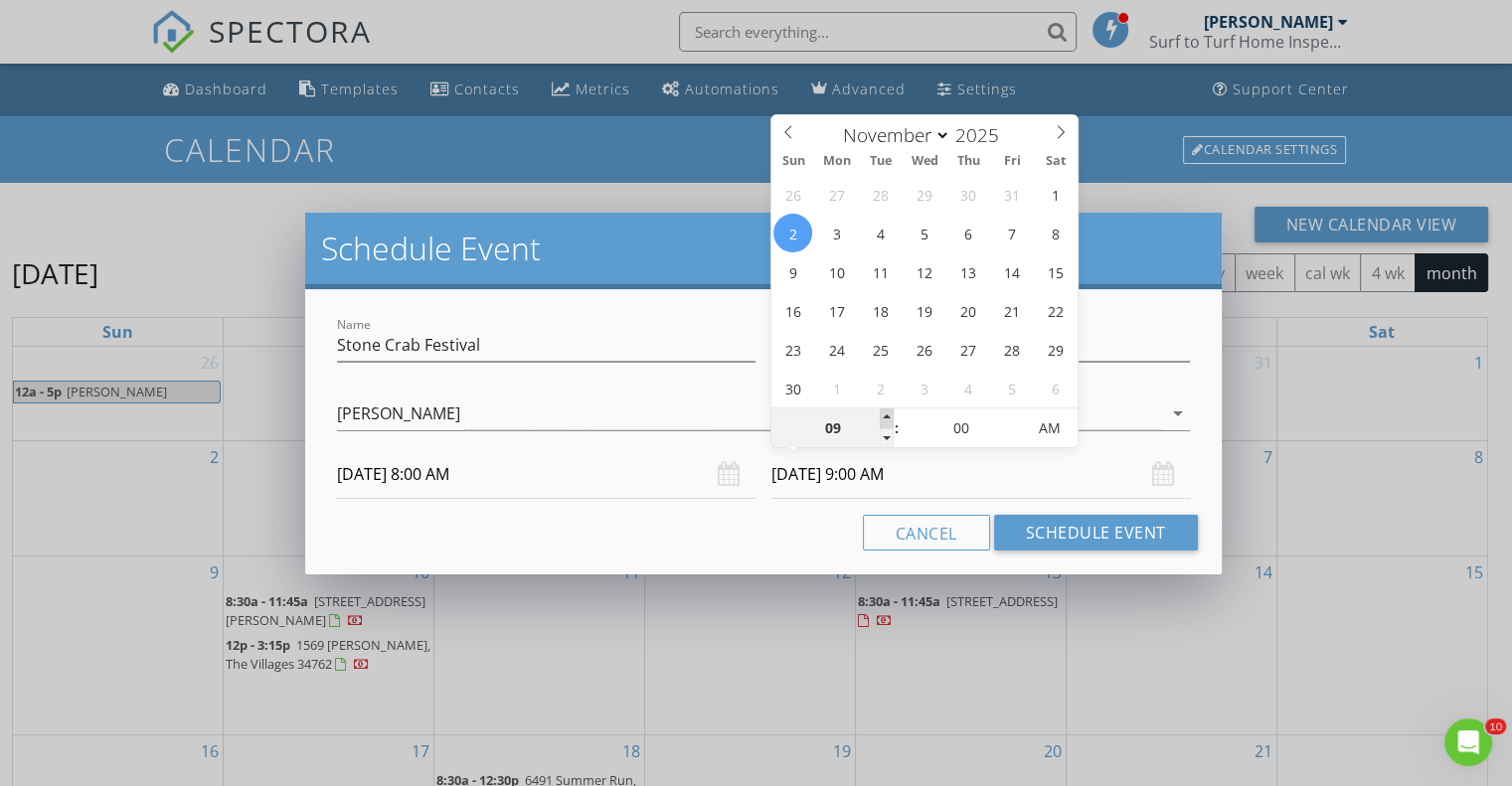 click at bounding box center (887, 418) 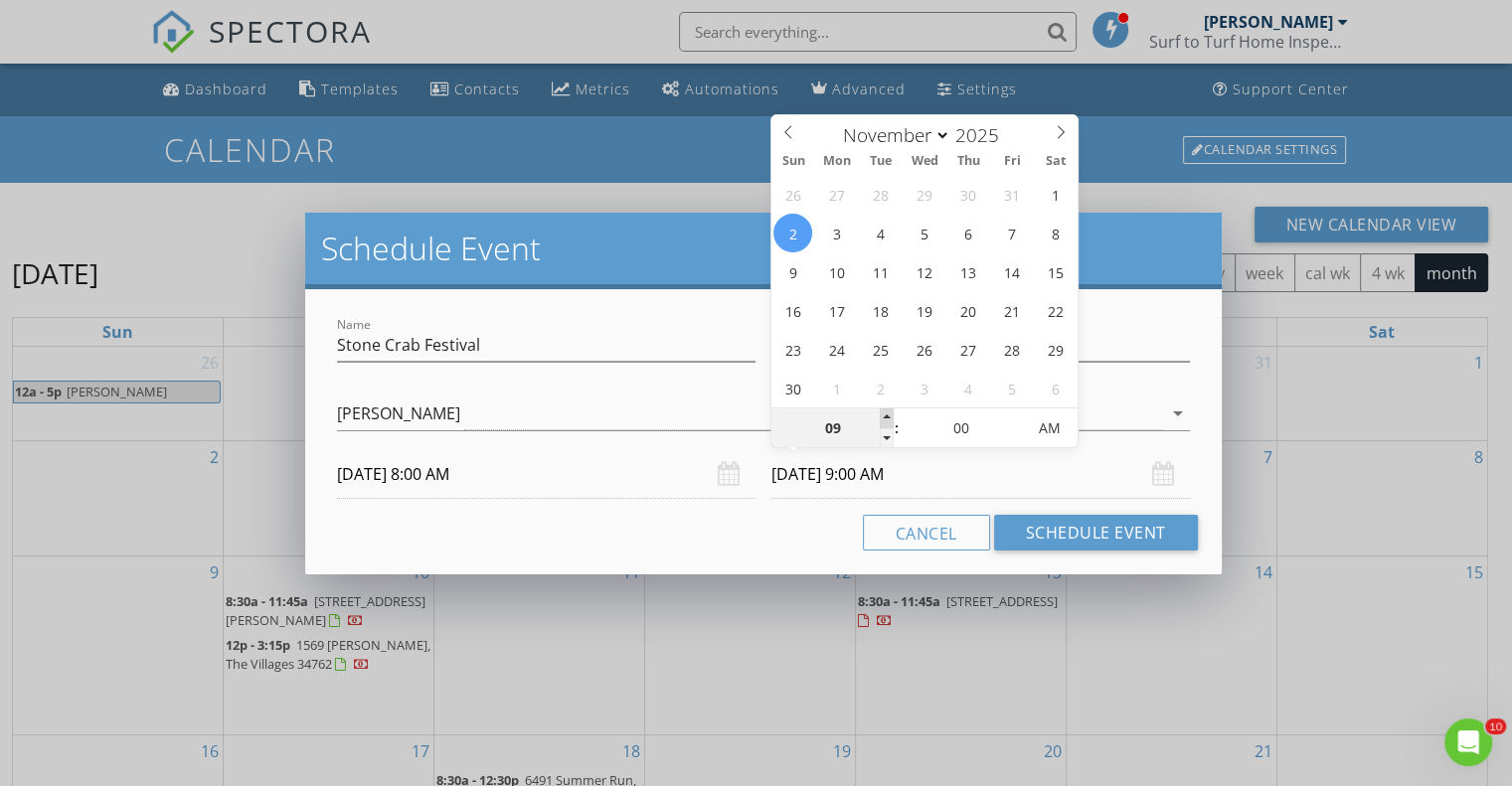 type on "10" 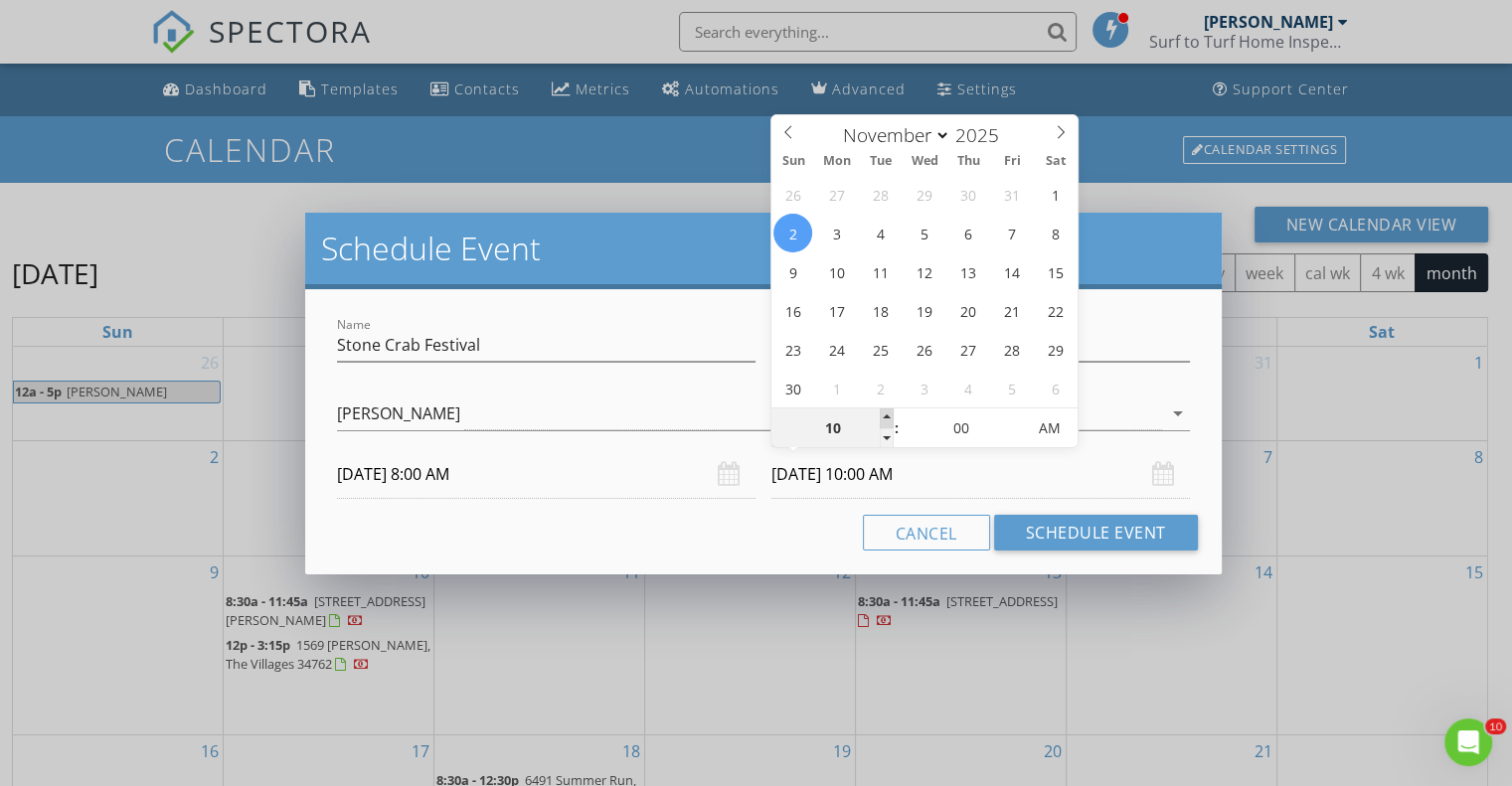 click at bounding box center (887, 418) 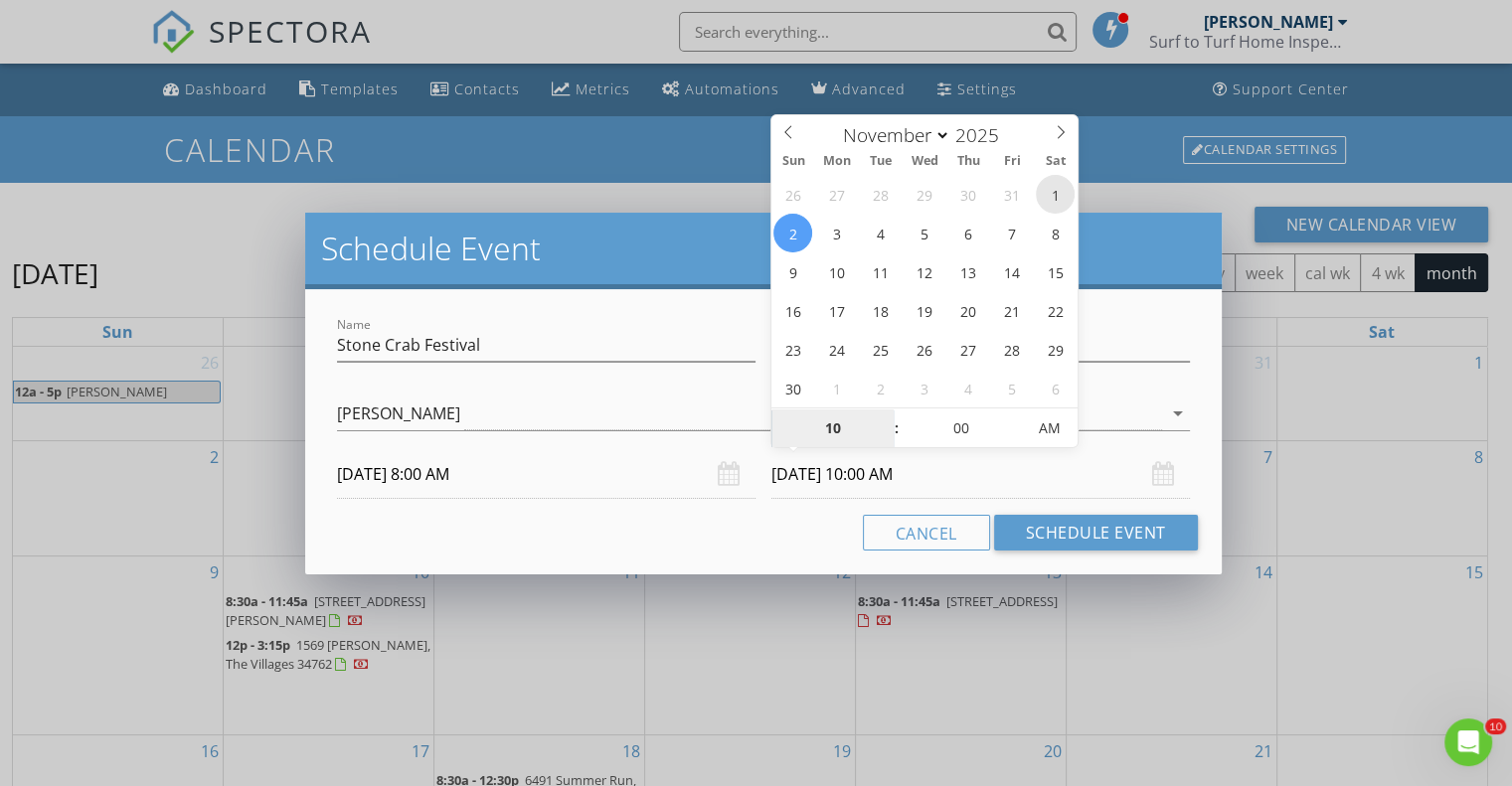 type on "[DATE] 10:00 AM" 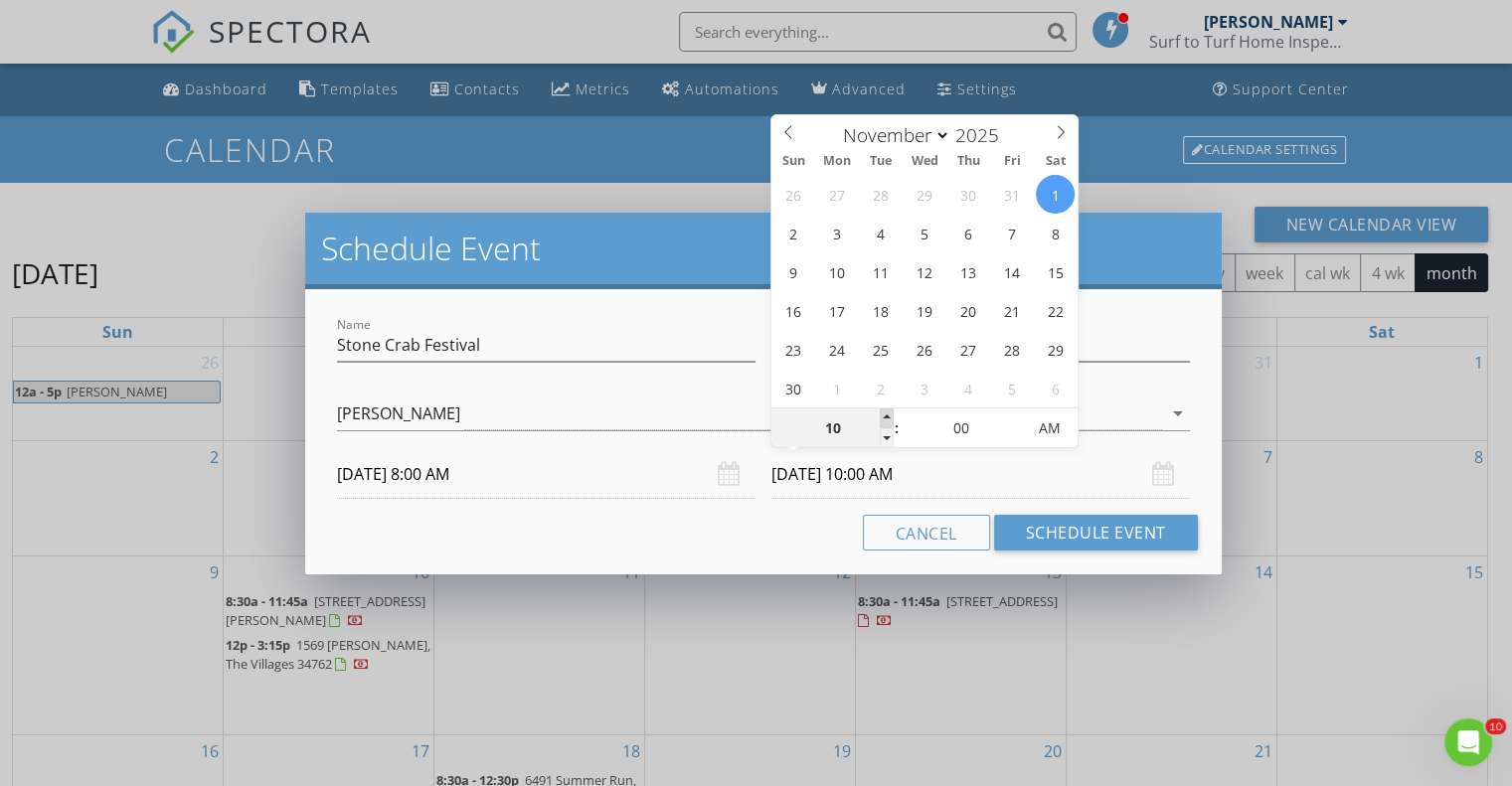 type on "11" 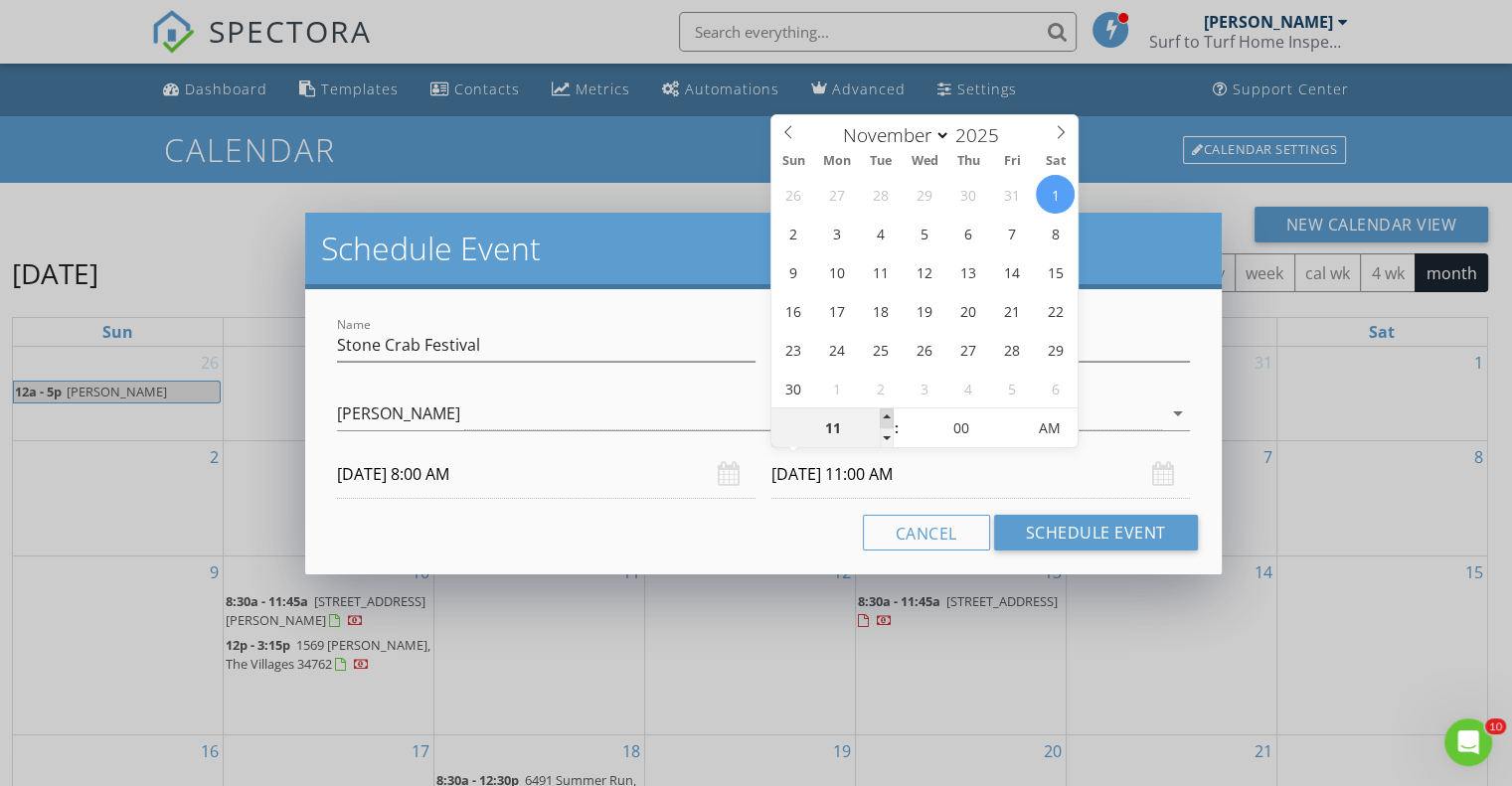 click at bounding box center [887, 418] 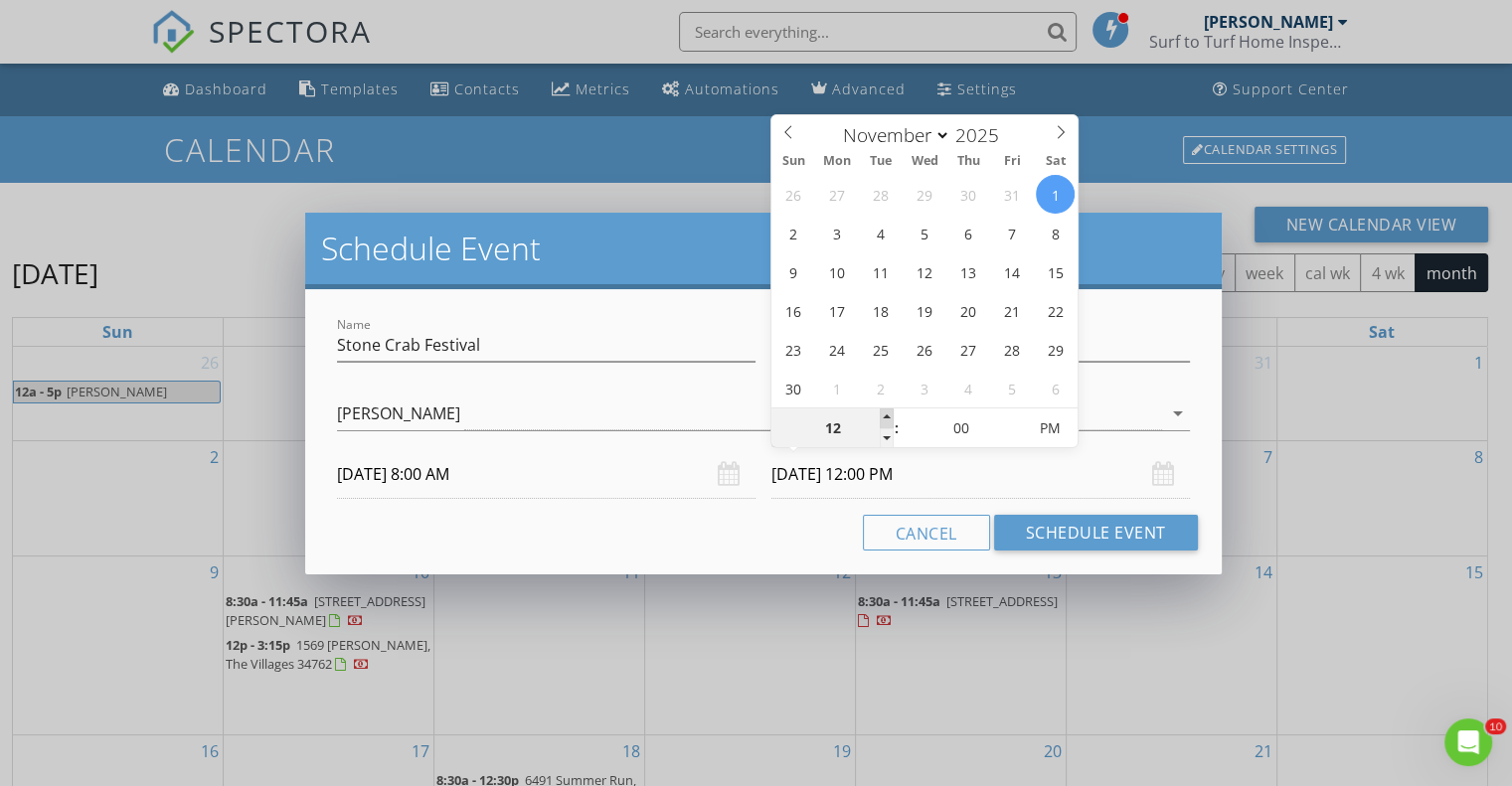 click at bounding box center (887, 418) 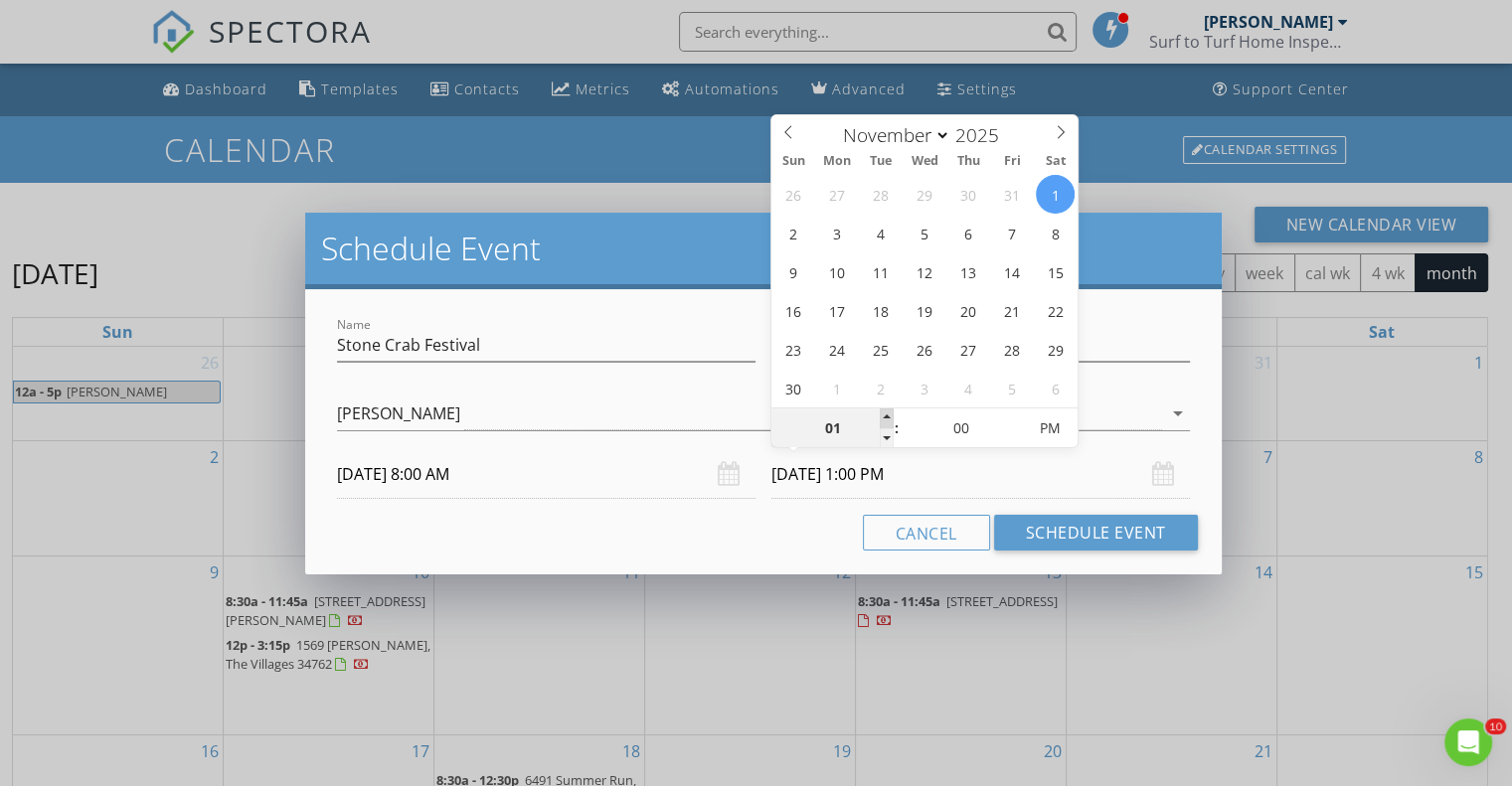 click at bounding box center [887, 418] 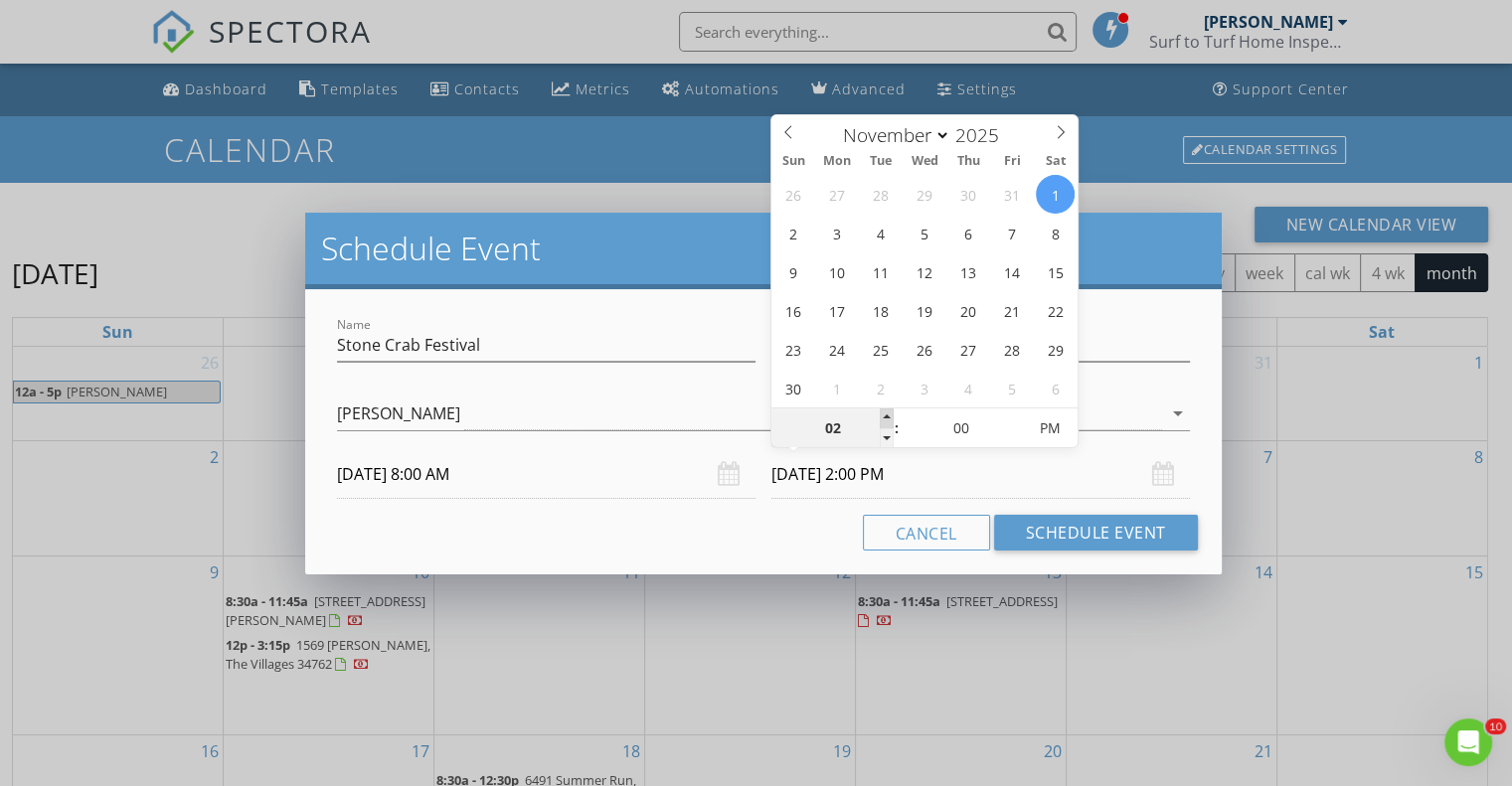 click at bounding box center (887, 418) 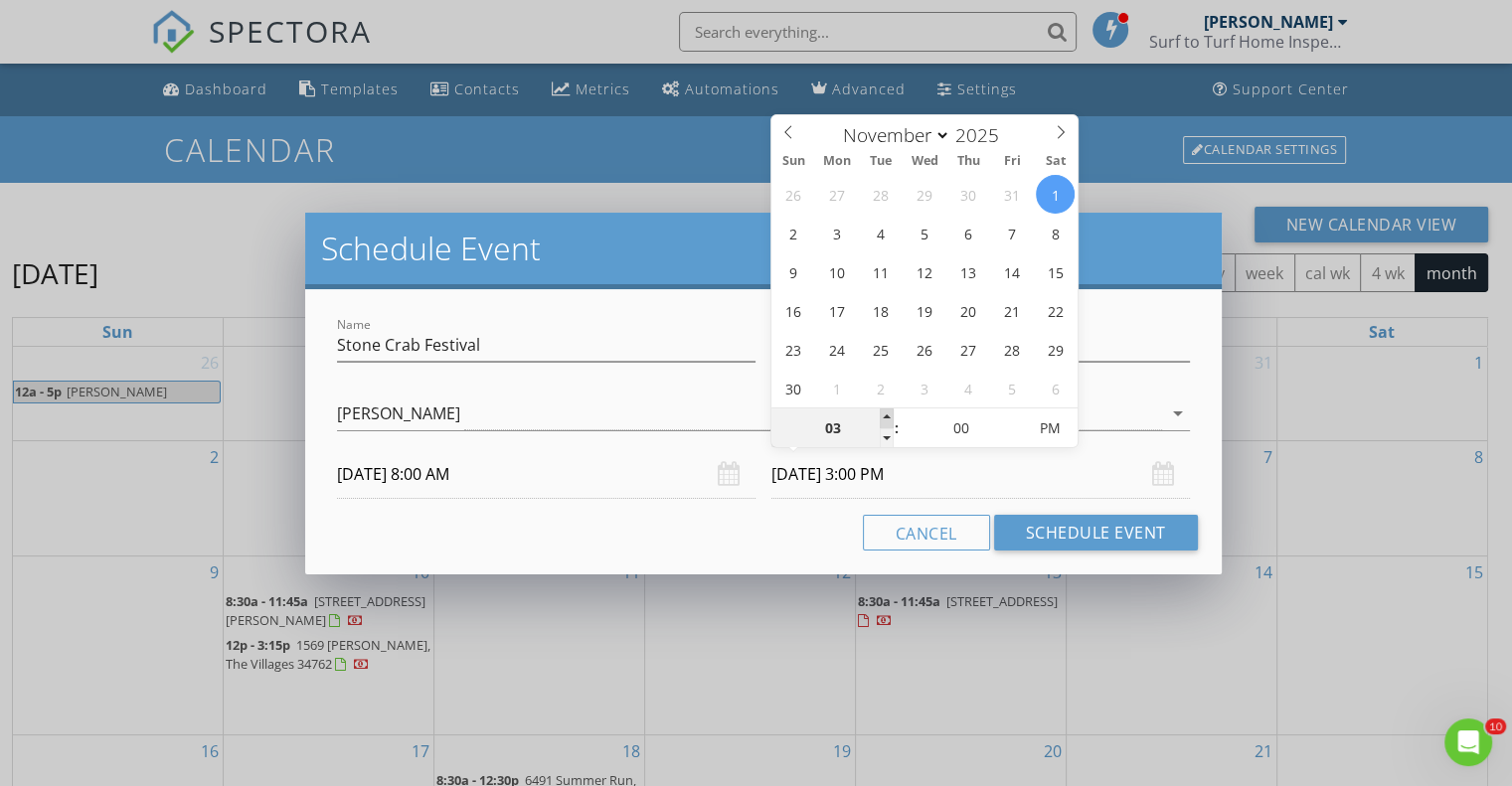 click at bounding box center [887, 418] 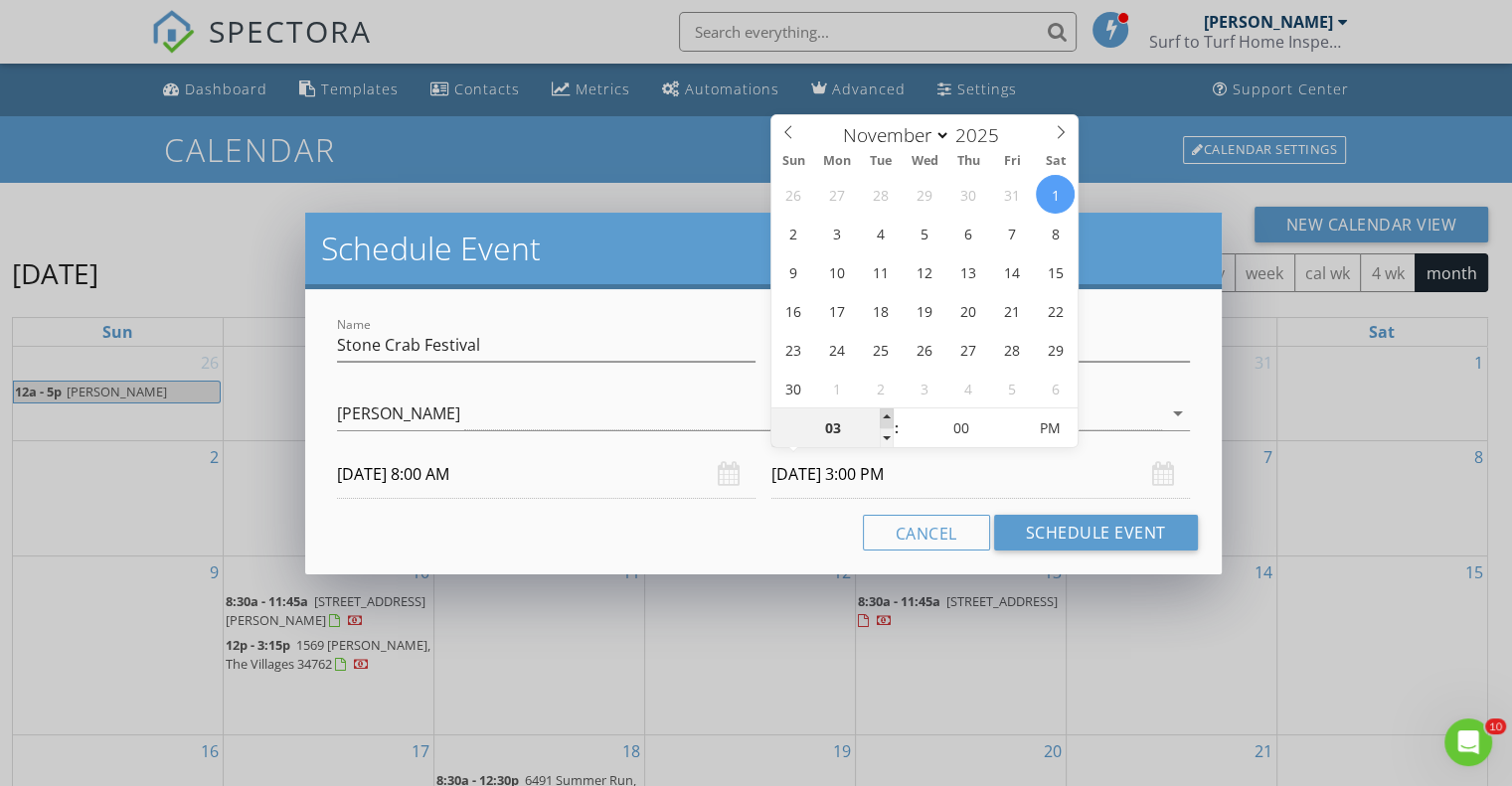 type on "04" 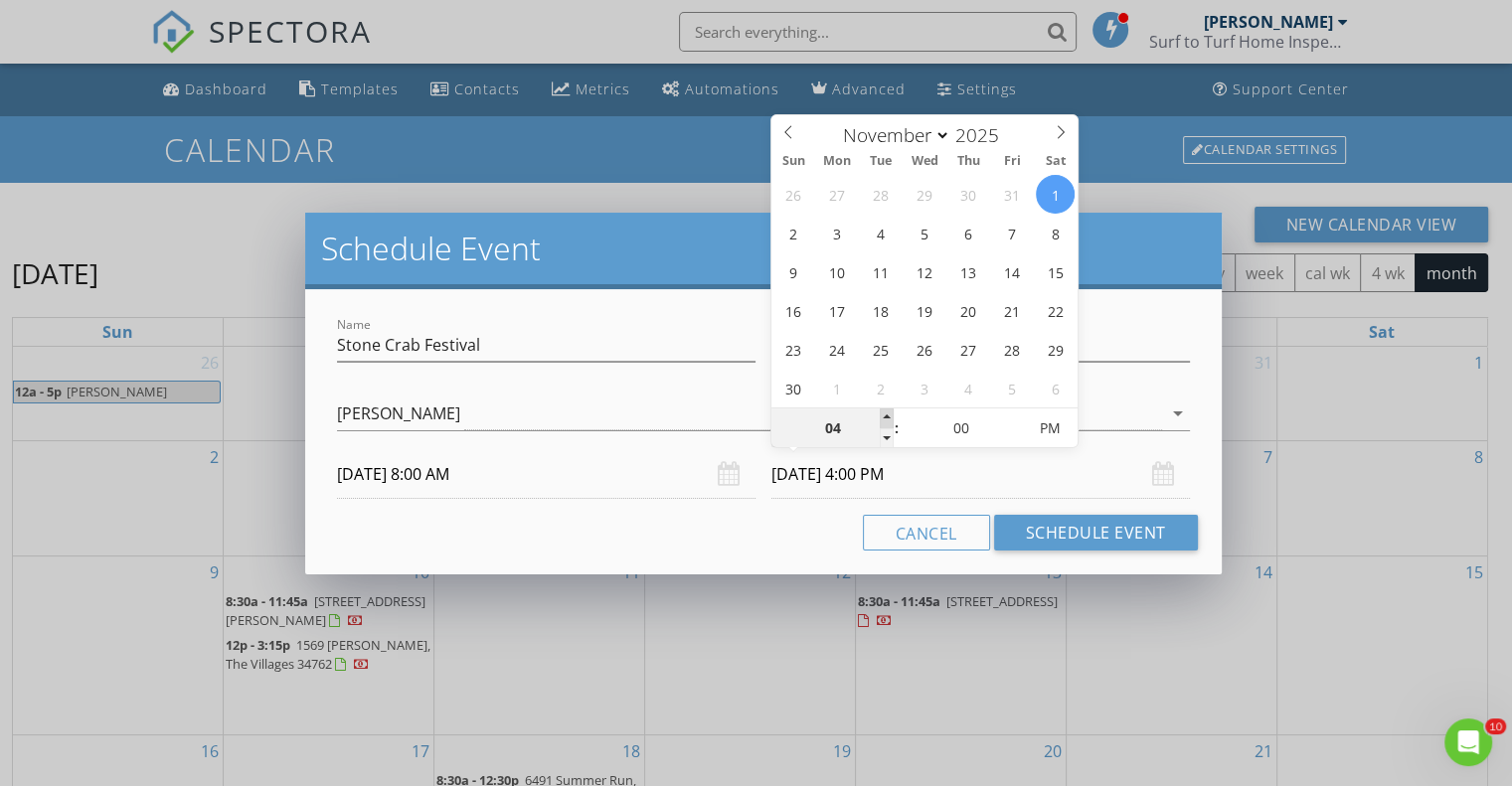 click at bounding box center [887, 418] 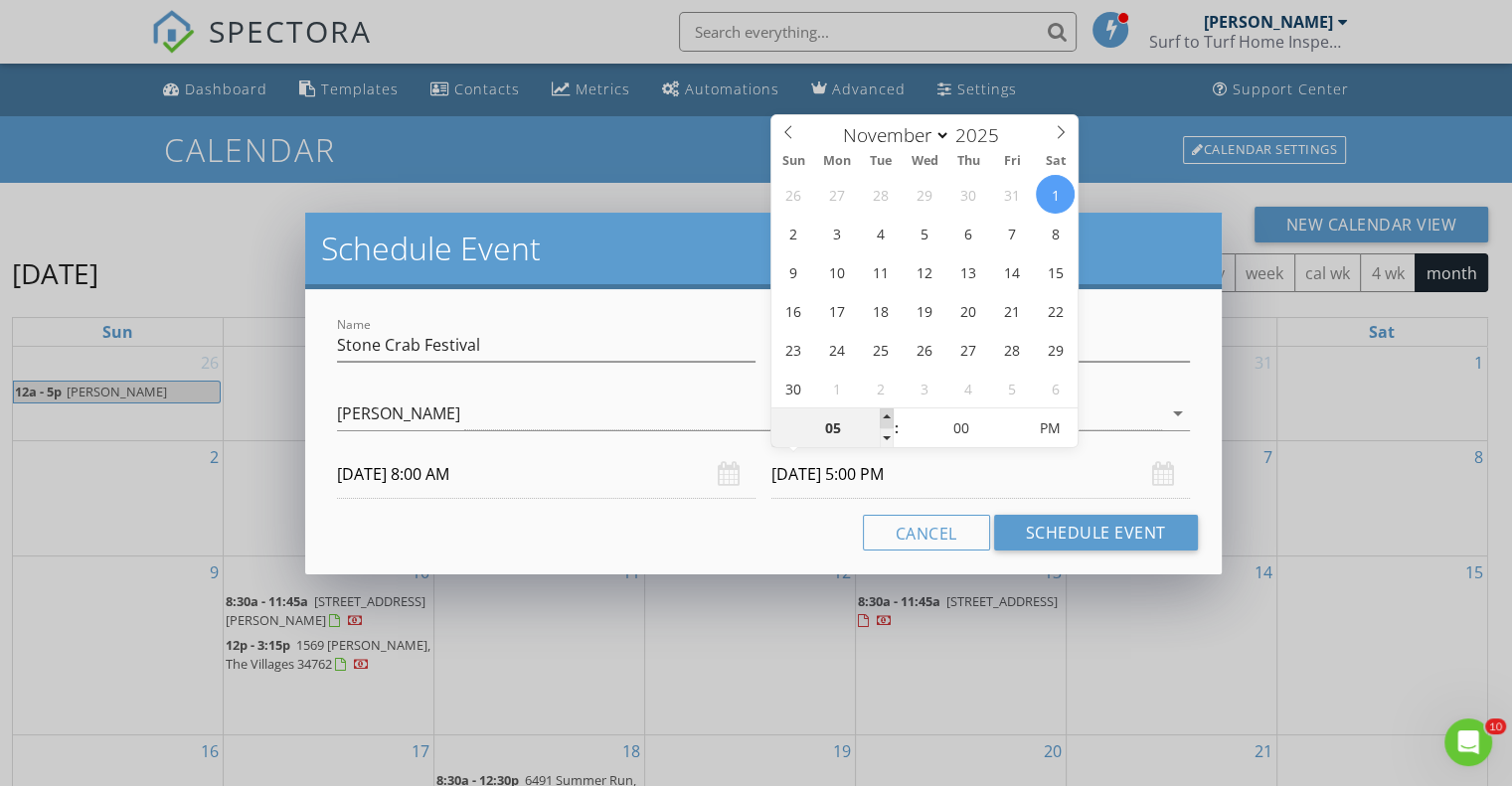 click at bounding box center (887, 418) 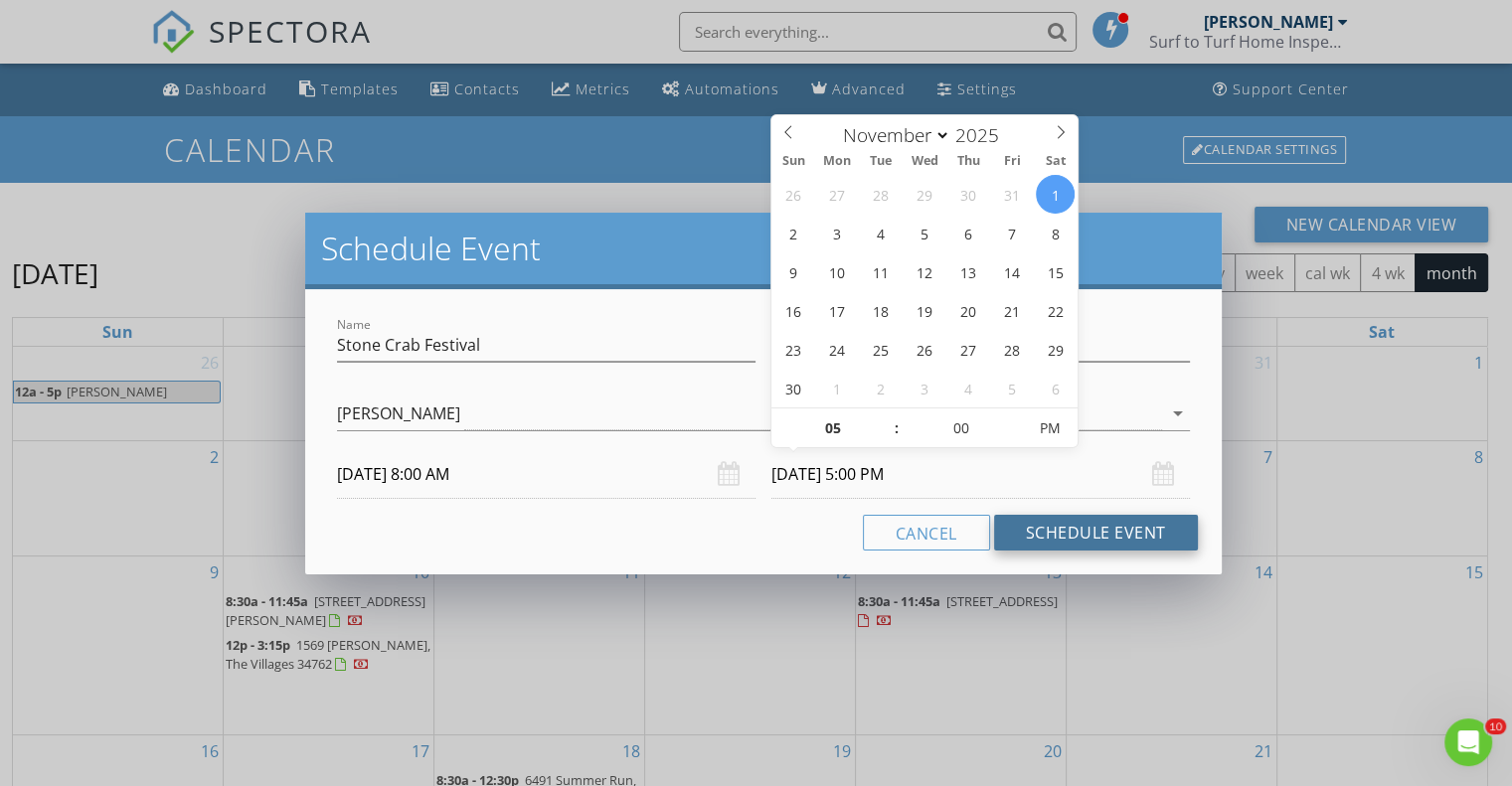 click on "Schedule Event" at bounding box center (1095, 533) 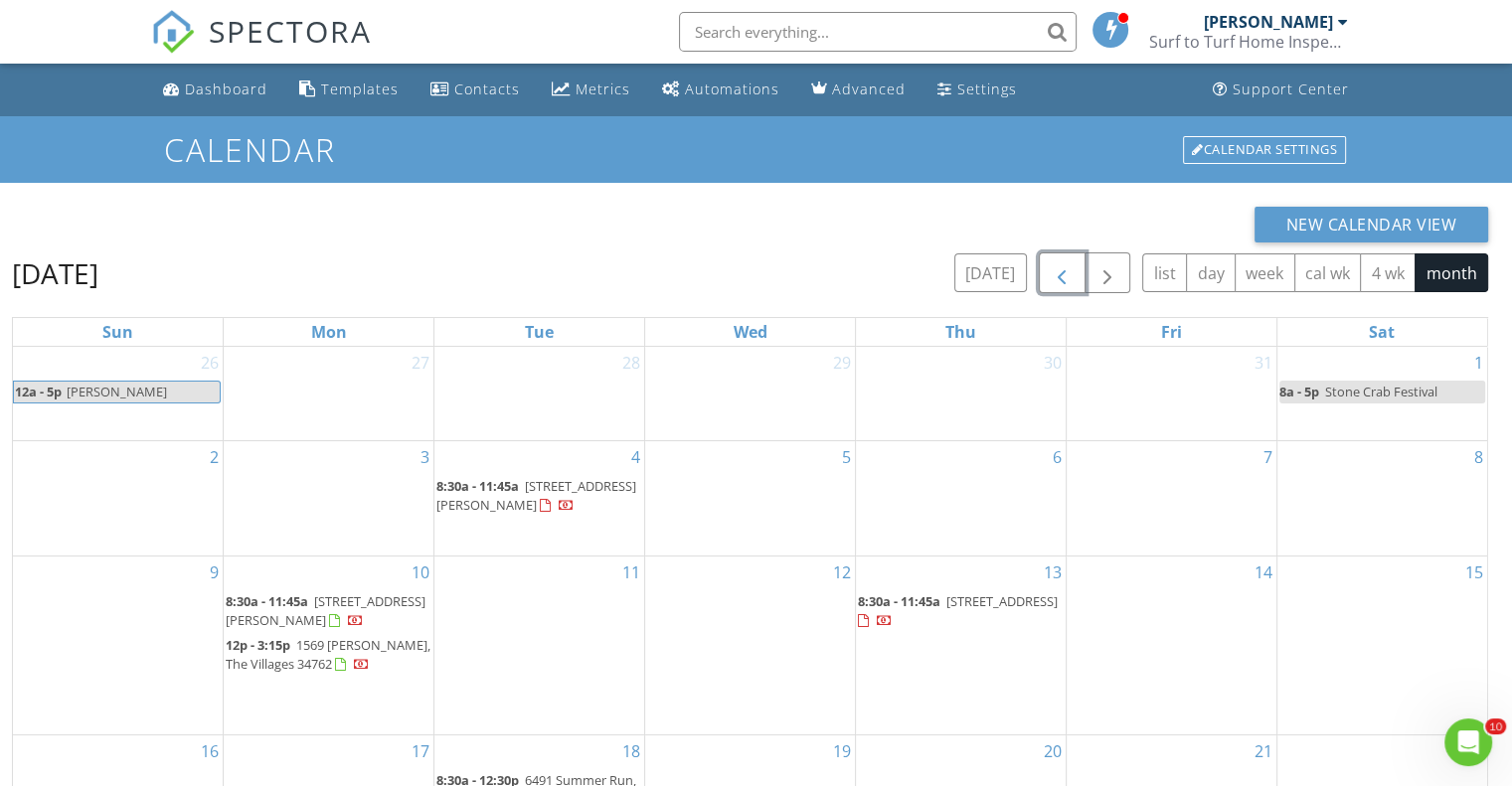 click at bounding box center [1062, 273] 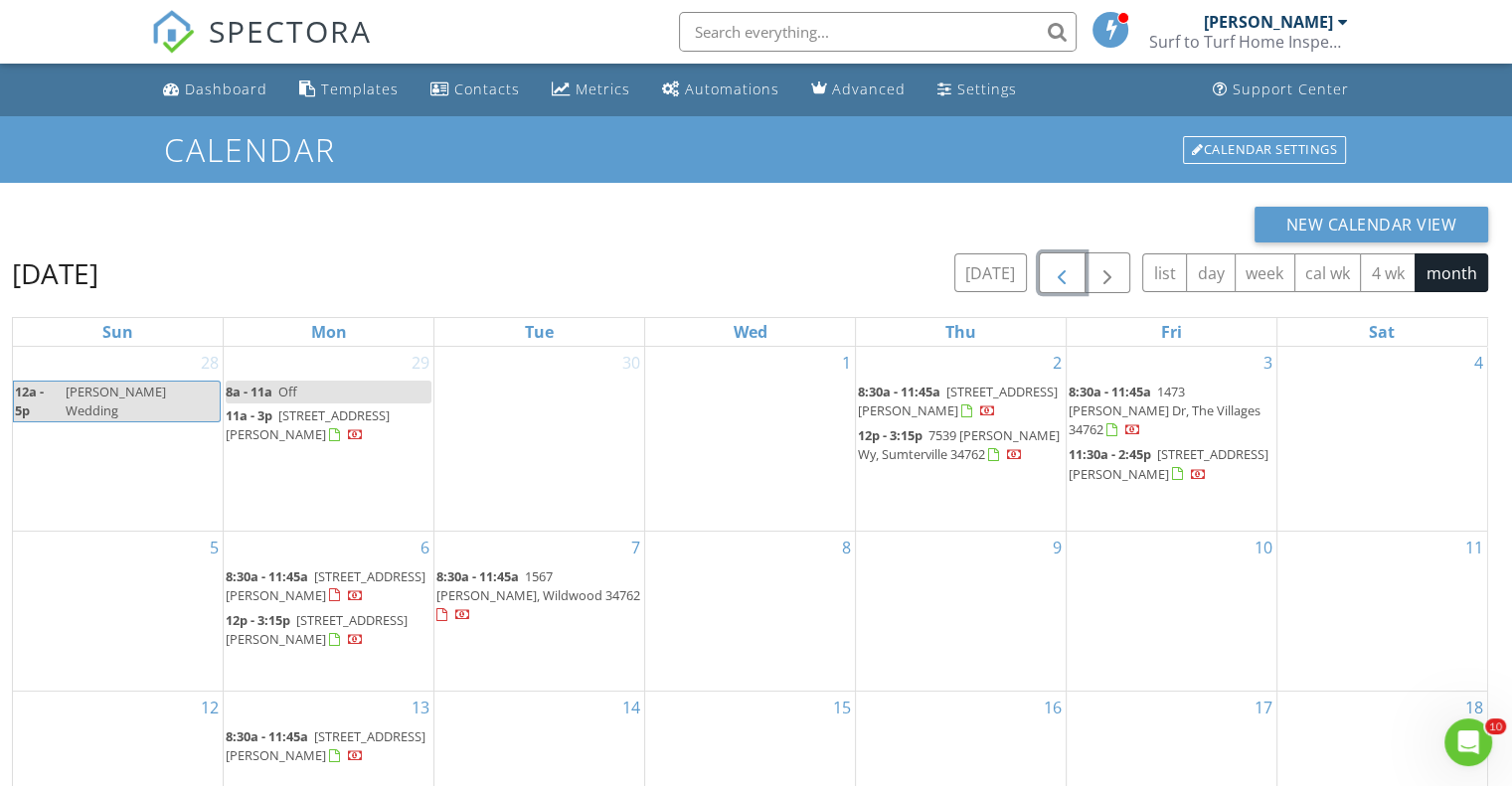 click at bounding box center (1062, 273) 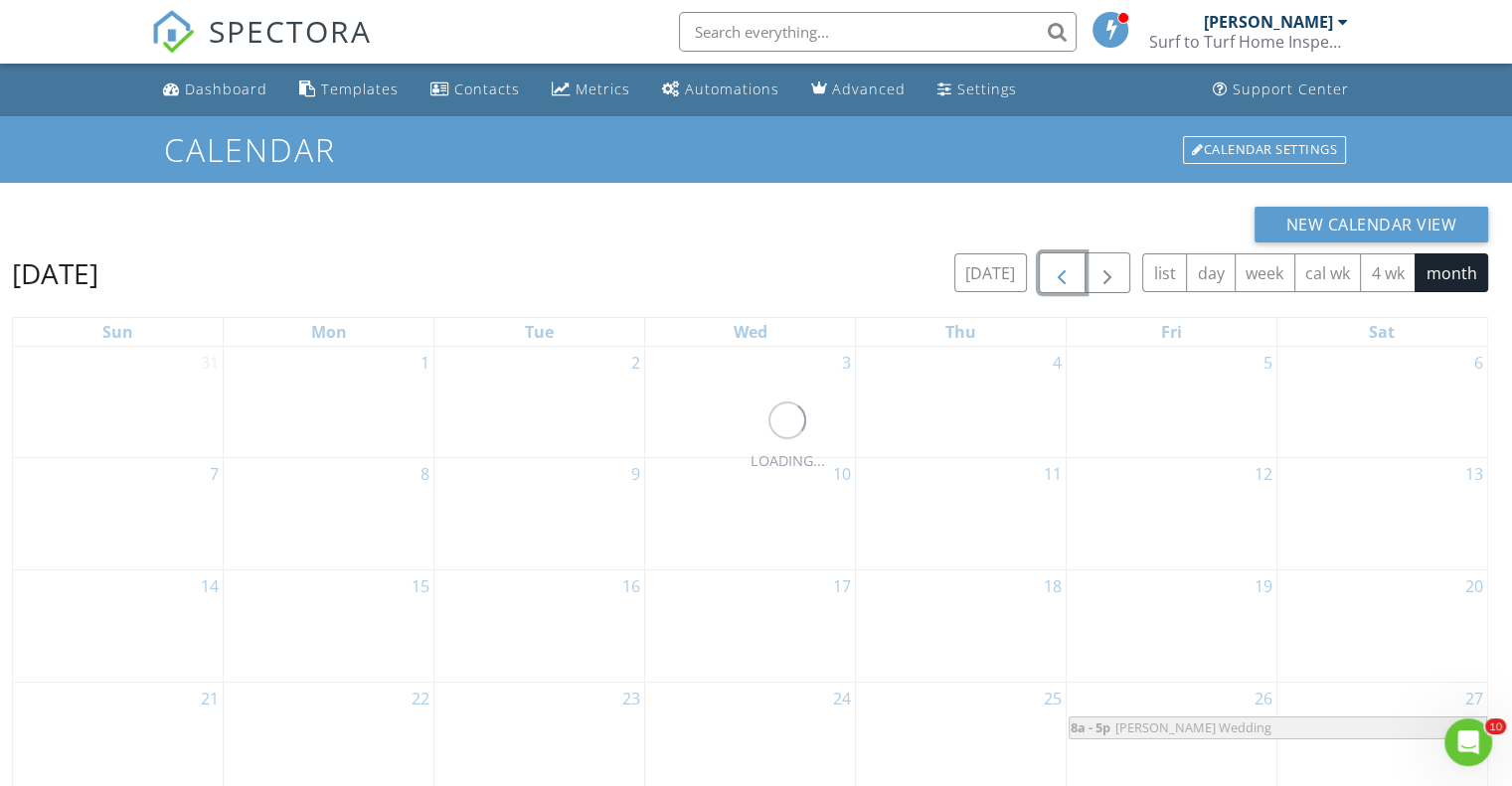 click at bounding box center (1062, 273) 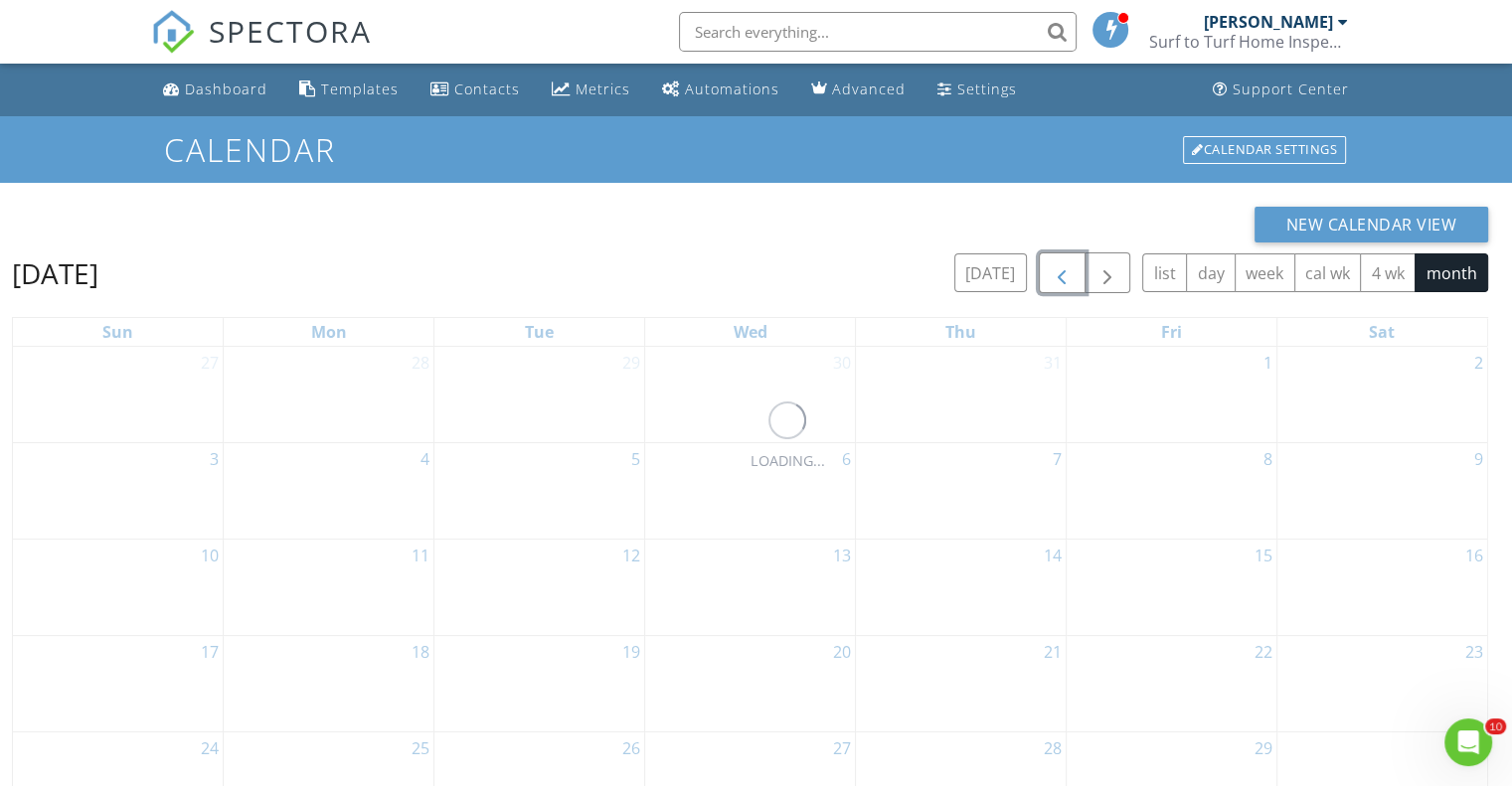 click at bounding box center [1062, 273] 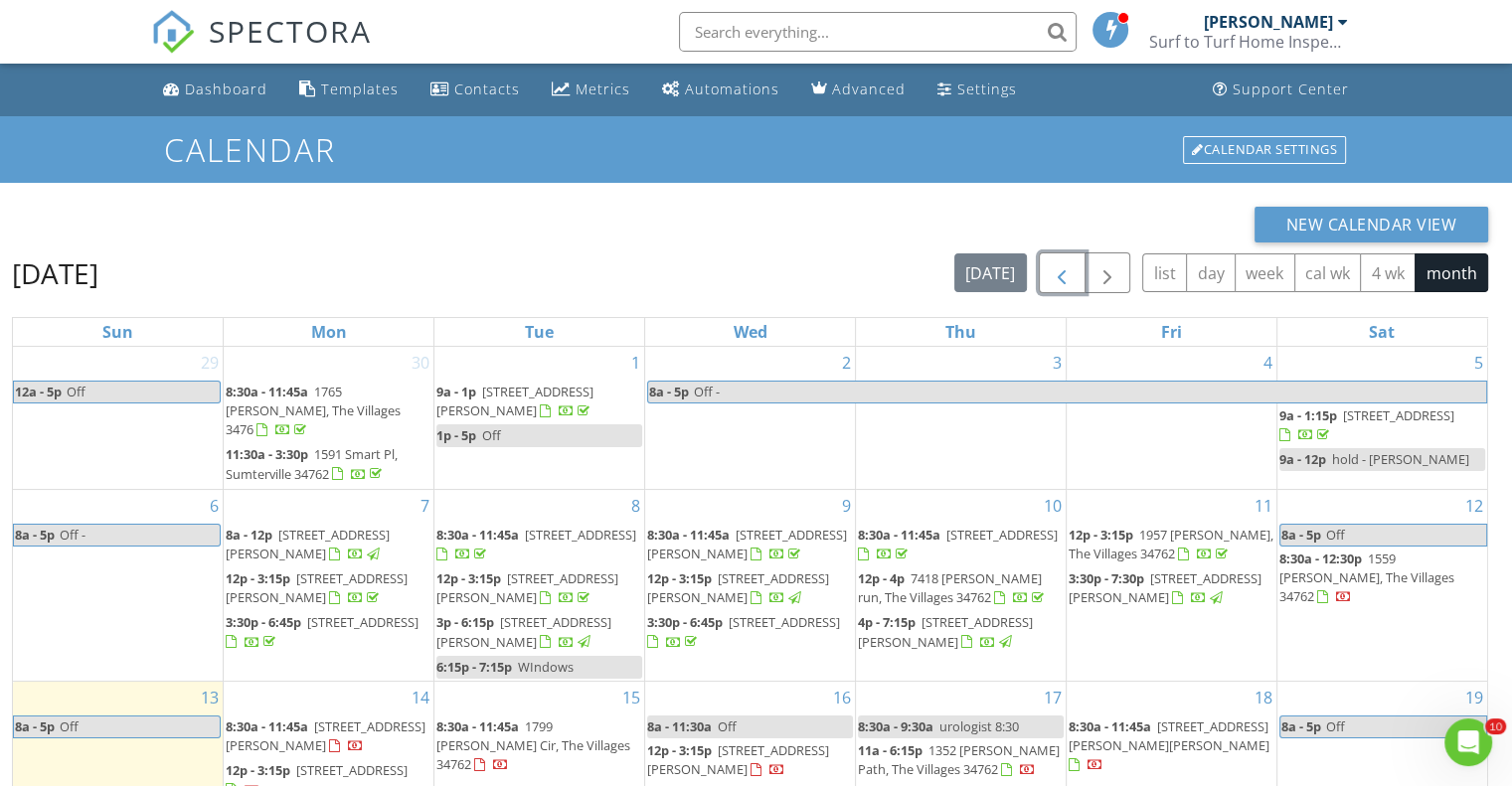 click at bounding box center (1062, 273) 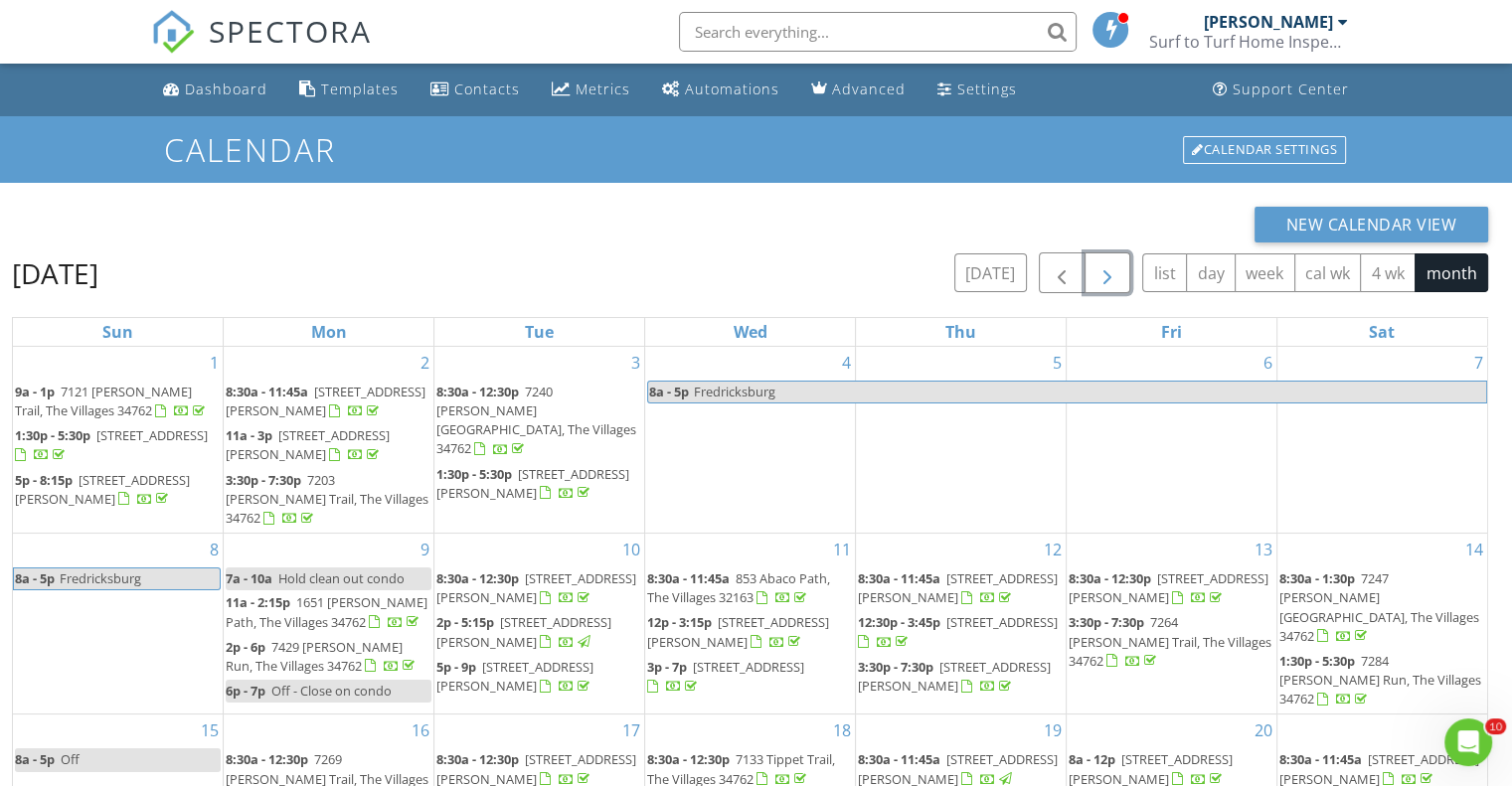 click at bounding box center (1107, 272) 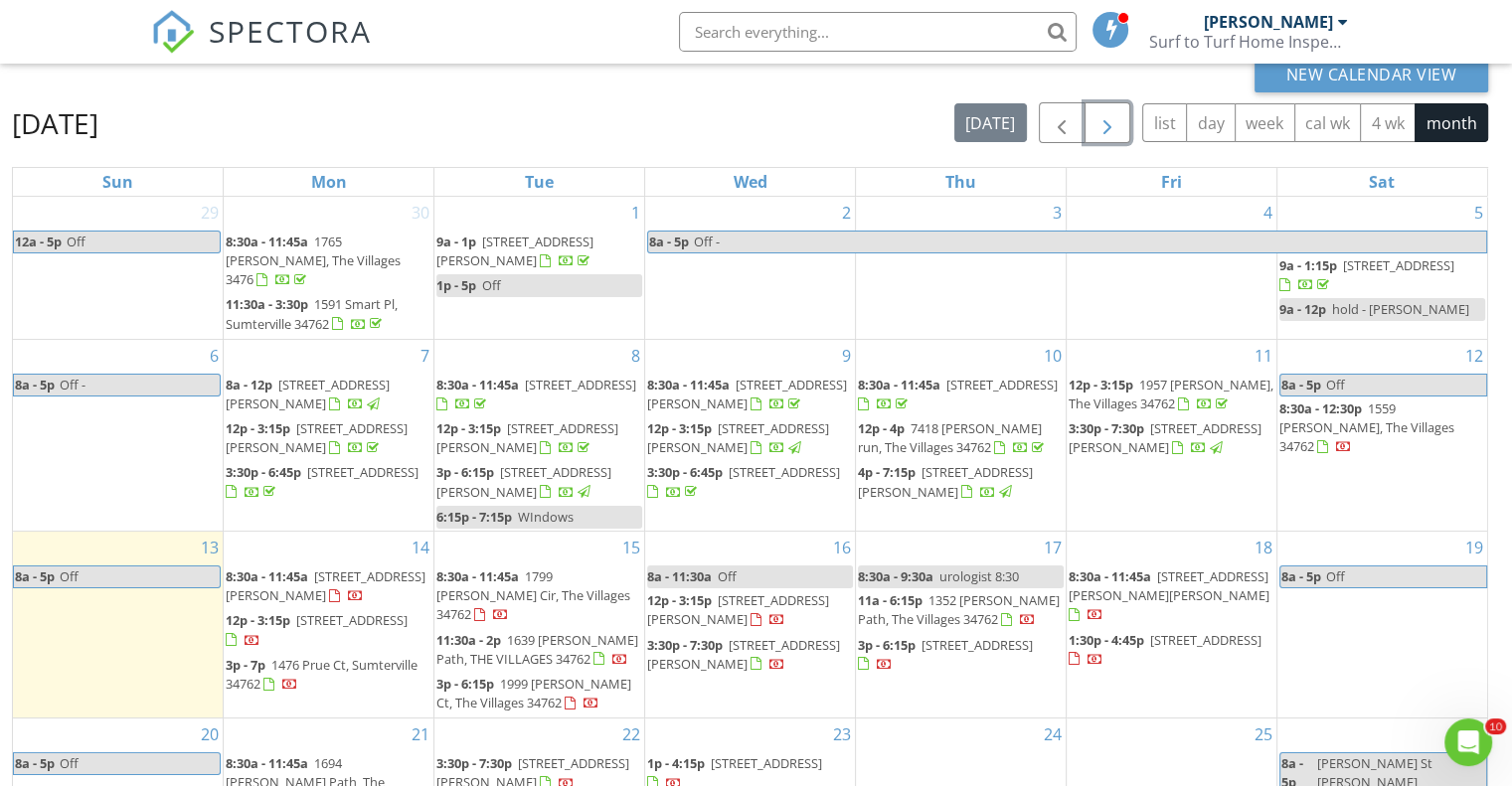 scroll, scrollTop: 264, scrollLeft: 0, axis: vertical 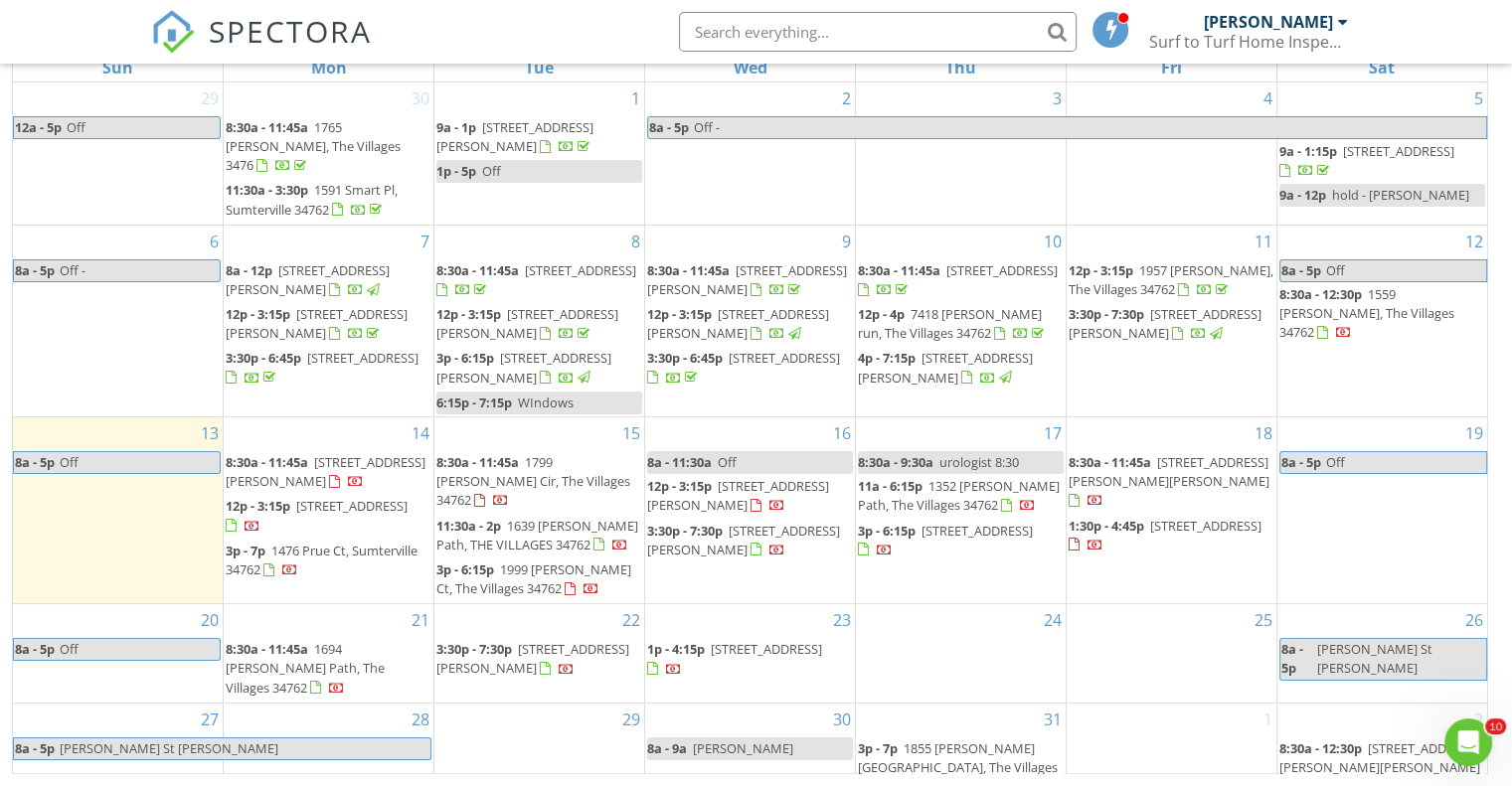 click on "[PERSON_NAME] St [PERSON_NAME]" at bounding box center [245, 748] 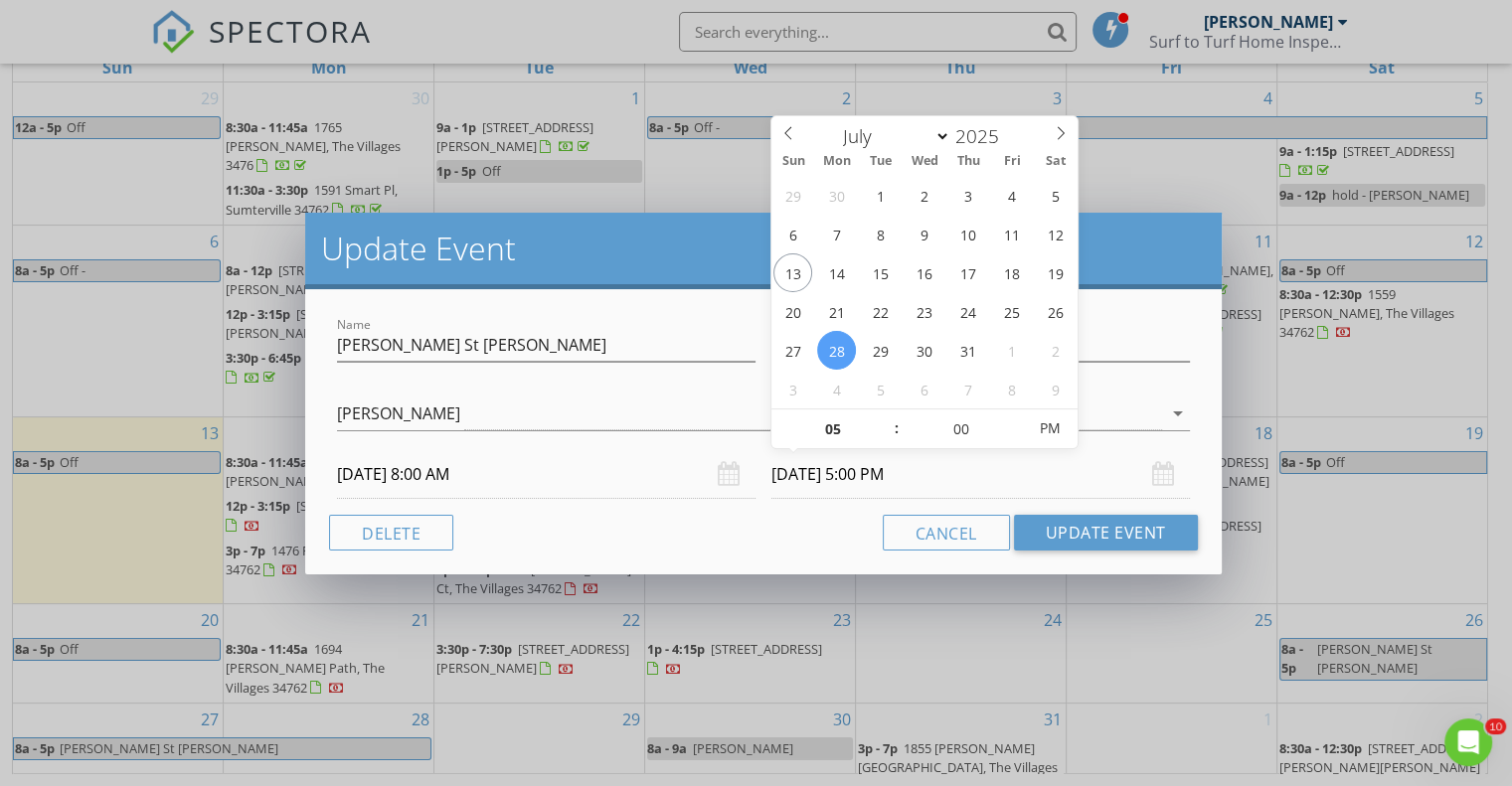 click on "[DATE] 5:00 PM" at bounding box center [980, 474] 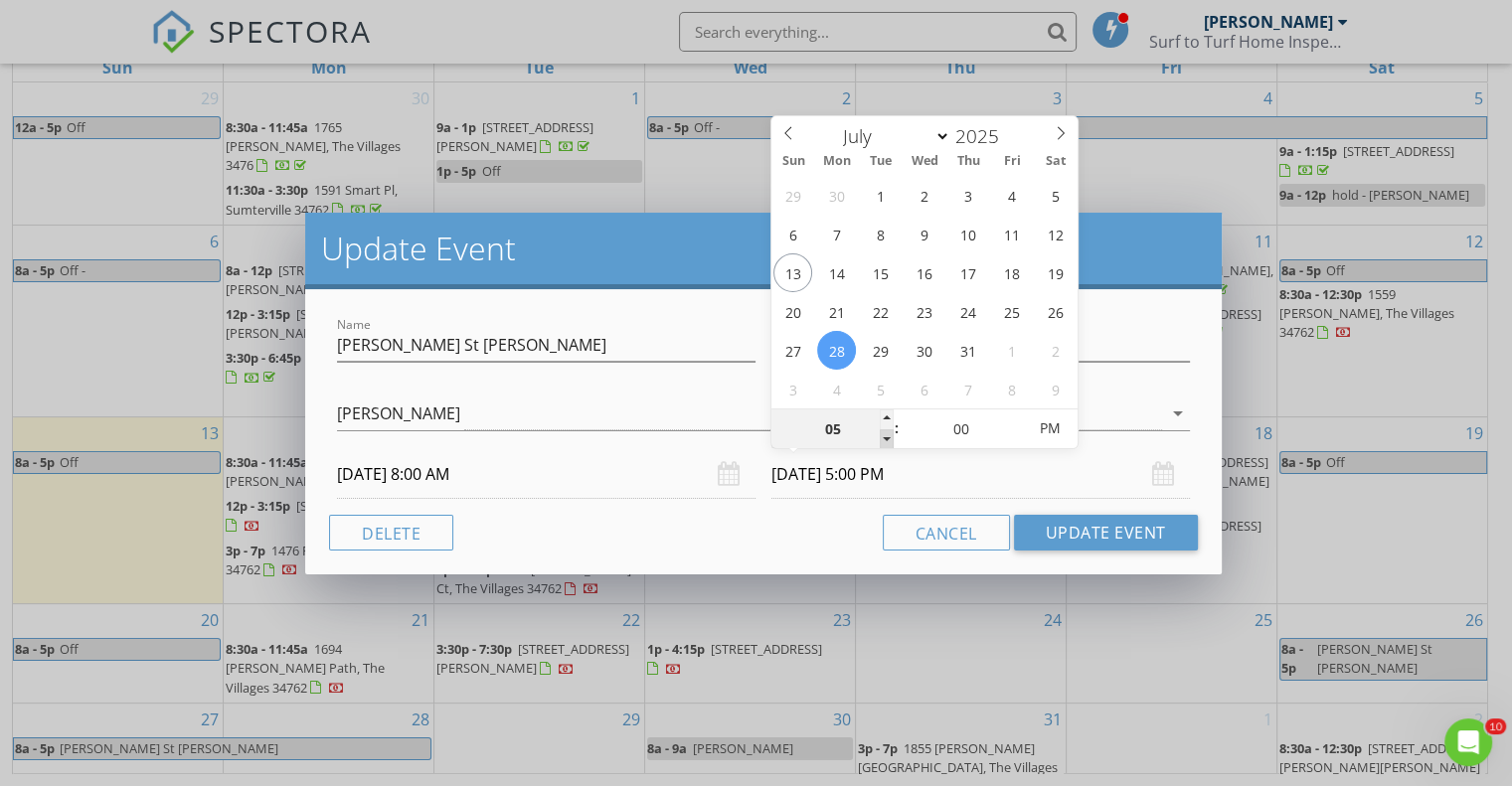 type on "04" 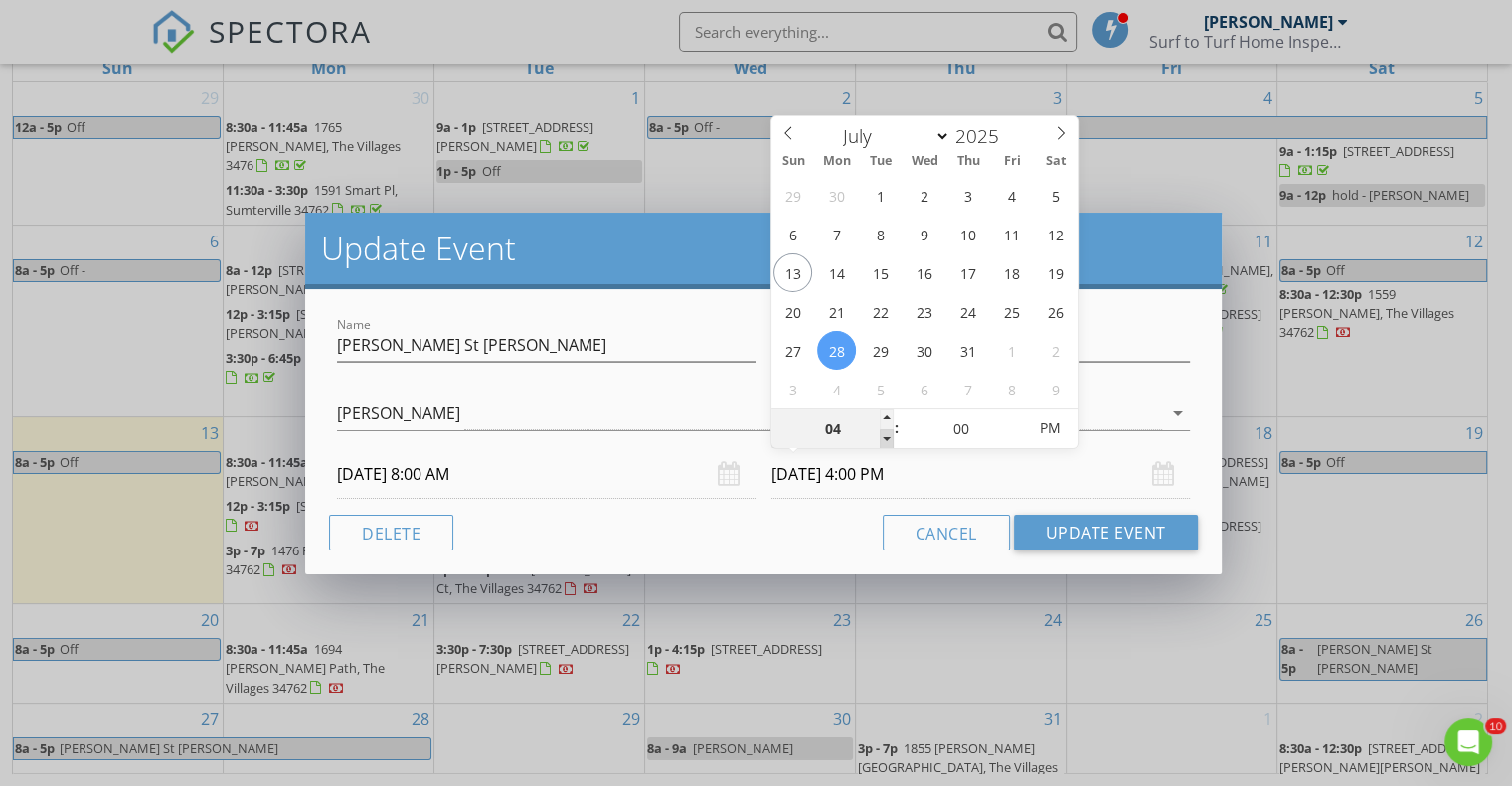 click at bounding box center (887, 439) 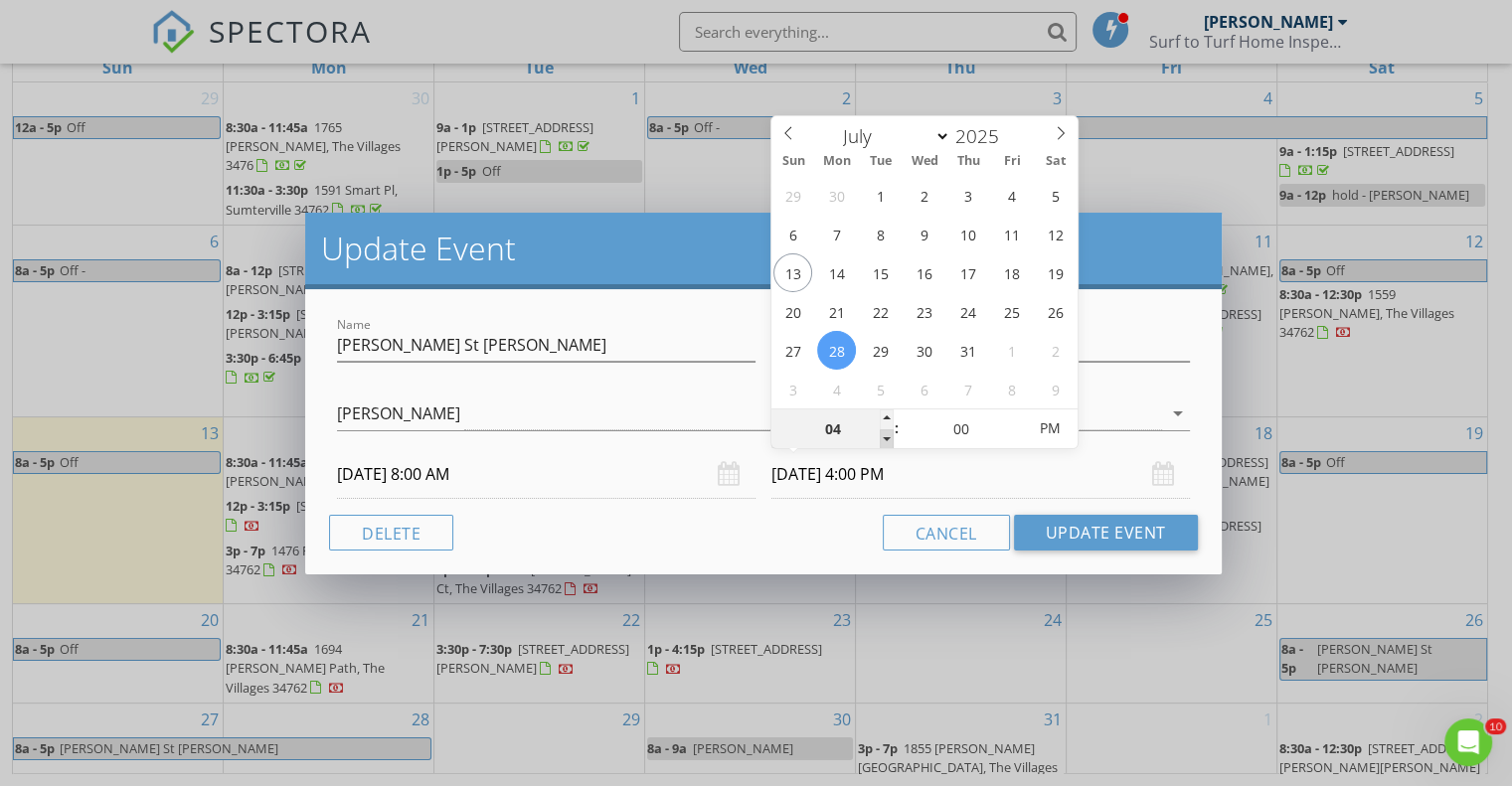 type on "03" 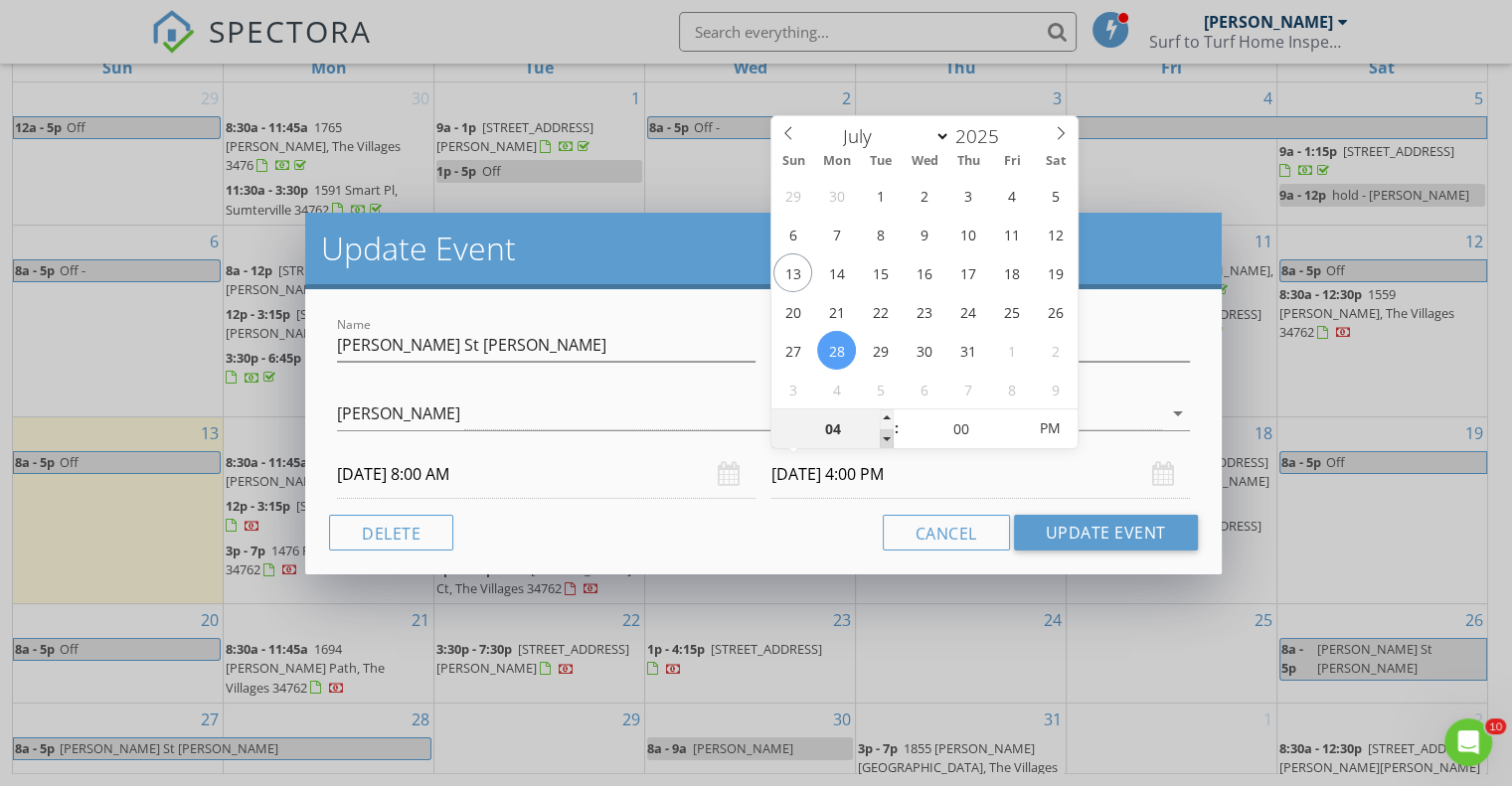 type on "[DATE] 3:00 PM" 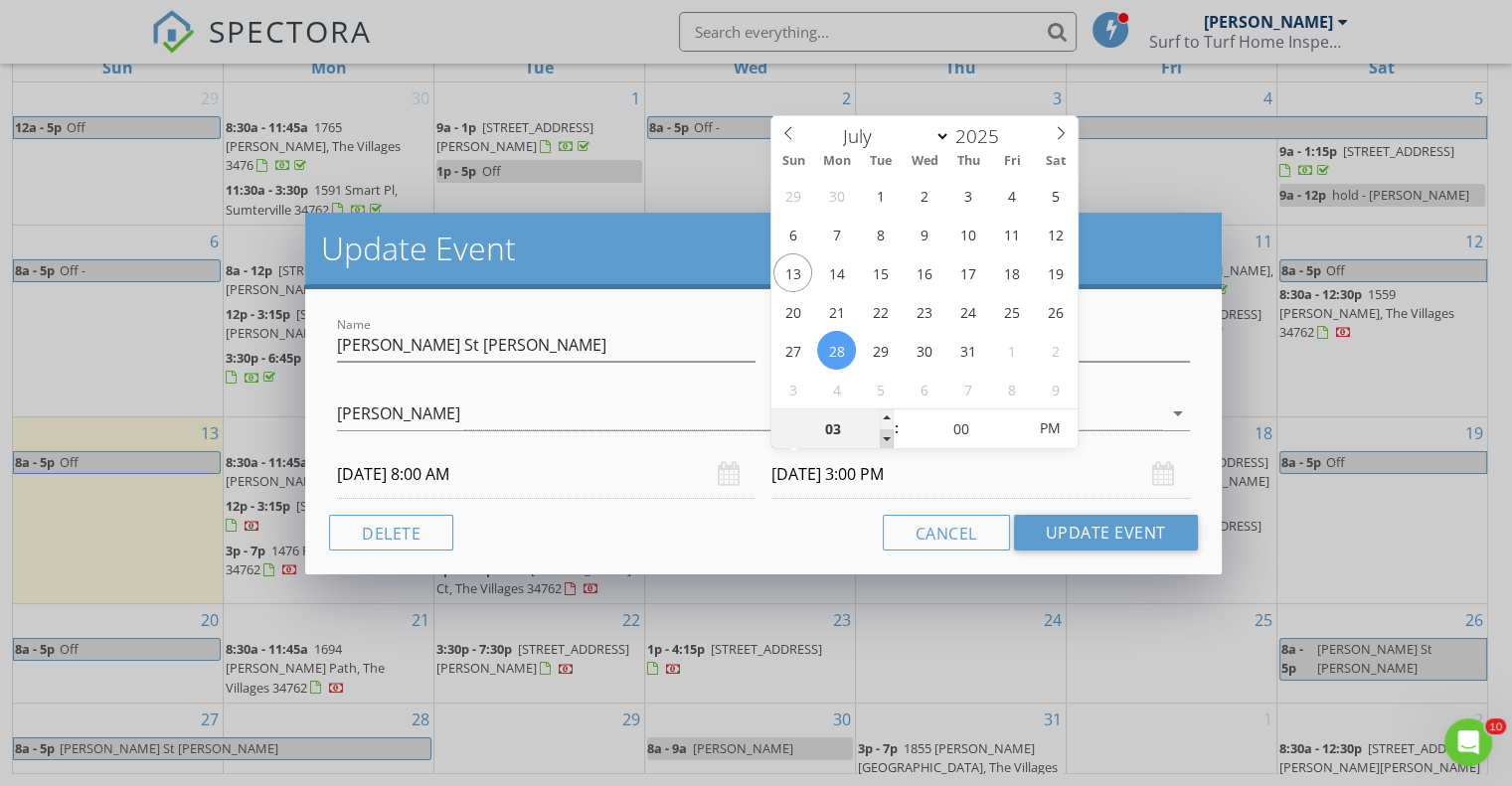 click at bounding box center [887, 439] 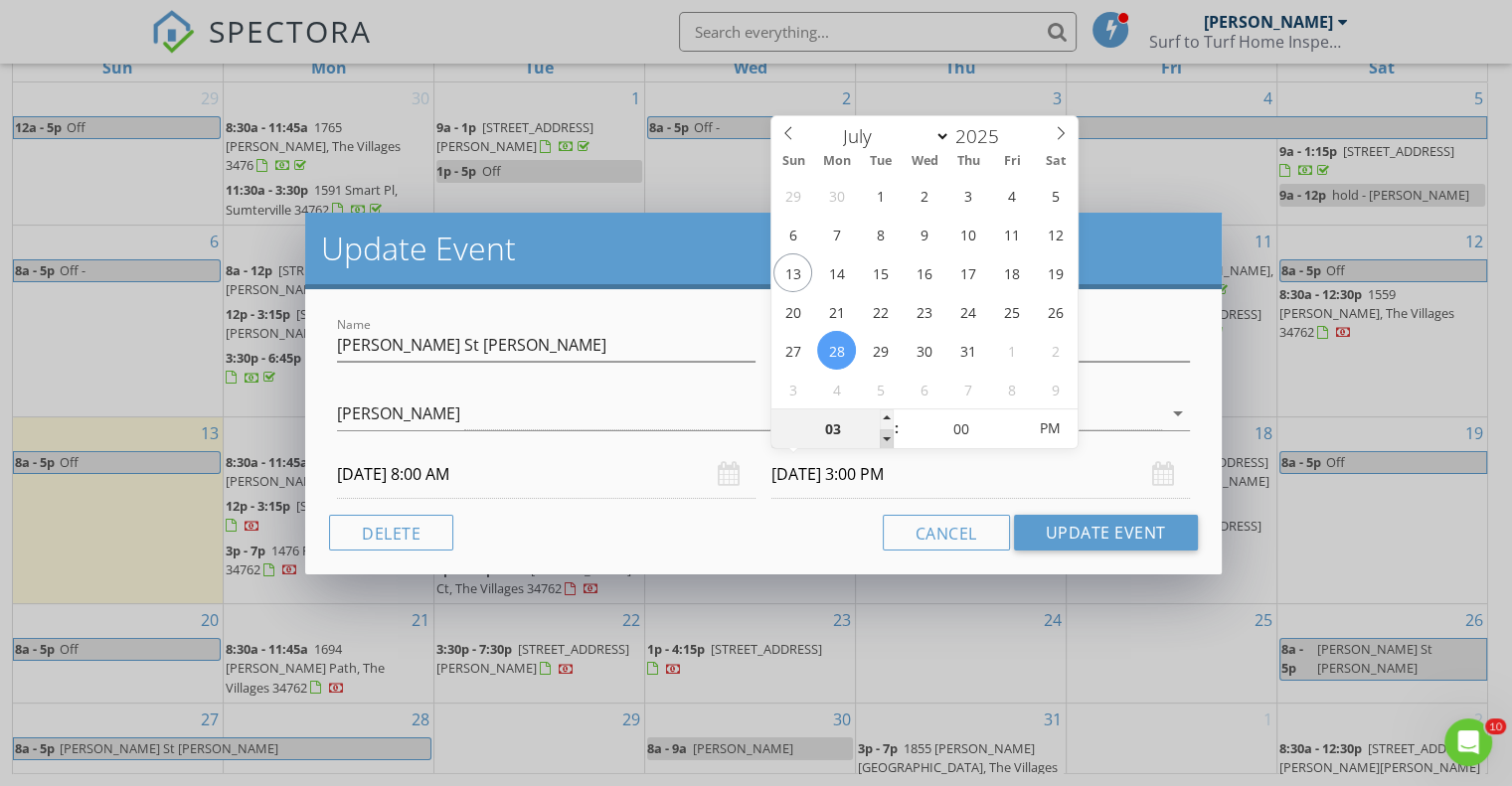 type on "[DATE] 2:00 PM" 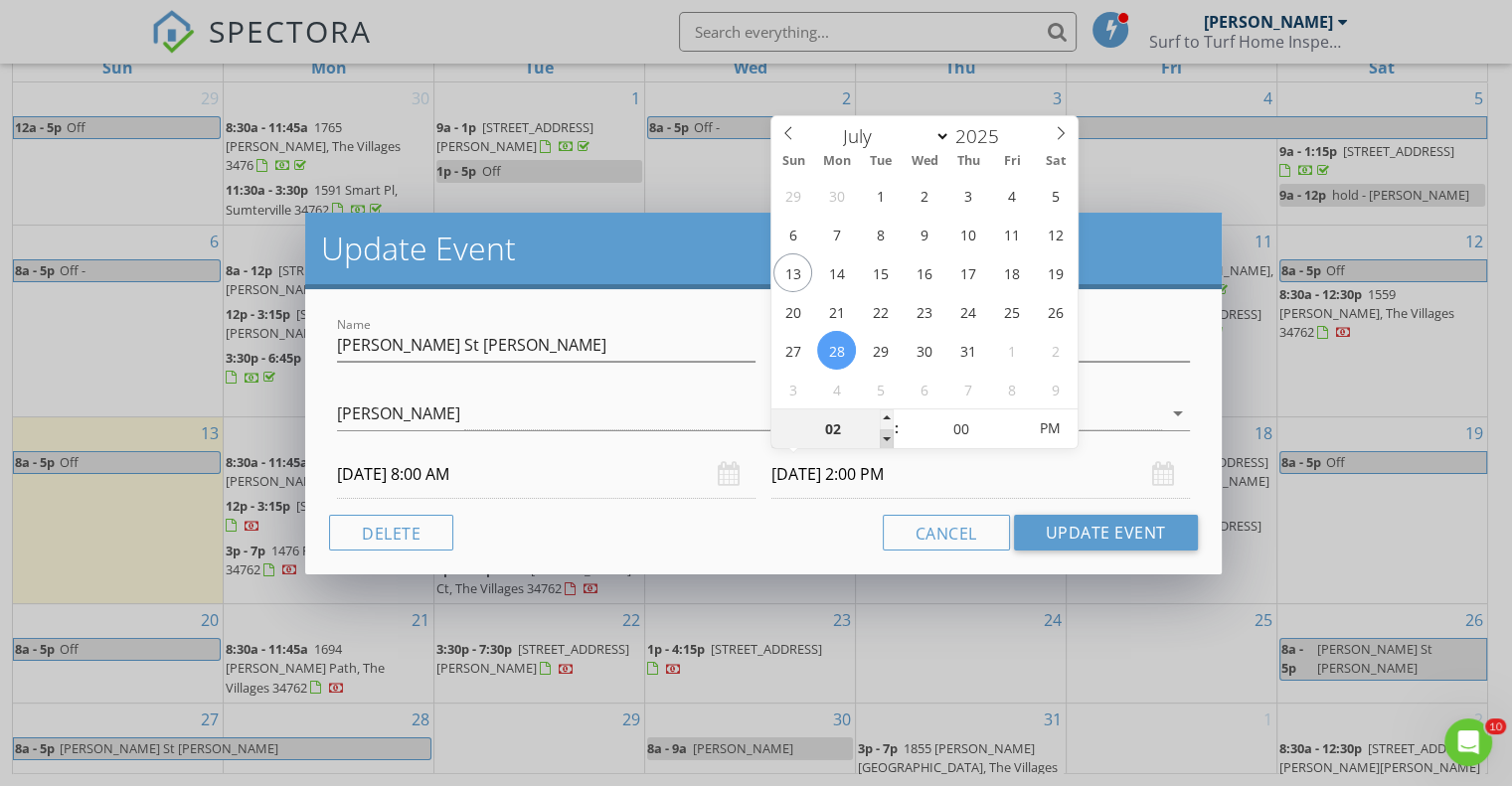 click at bounding box center (887, 439) 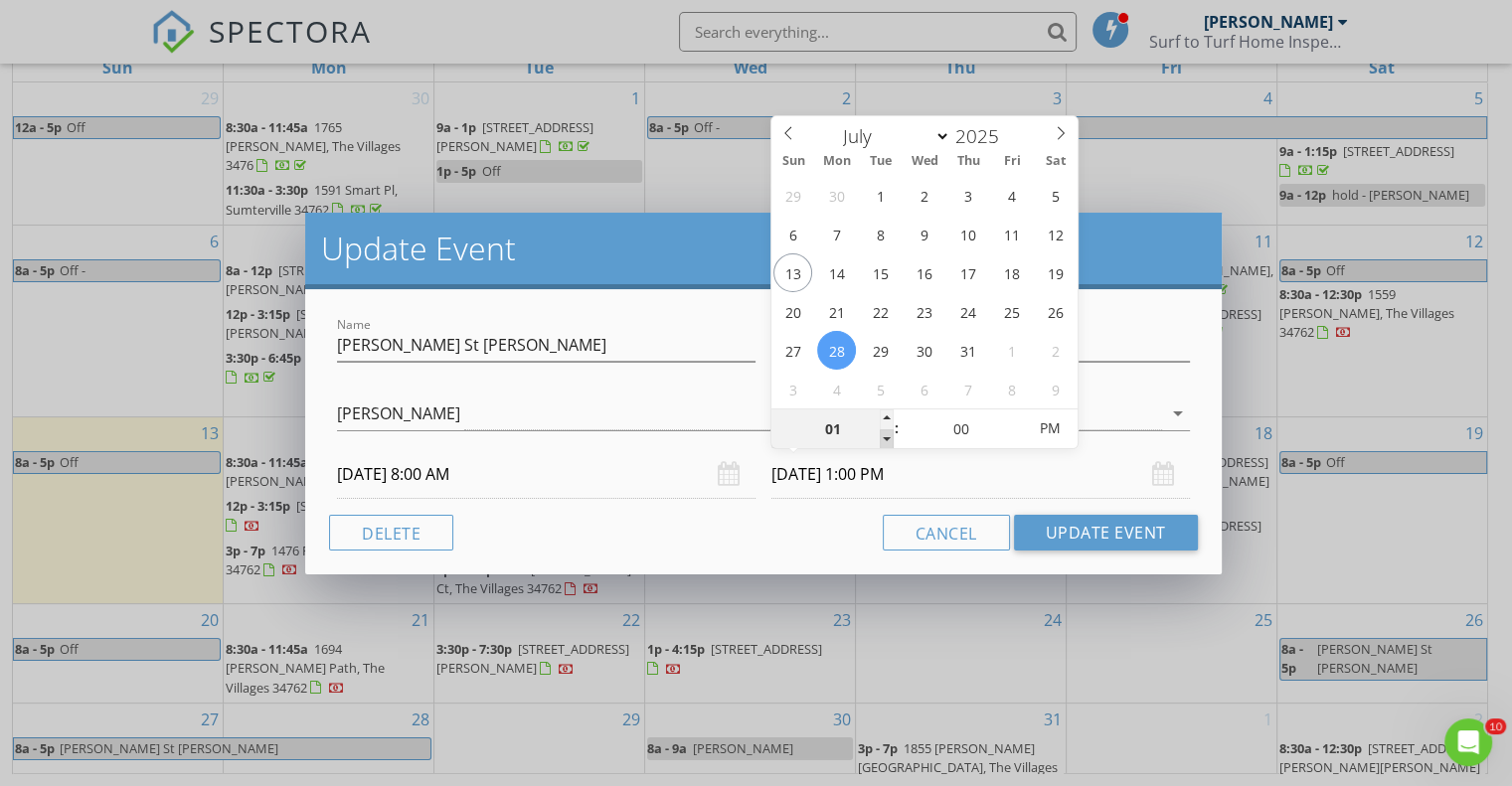 click at bounding box center (887, 439) 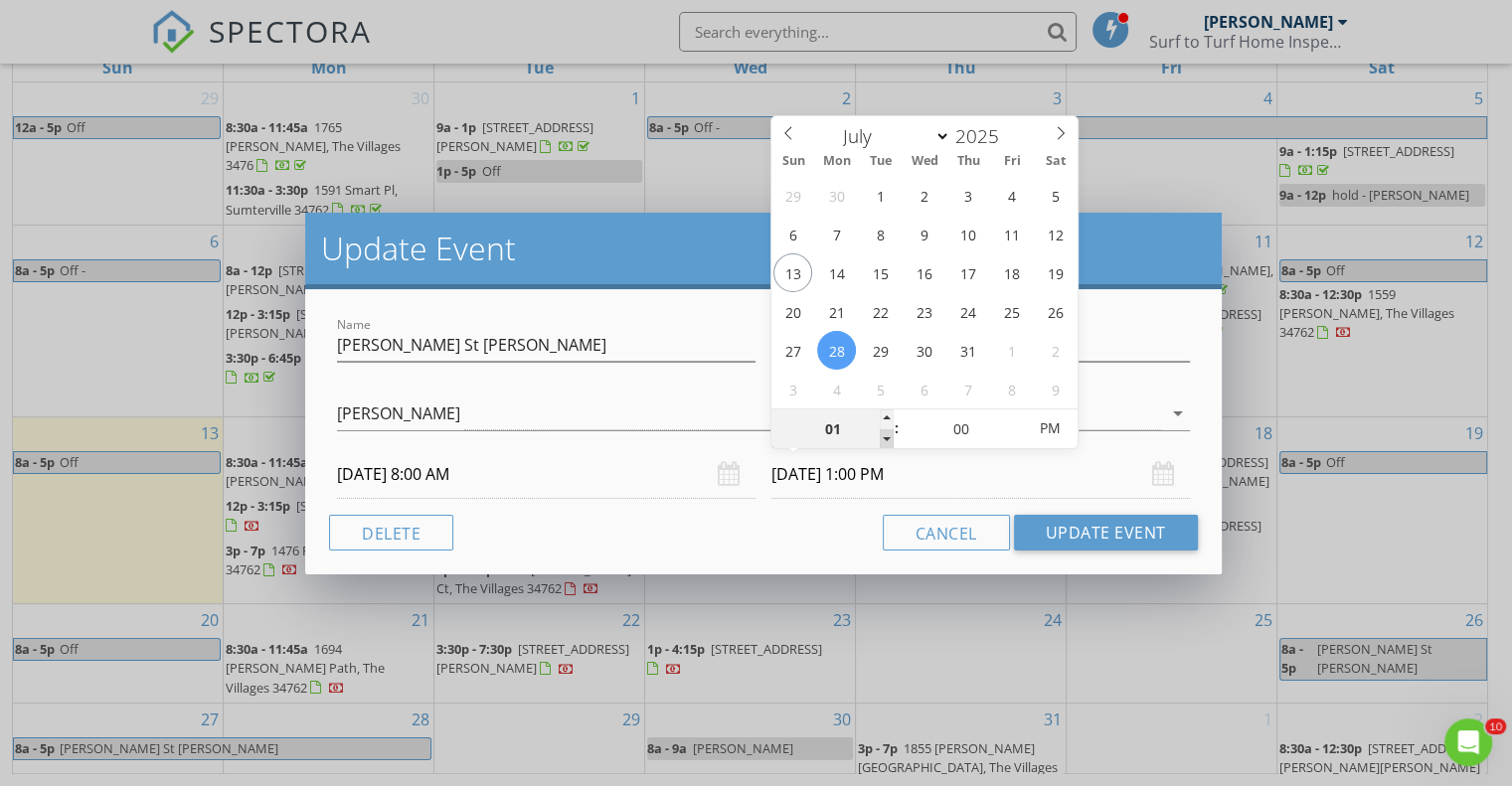 type on "12" 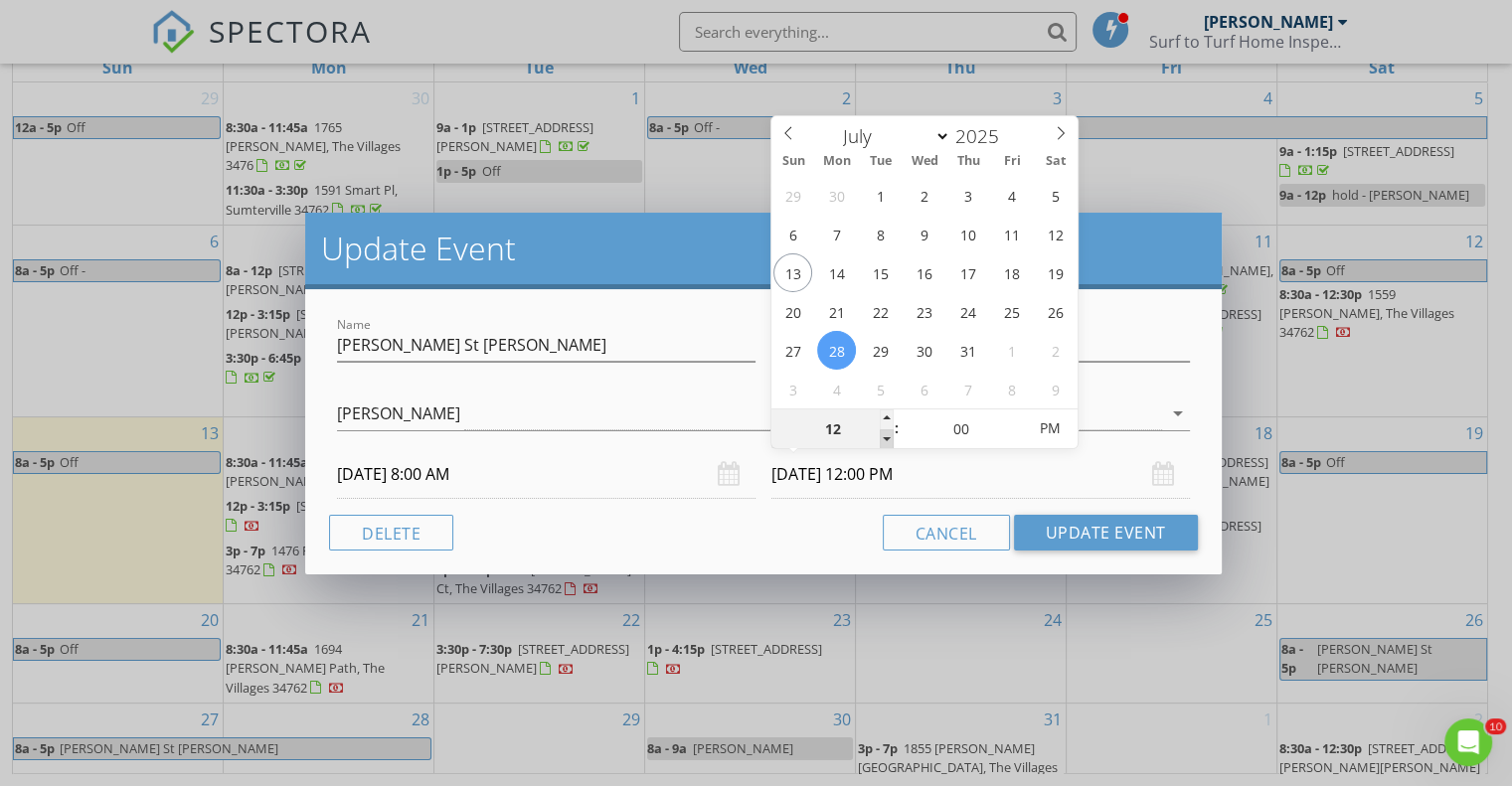 click at bounding box center (887, 439) 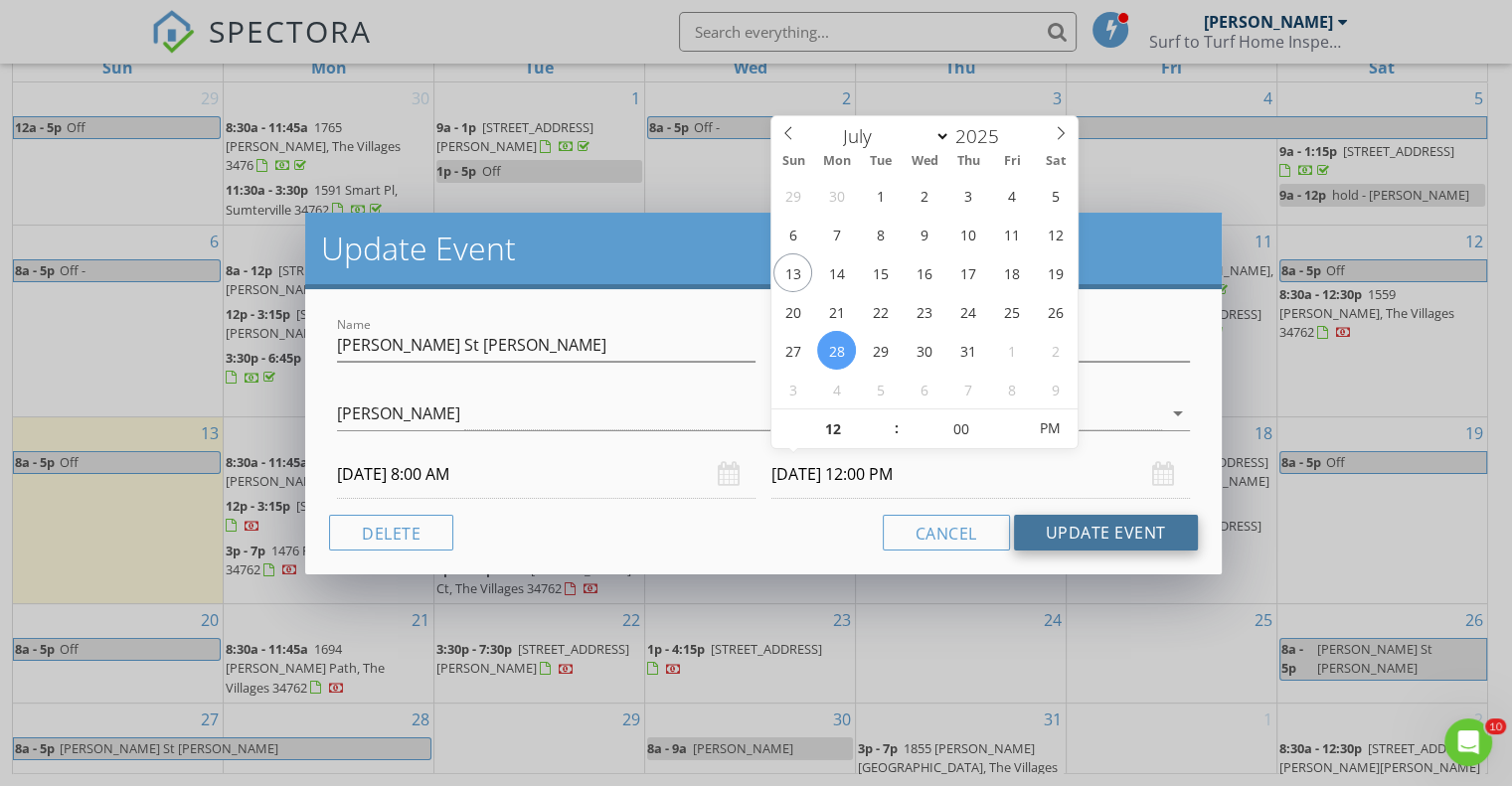 click on "Update Event" at bounding box center (1105, 533) 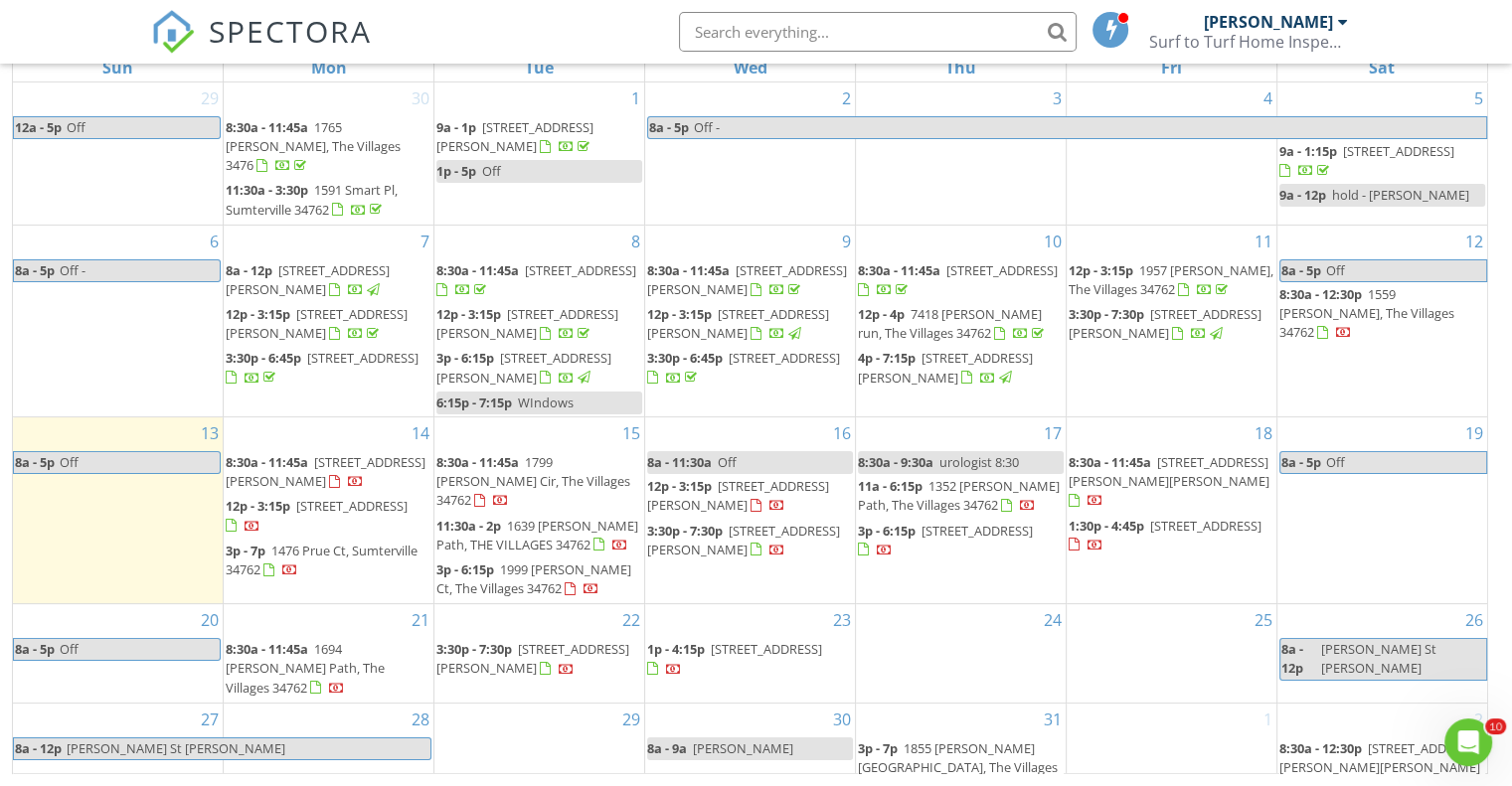click on "[PERSON_NAME] St [PERSON_NAME]" at bounding box center [1403, 659] 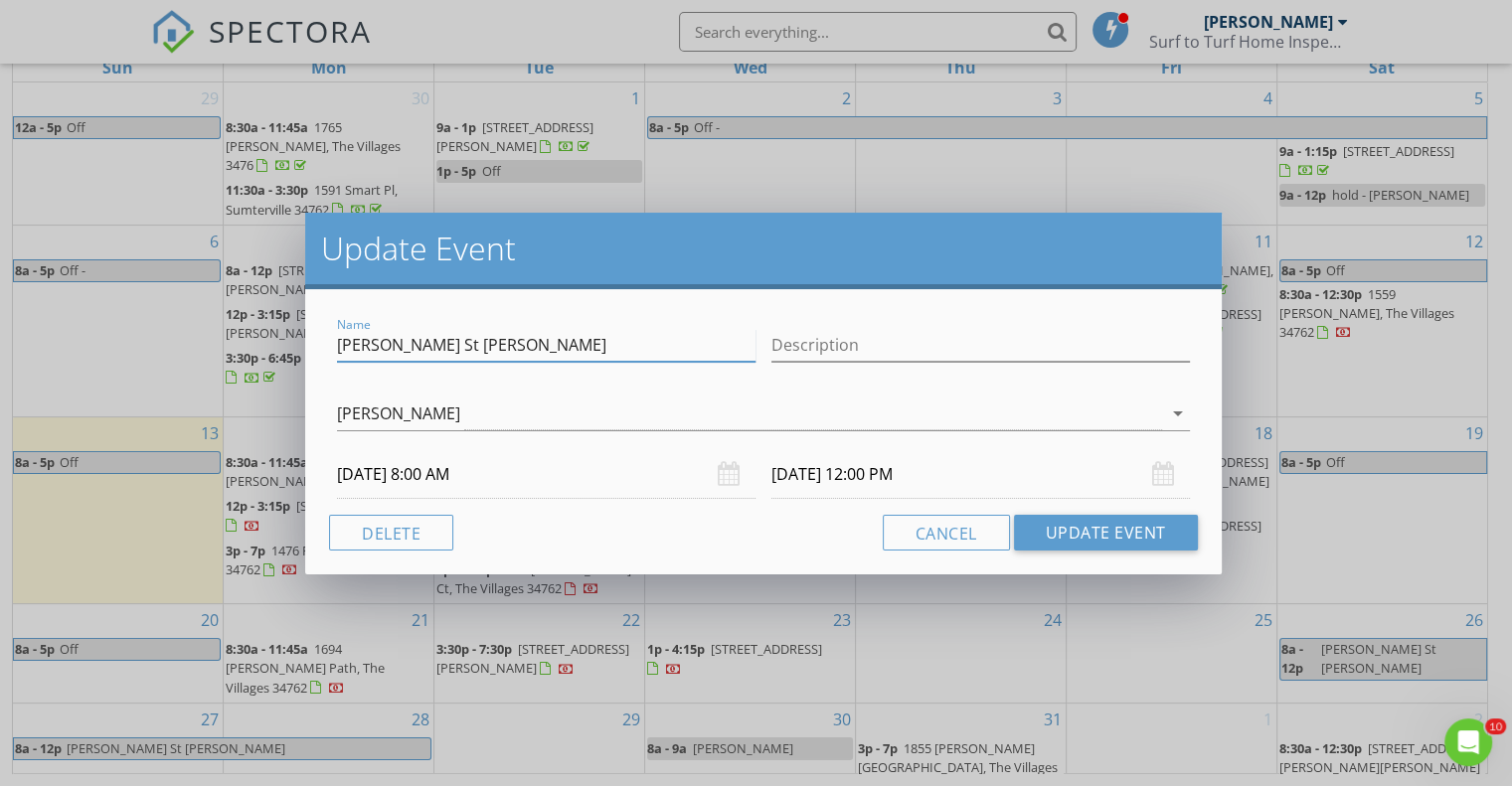 click on "[PERSON_NAME] St [PERSON_NAME]" at bounding box center [546, 345] 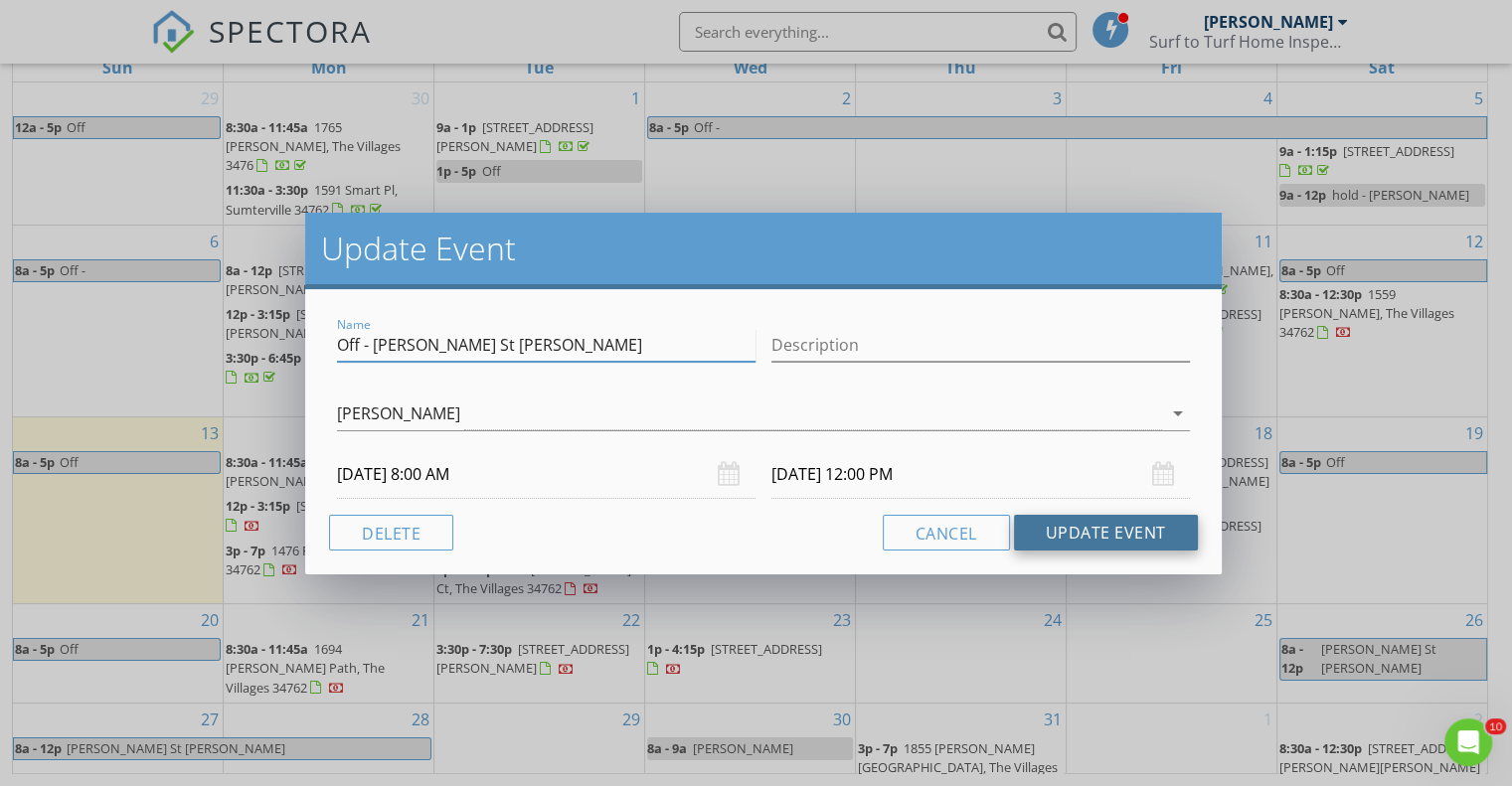 type on "Off - [PERSON_NAME] St [PERSON_NAME]" 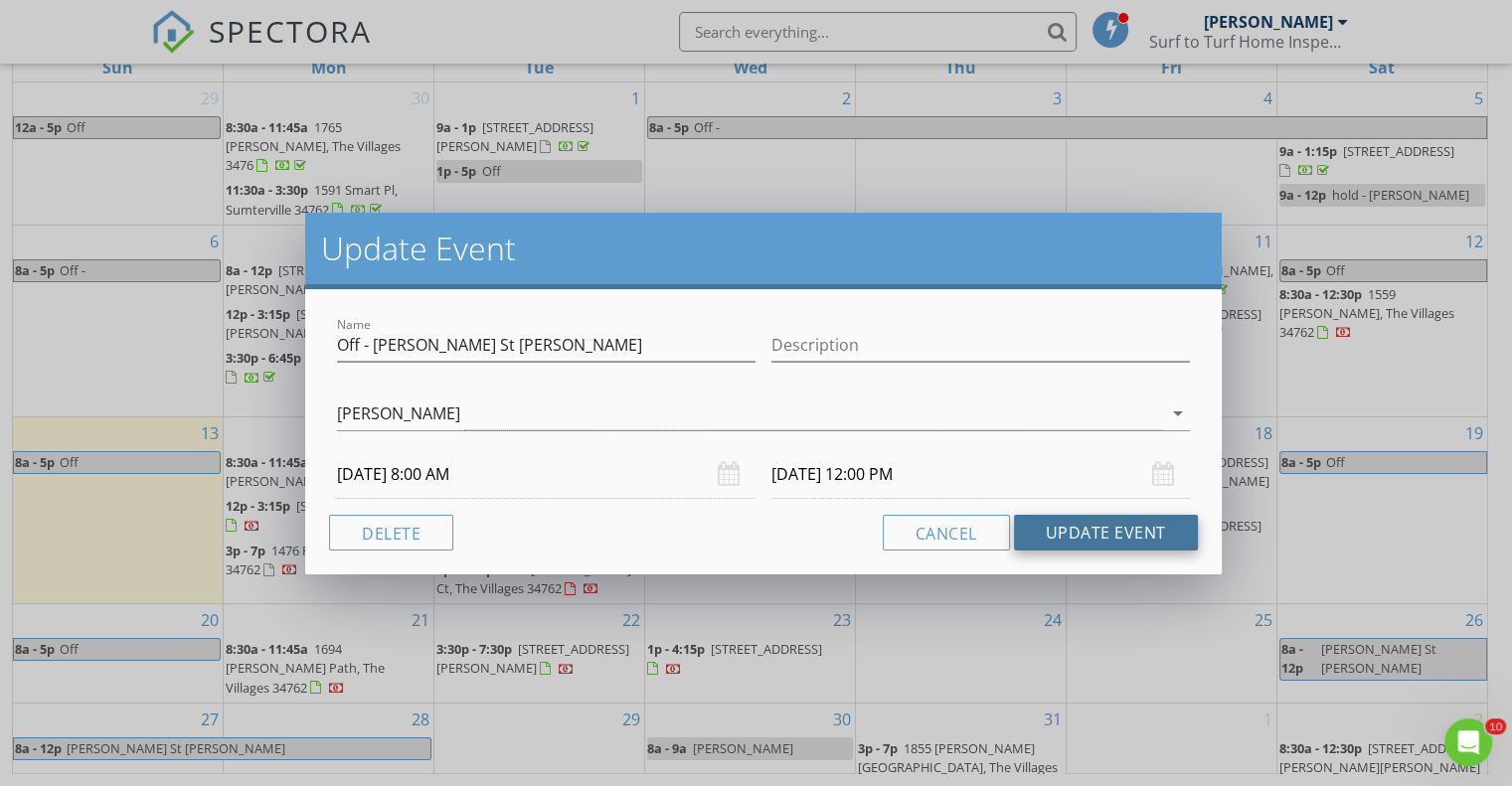 click on "Update Event" at bounding box center [1105, 533] 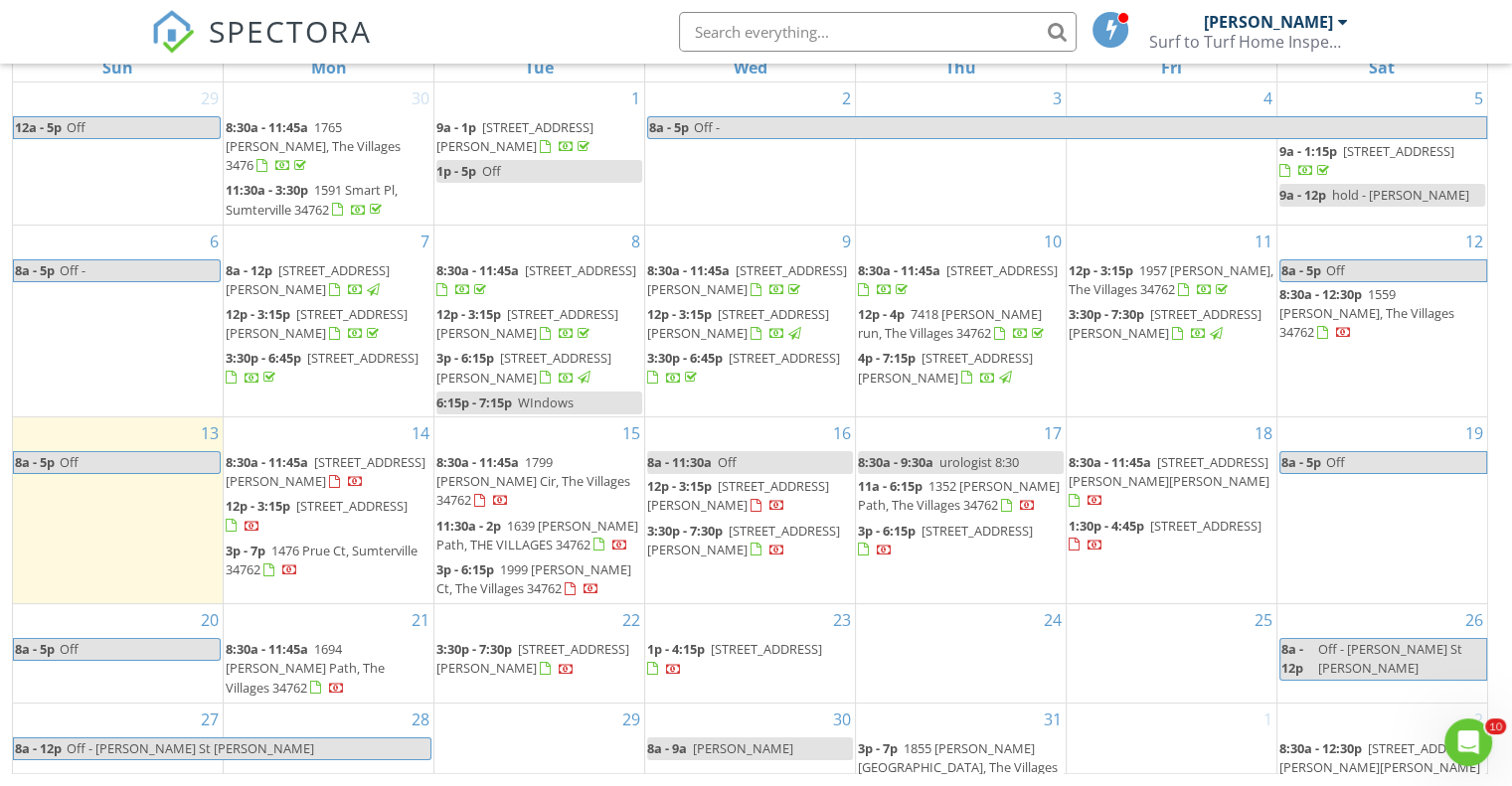 click on "Off - [PERSON_NAME] St [PERSON_NAME]" at bounding box center (248, 748) 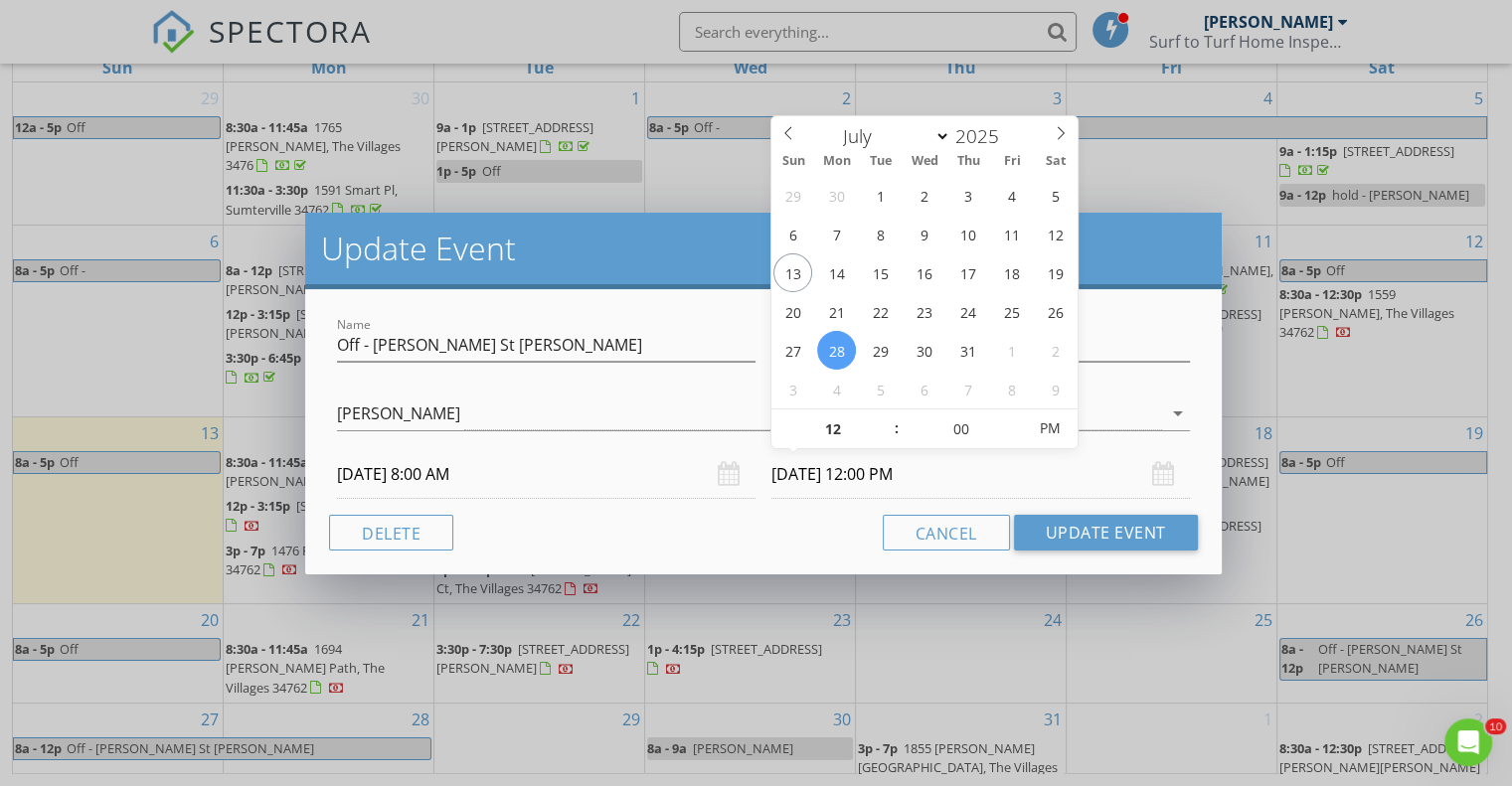 click on "[DATE] 12:00 PM" at bounding box center (980, 474) 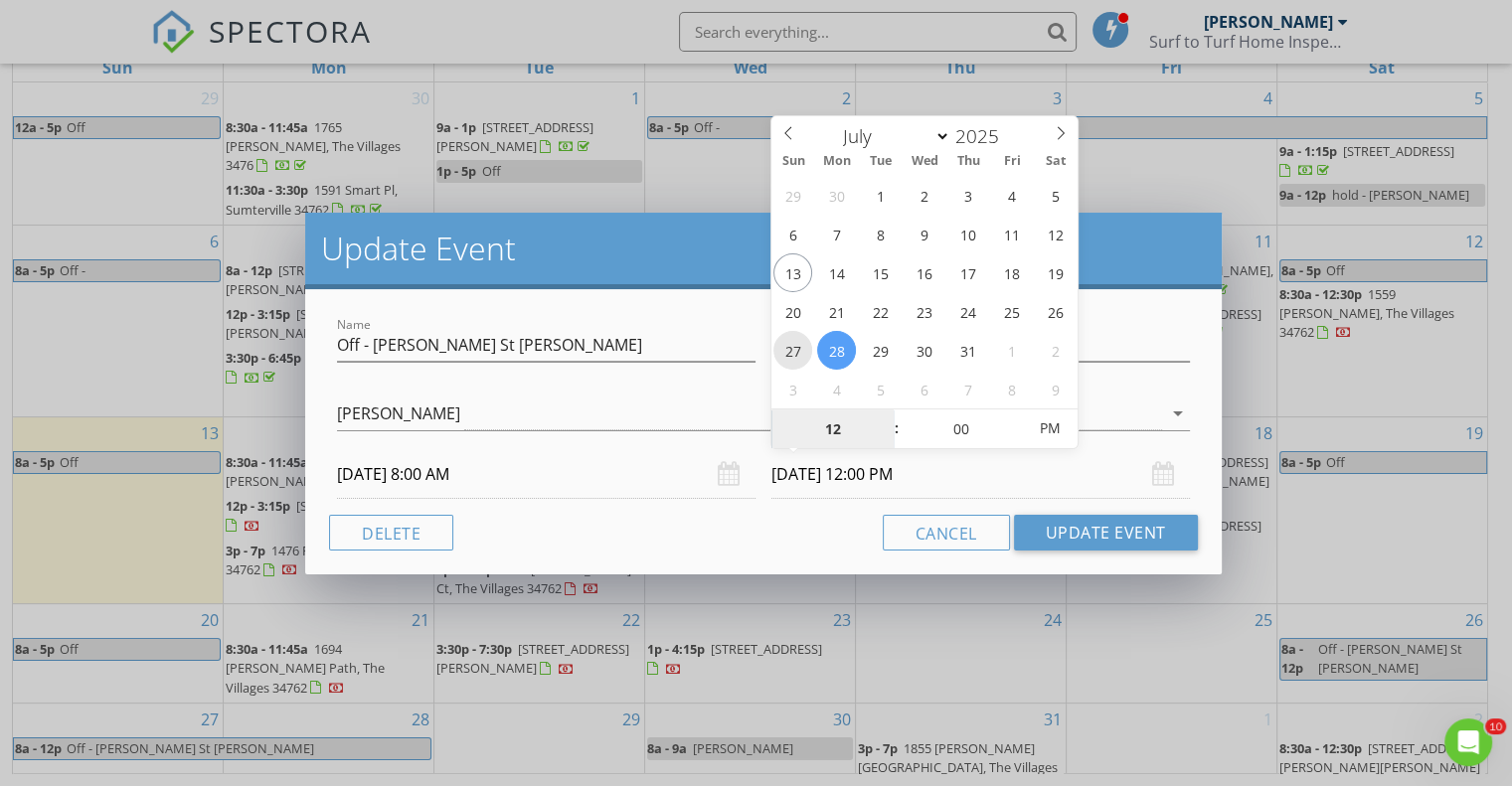 type on "[DATE] 12:00 PM" 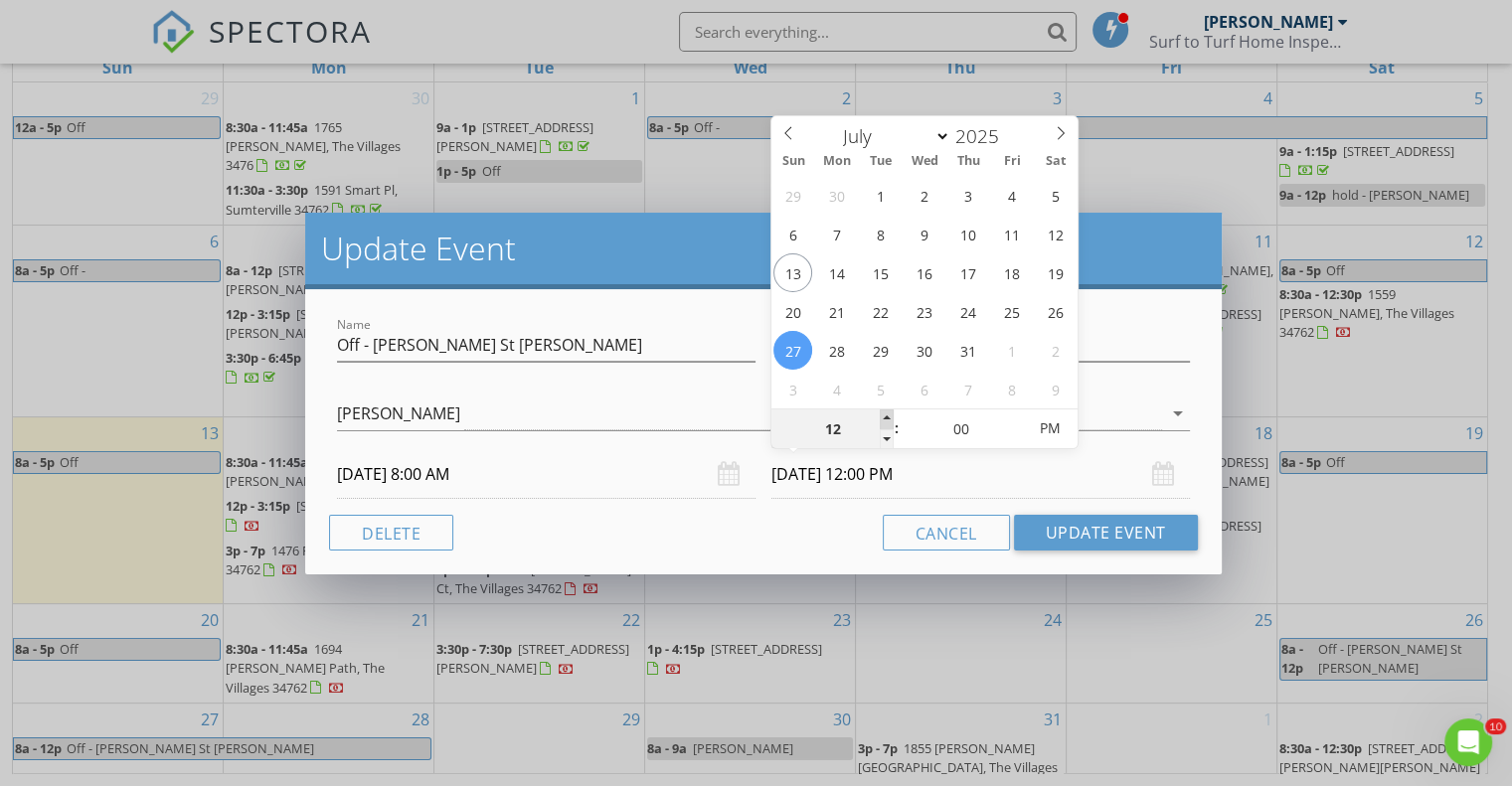 type on "01" 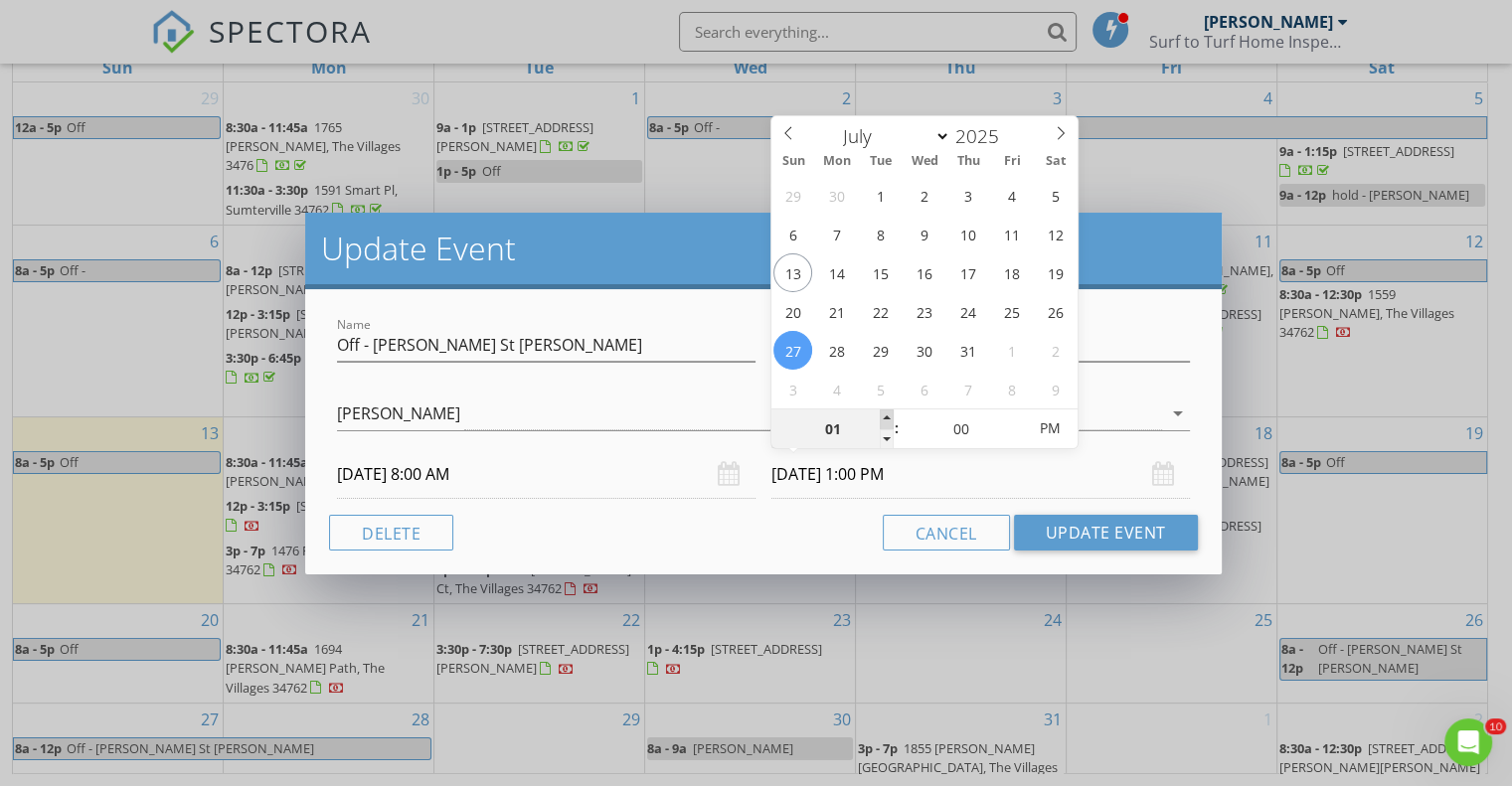 click at bounding box center [887, 419] 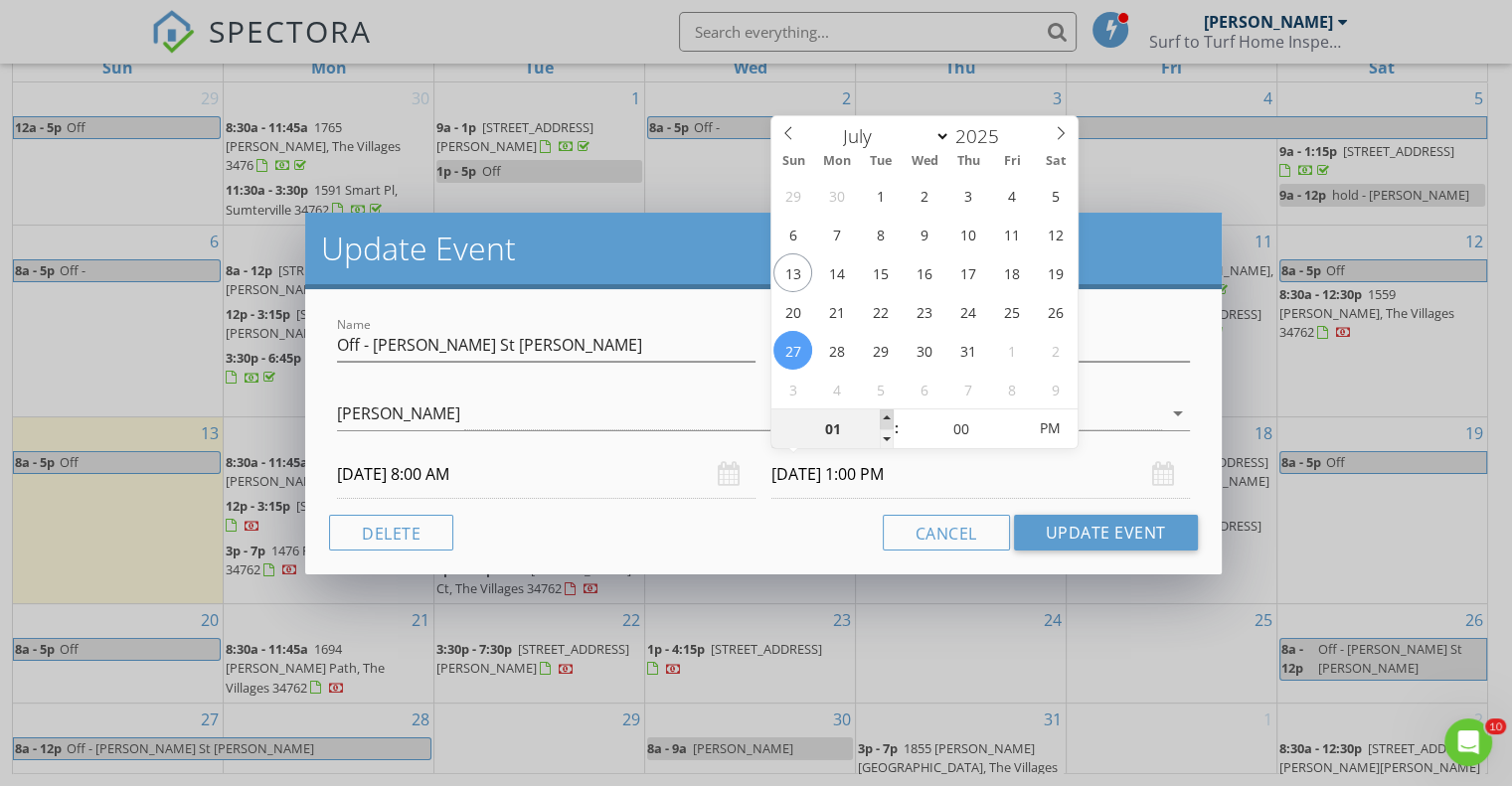 type on "02" 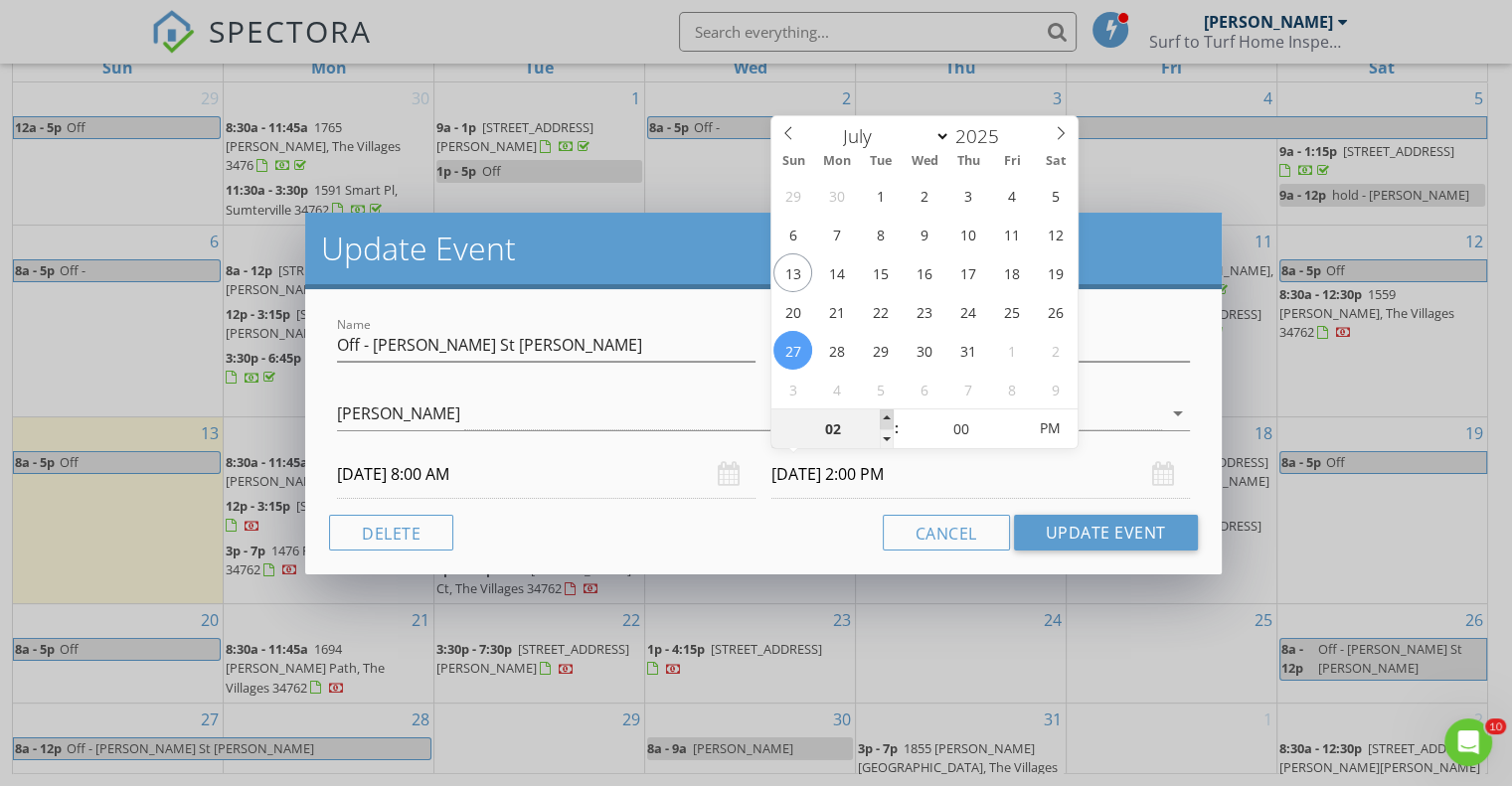 click at bounding box center (887, 419) 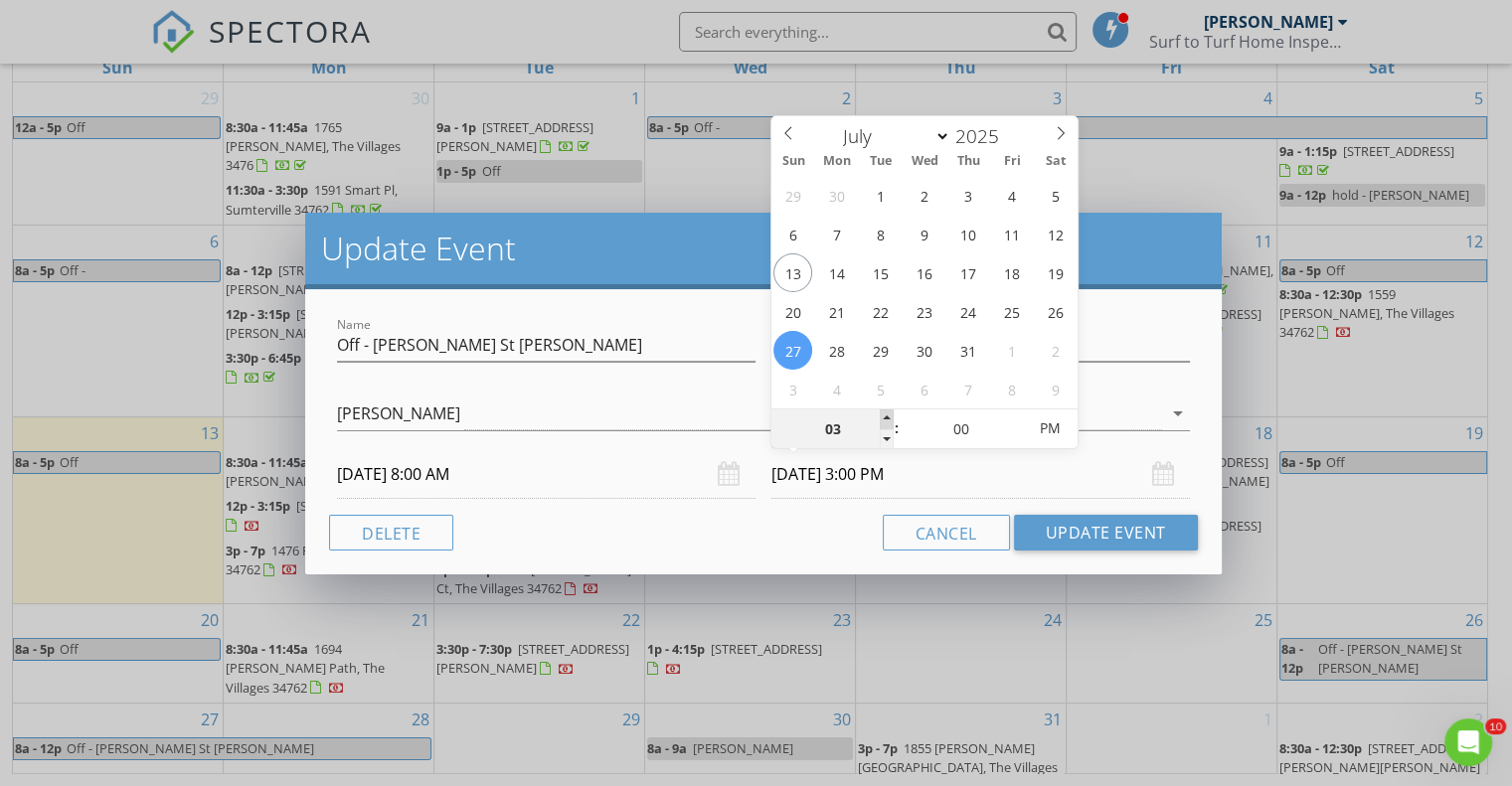 click at bounding box center [887, 419] 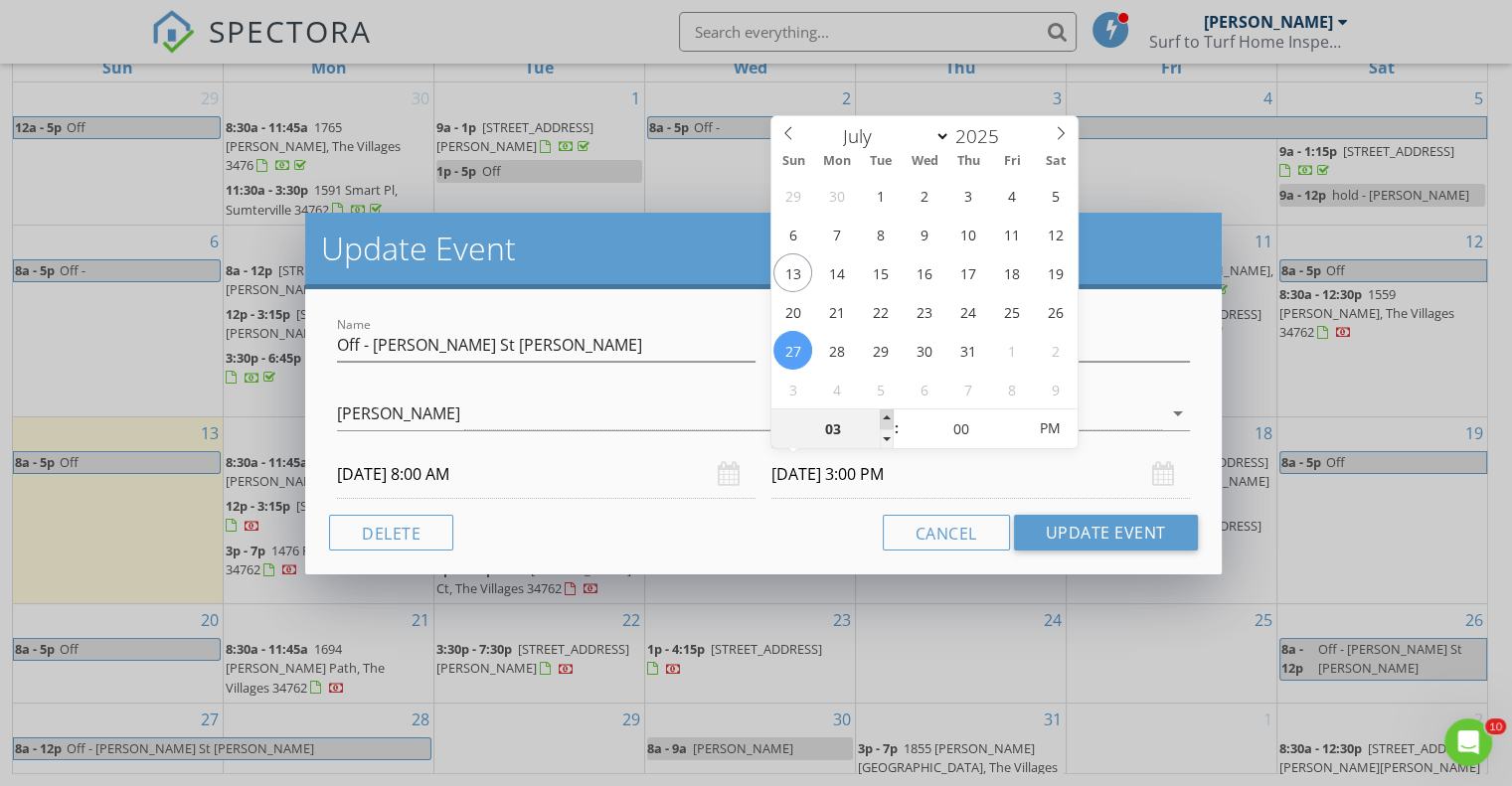 type on "04" 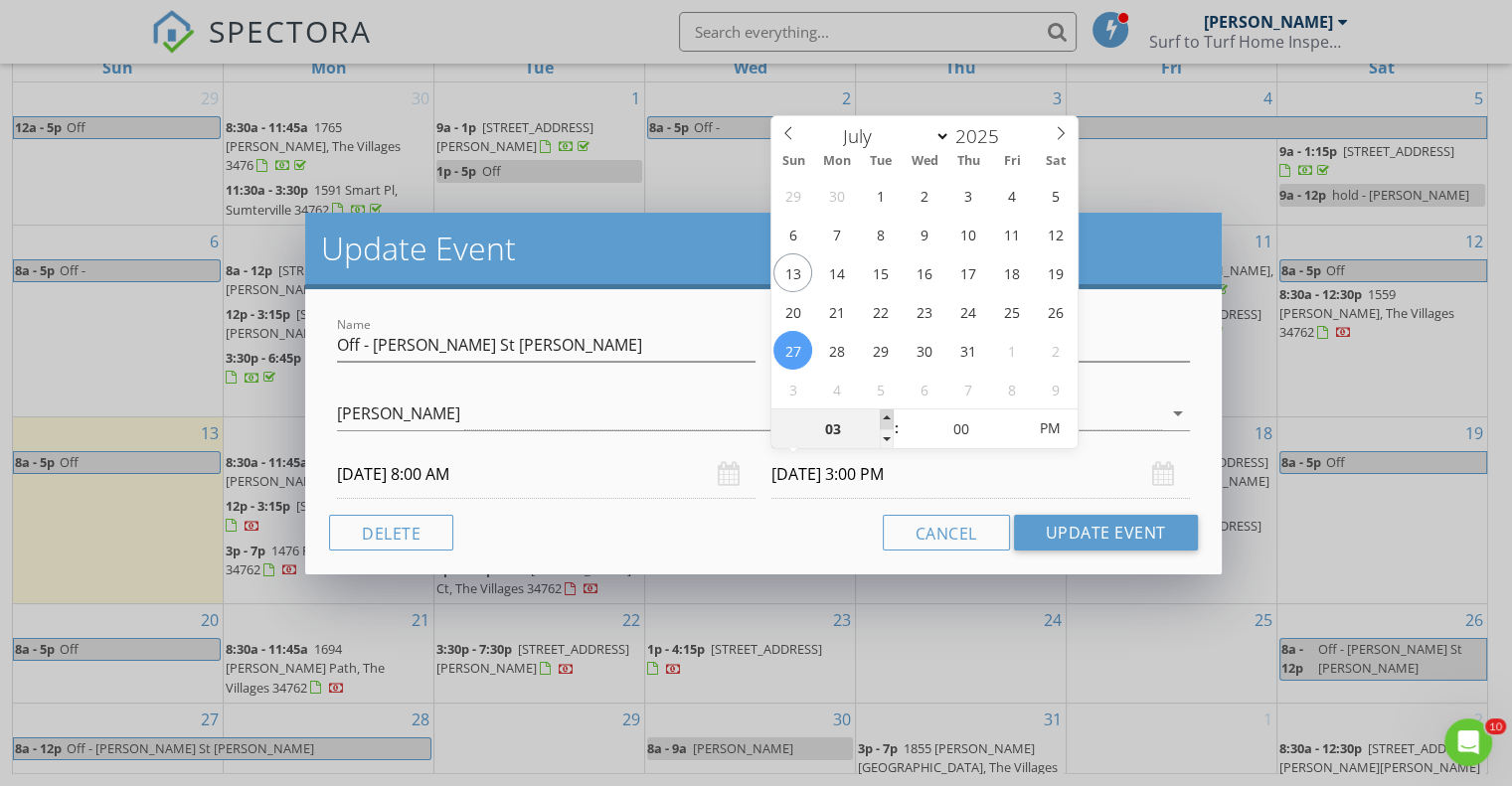 type on "[DATE] 4:00 PM" 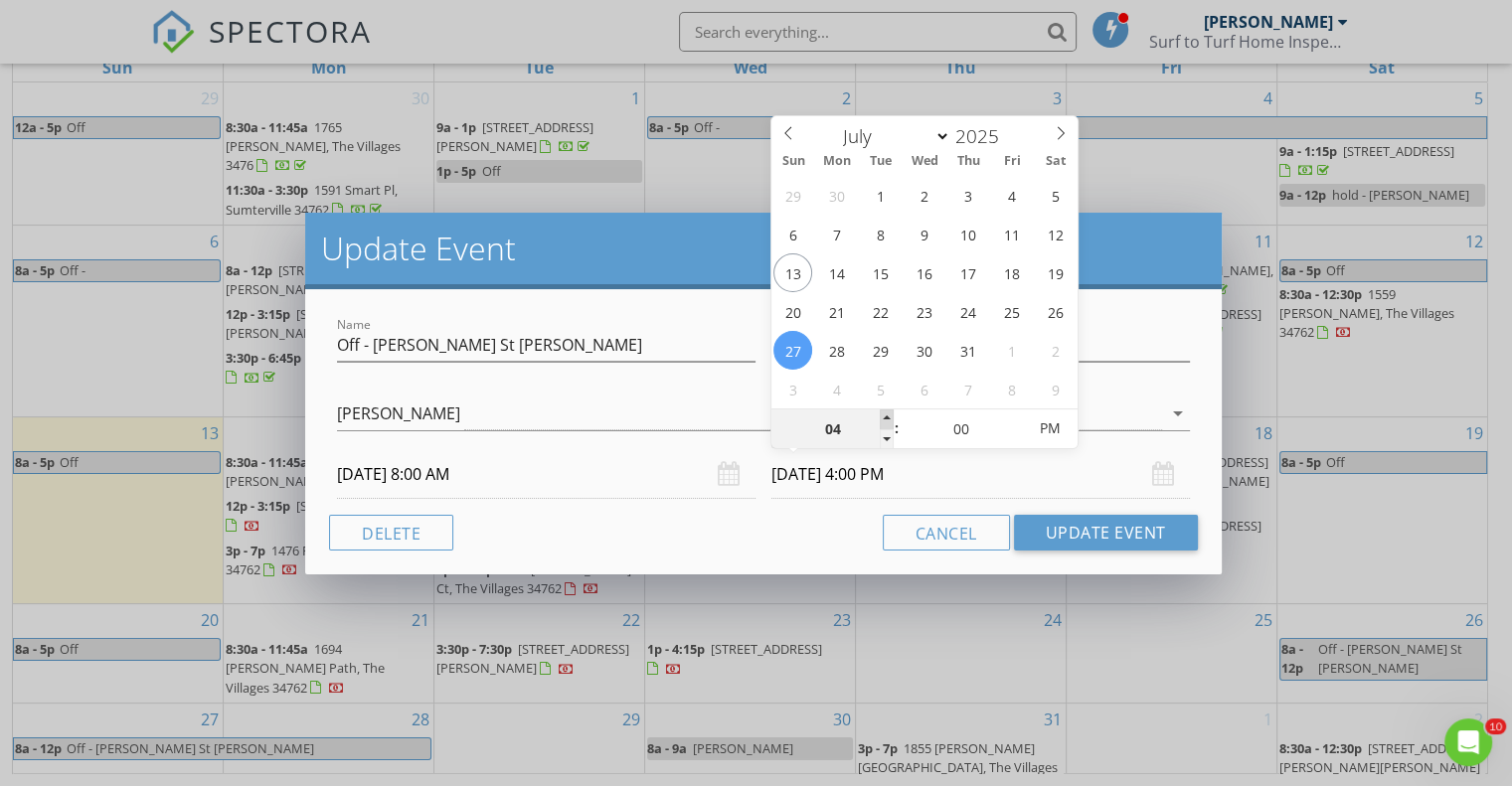 click at bounding box center (887, 419) 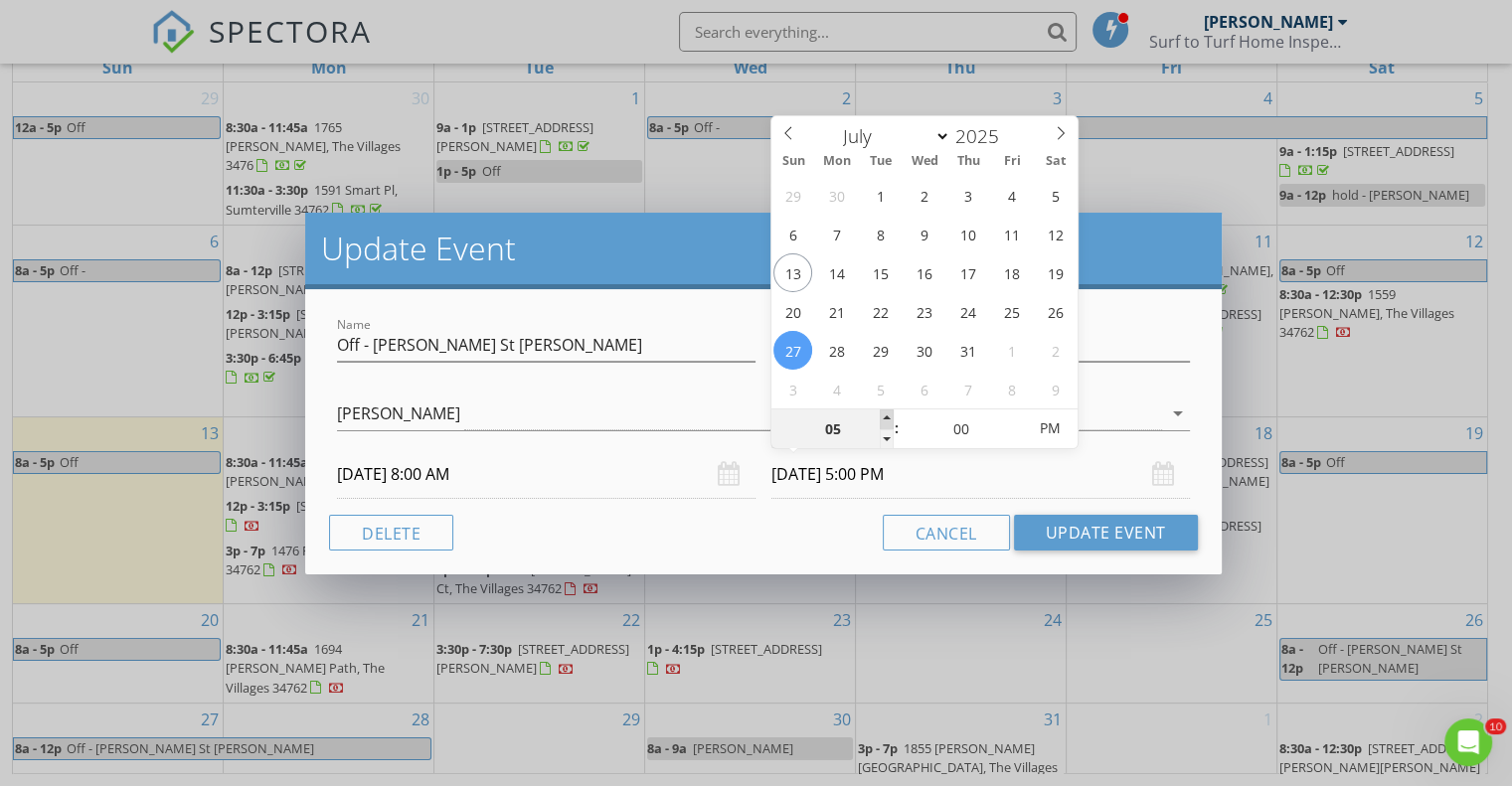 click at bounding box center [887, 419] 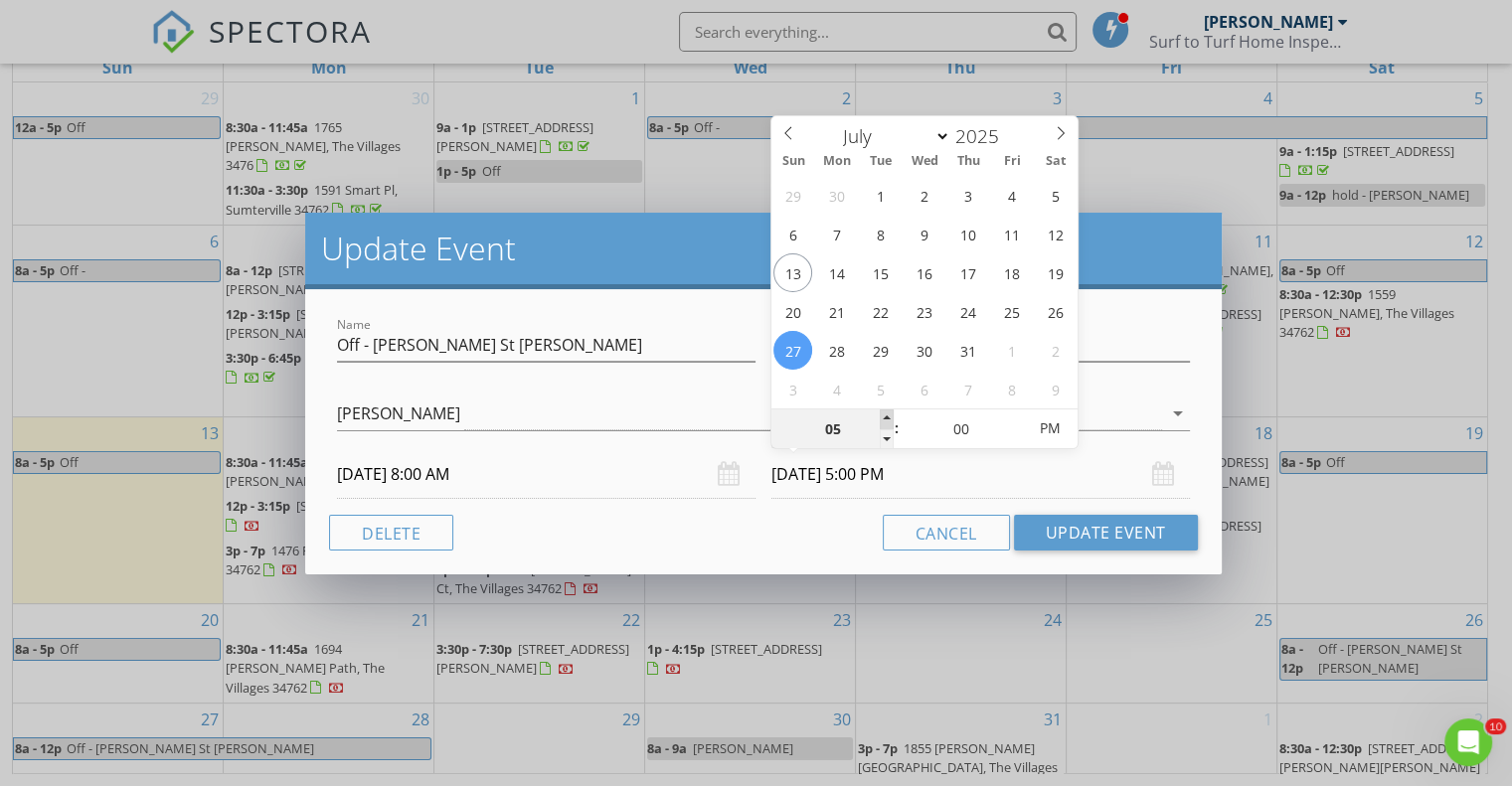 type on "06" 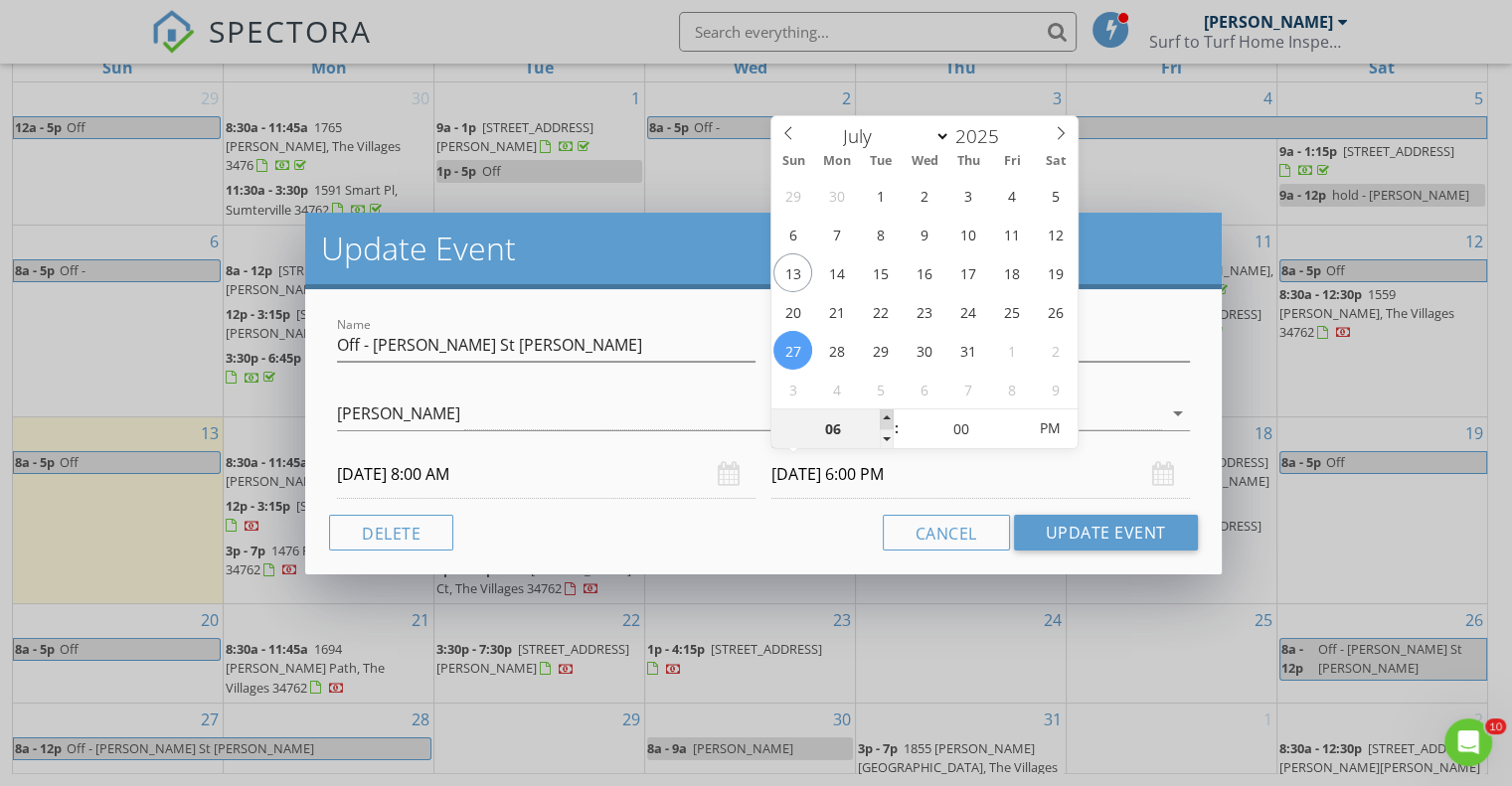 click at bounding box center [887, 419] 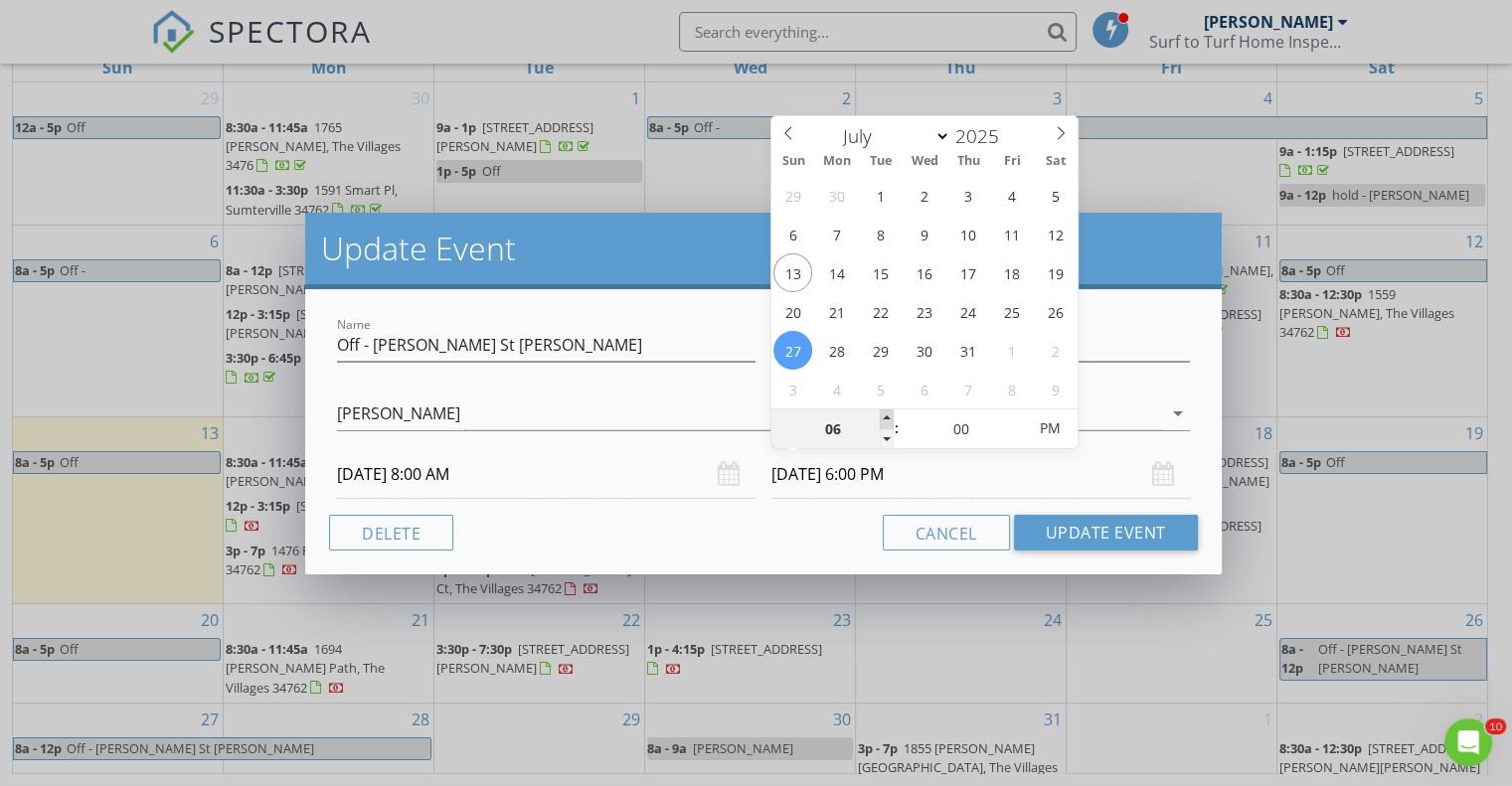 type on "07" 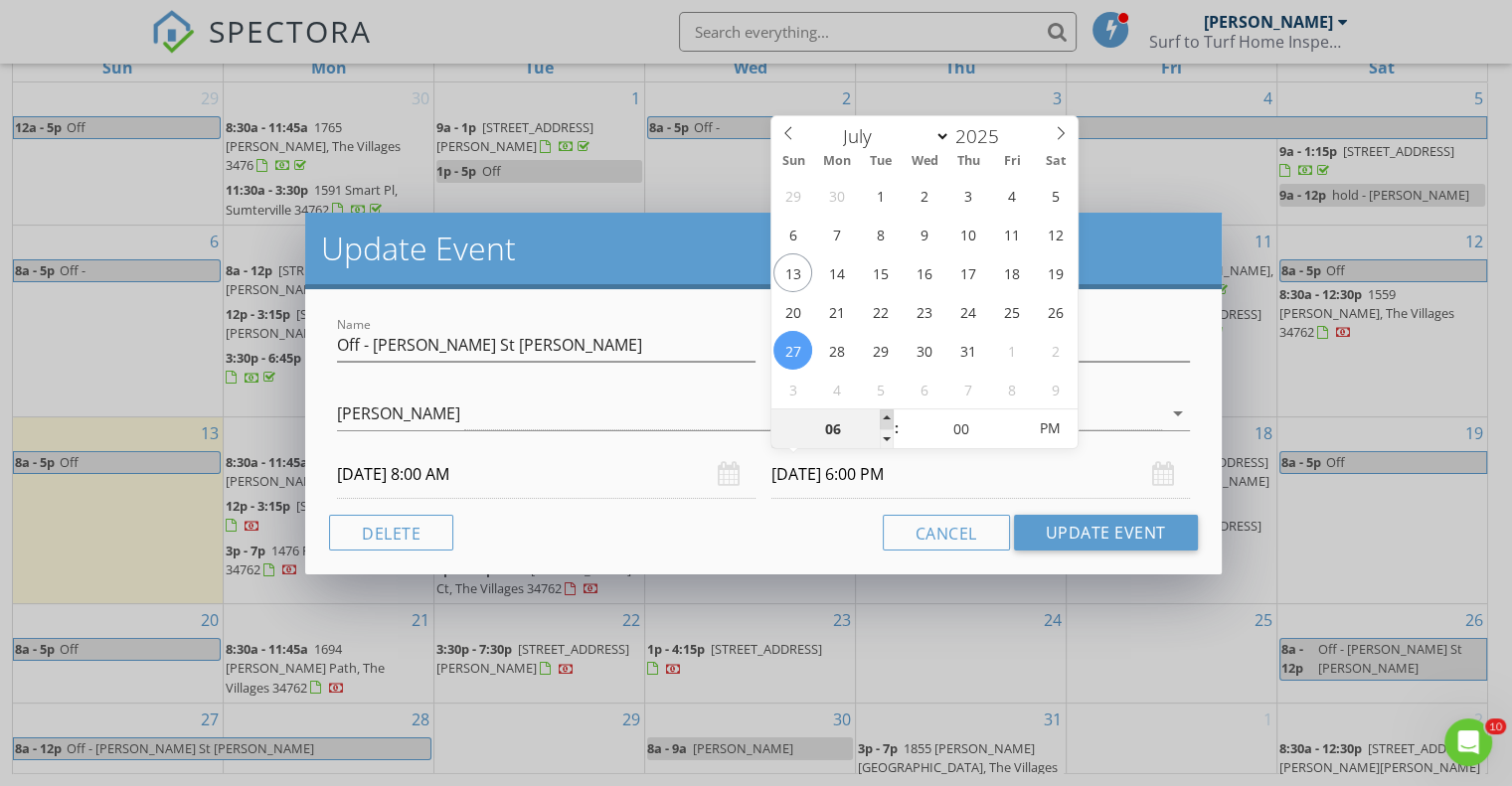 type on "[DATE] 7:00 PM" 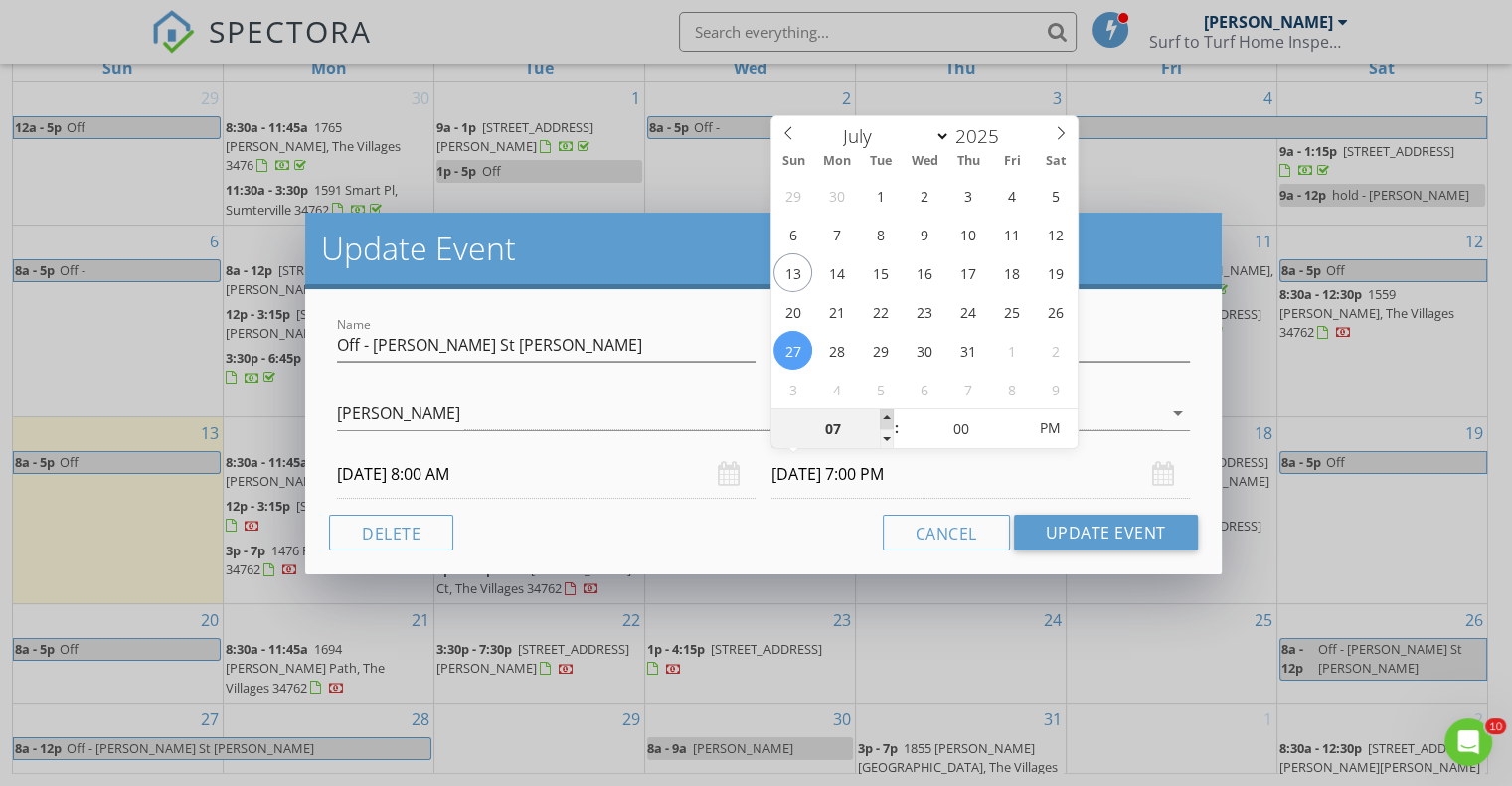 click at bounding box center [887, 419] 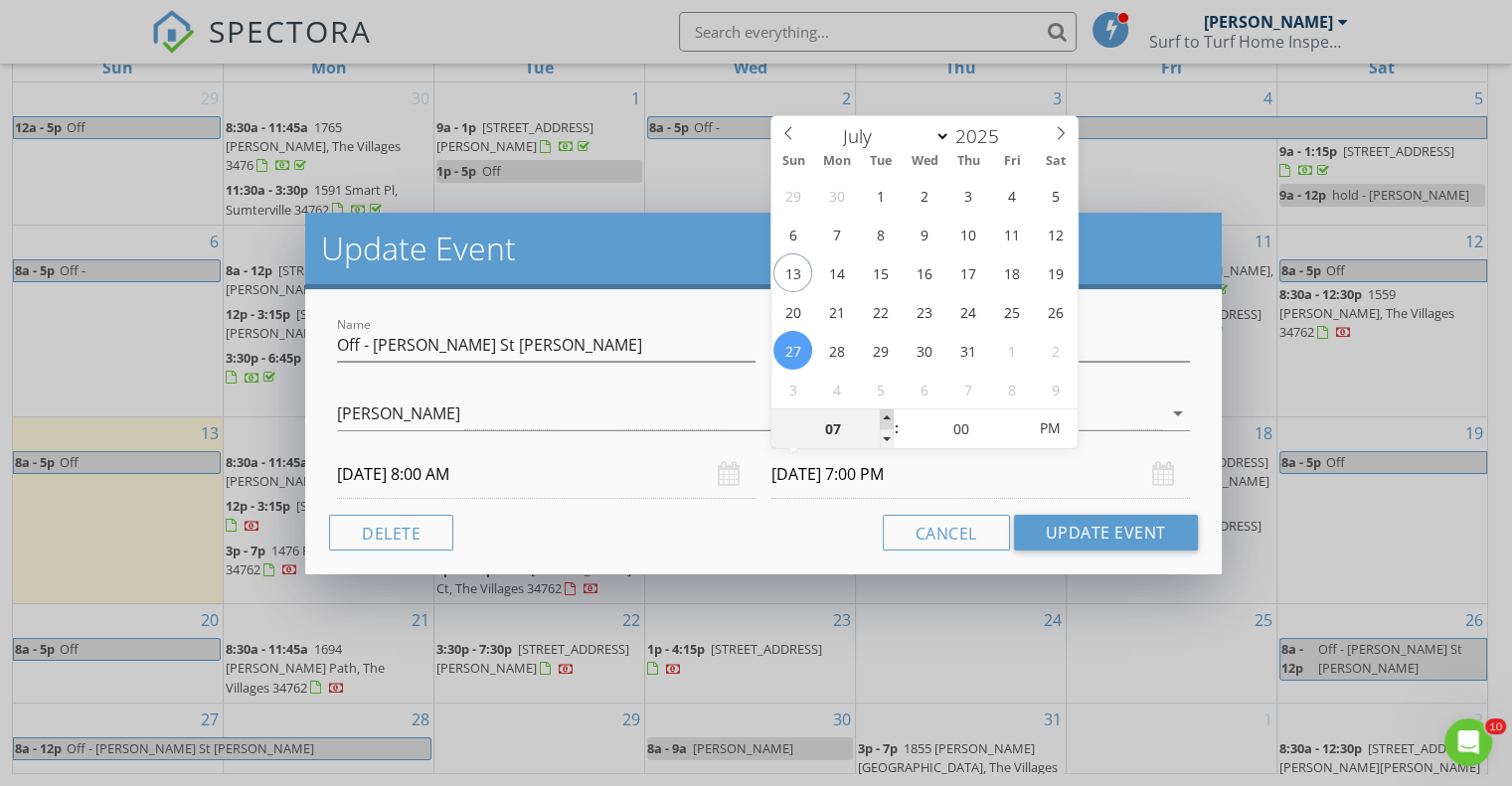 type on "08" 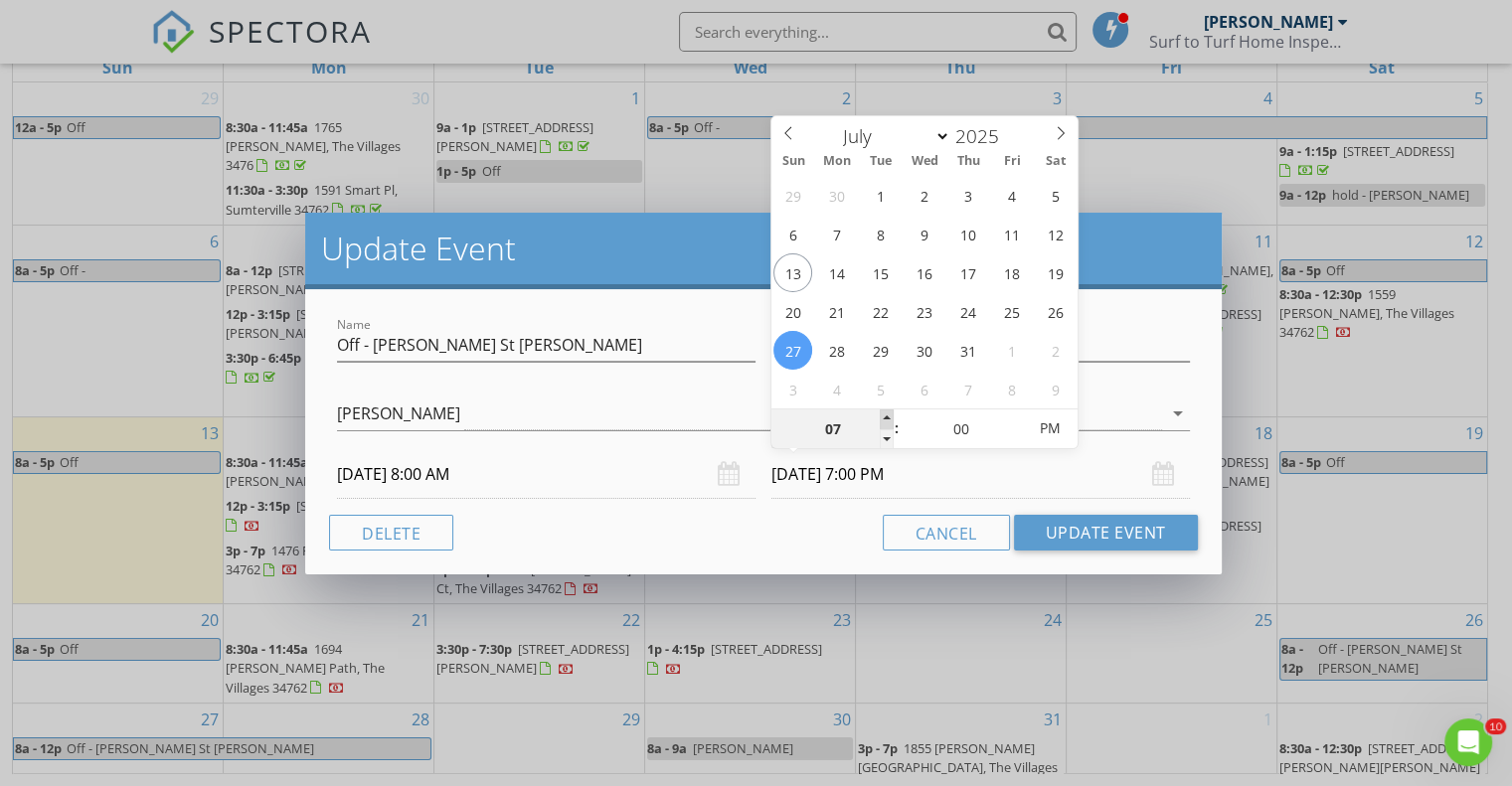 type on "[DATE] 8:00 PM" 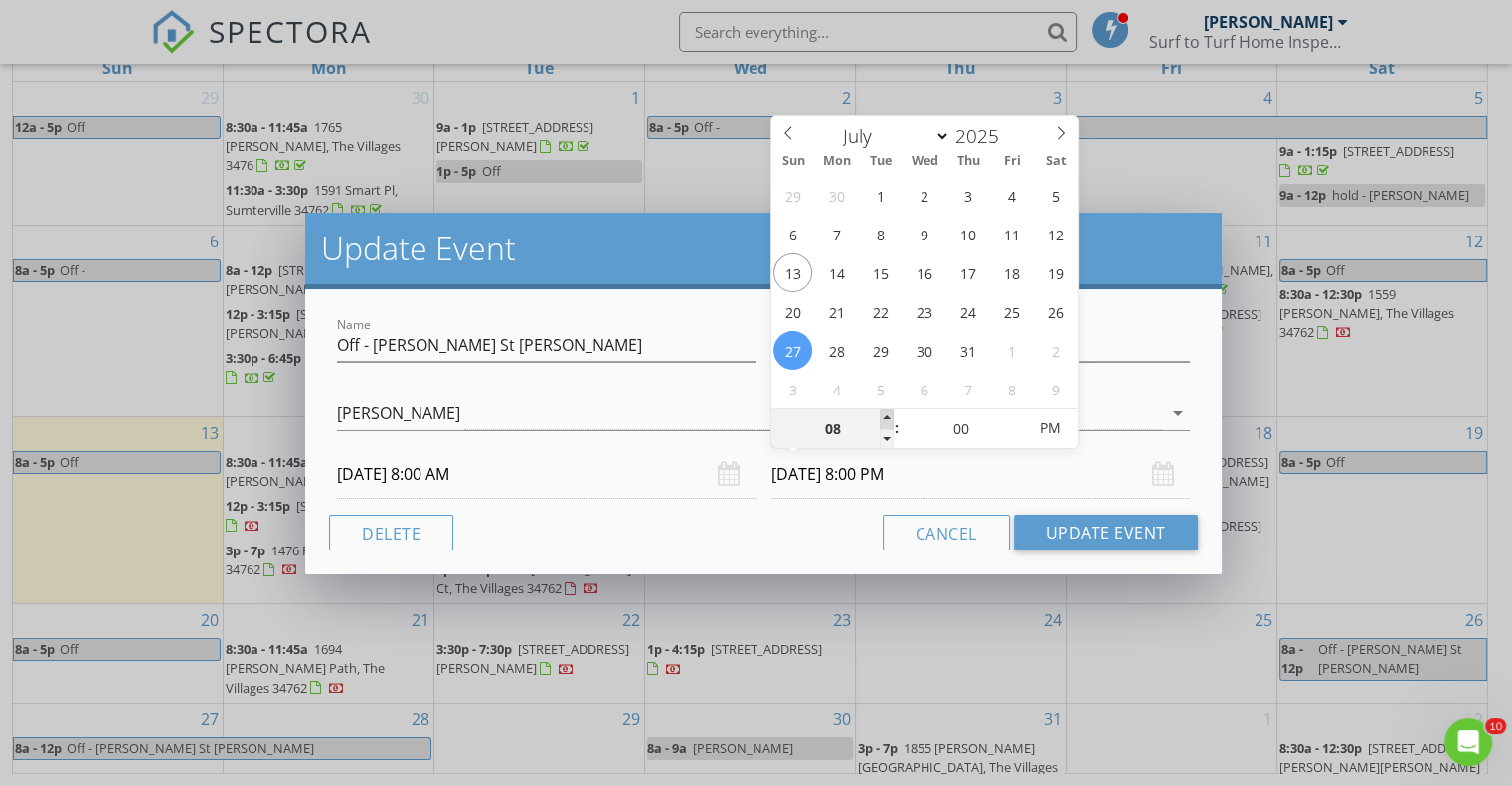 click at bounding box center [887, 419] 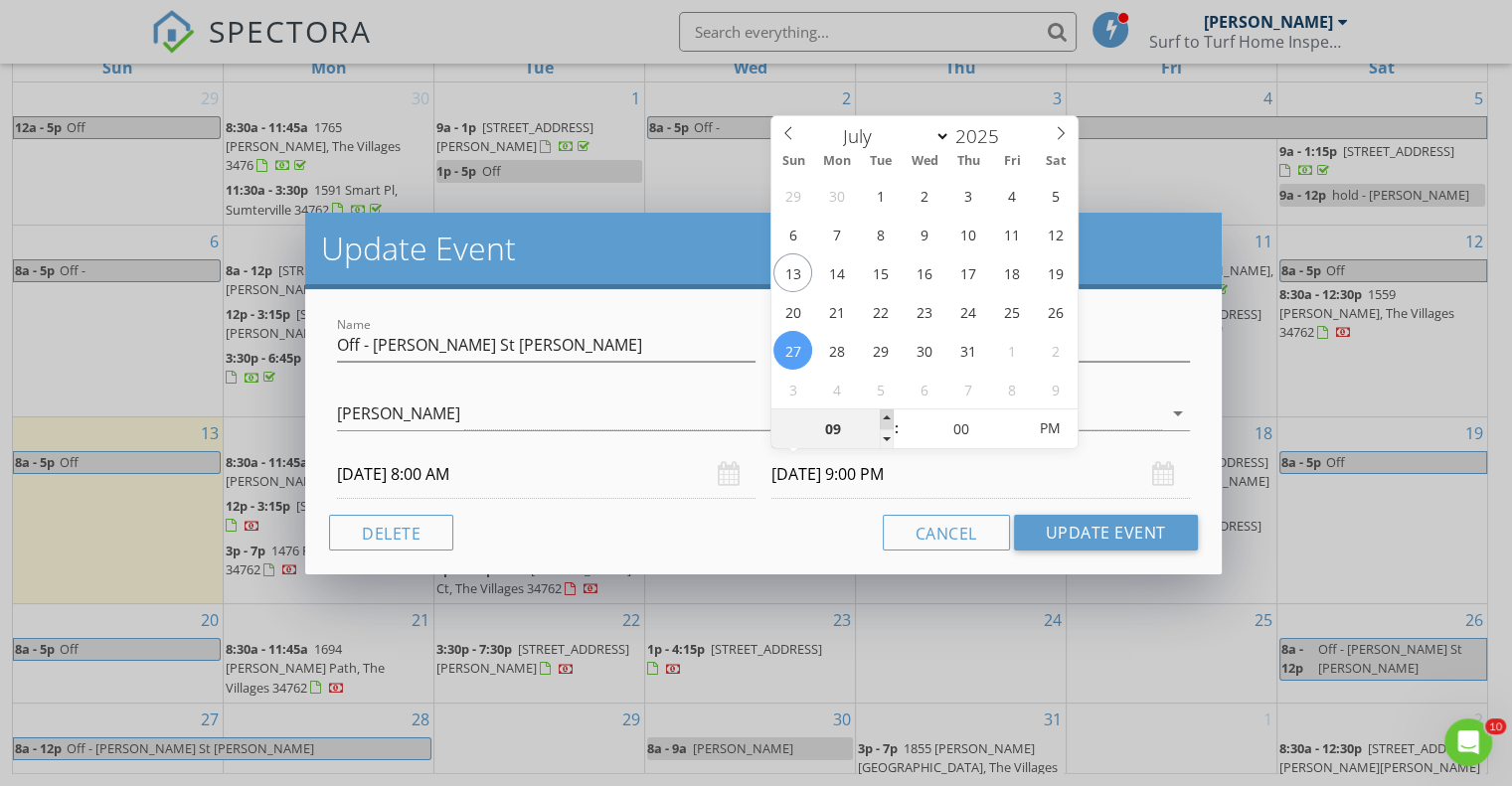 click at bounding box center (887, 419) 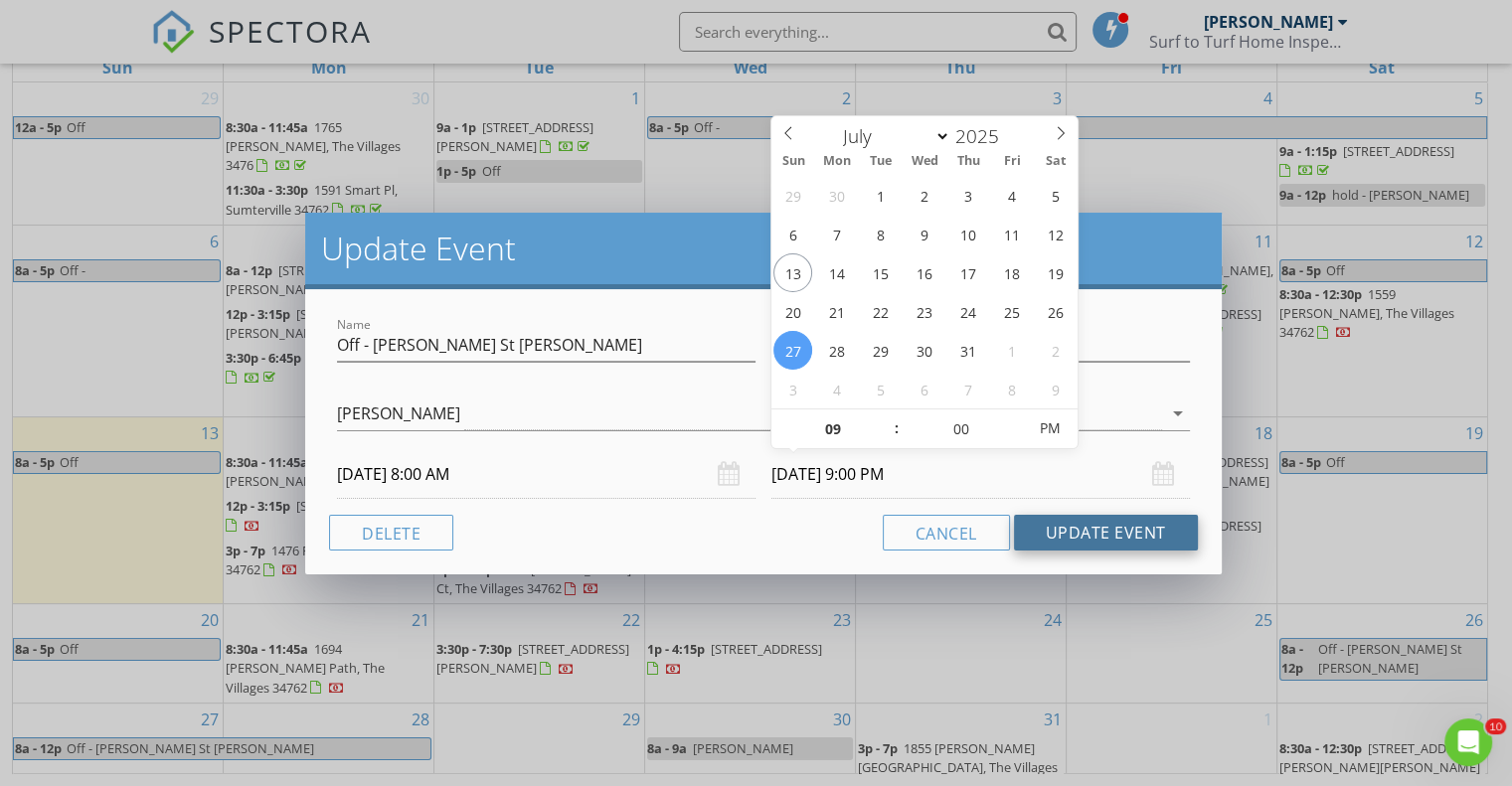 click on "Update Event" at bounding box center [1105, 533] 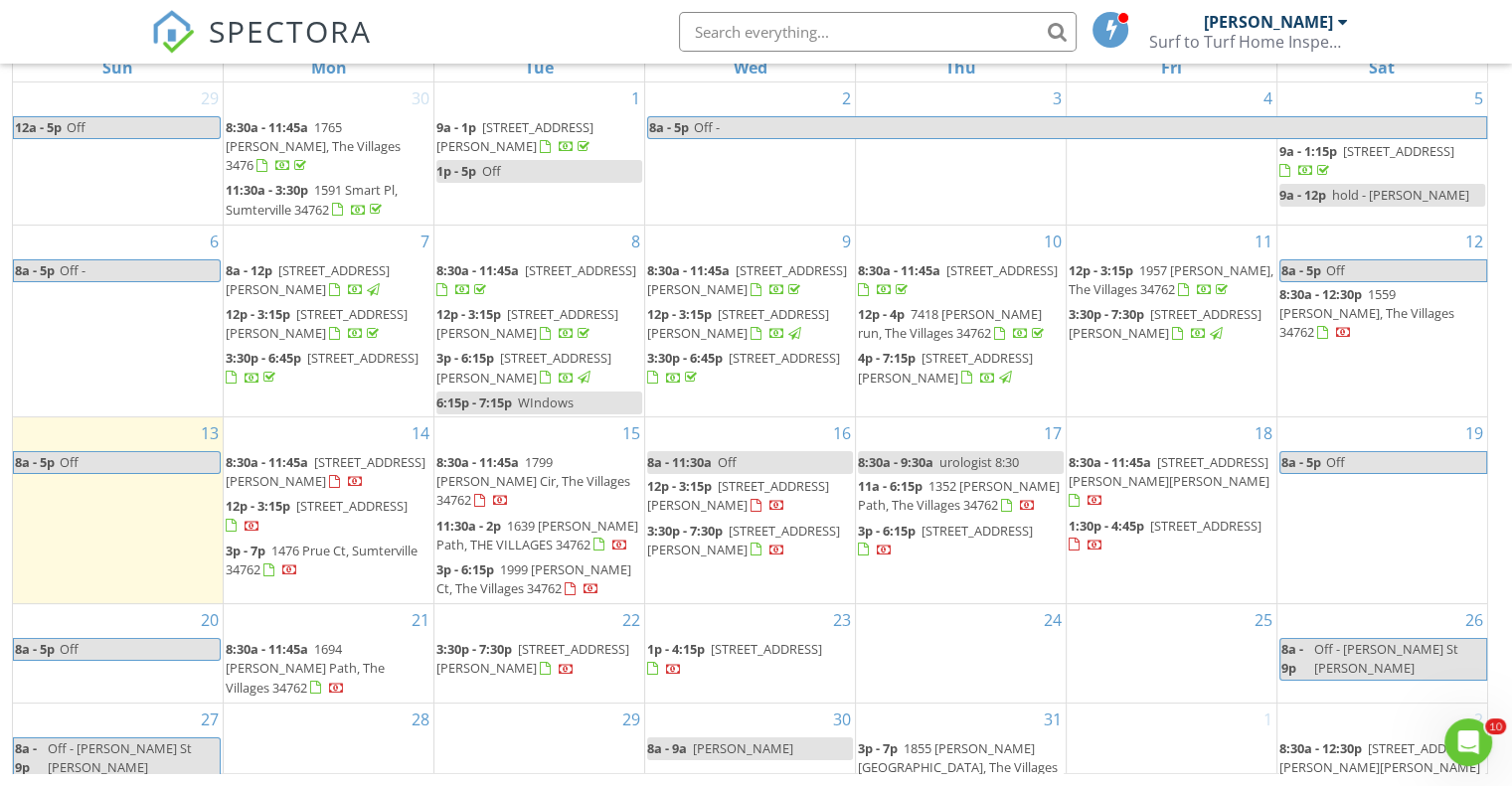 click on "8a - 9p" at bounding box center (1295, 659) 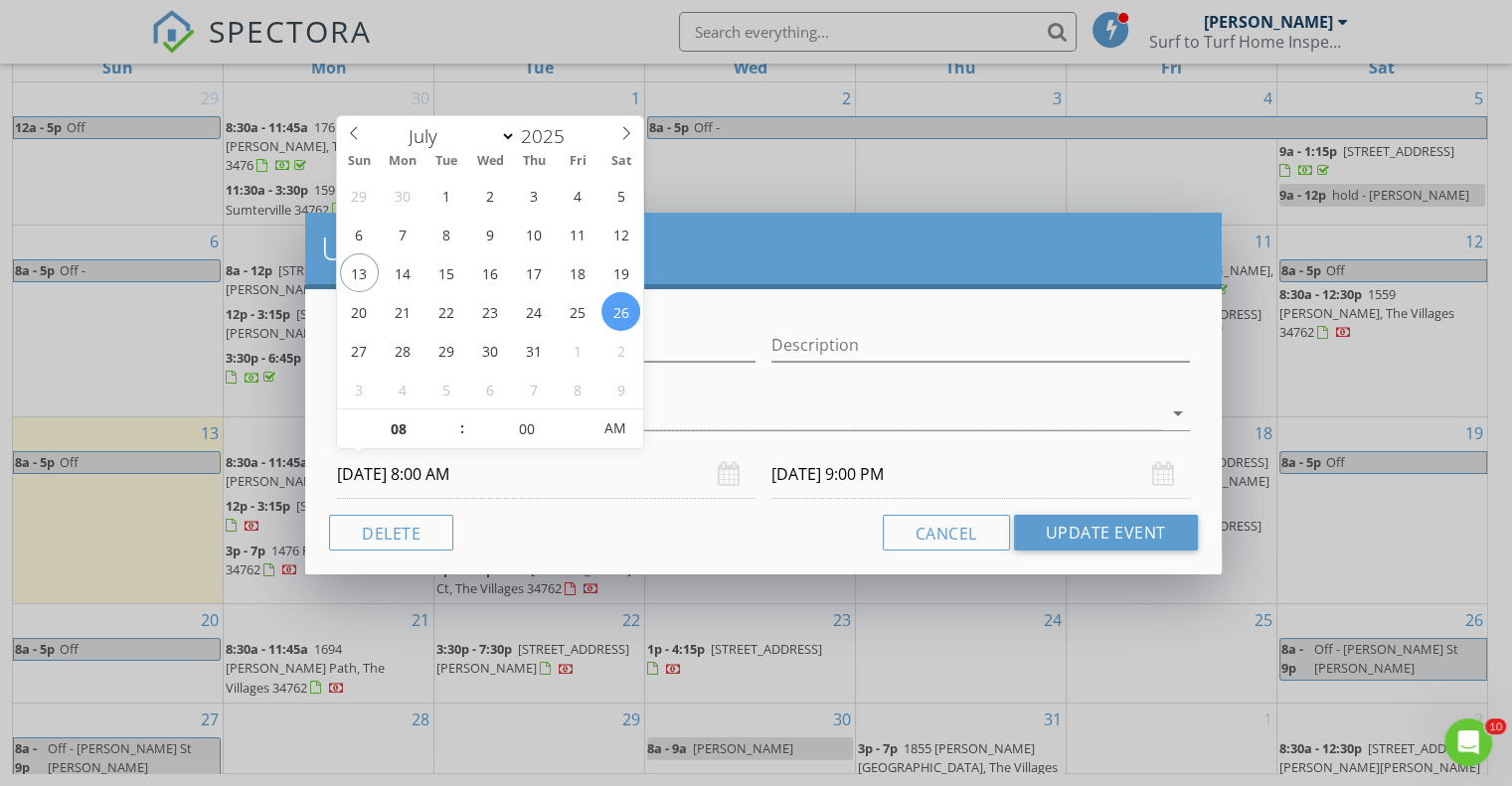 click on "[DATE] 8:00 AM" at bounding box center (546, 474) 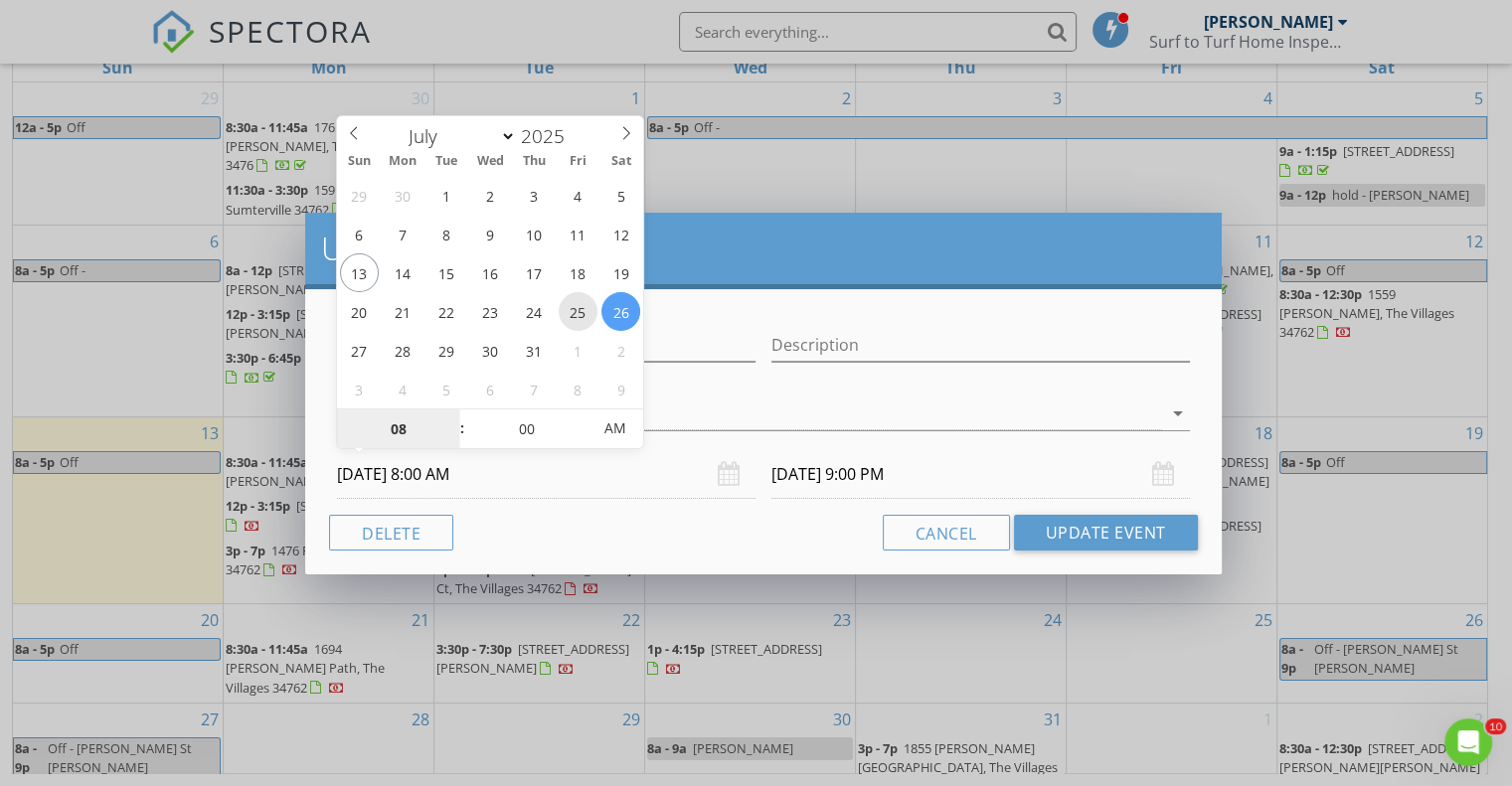 type on "[DATE] 8:00 AM" 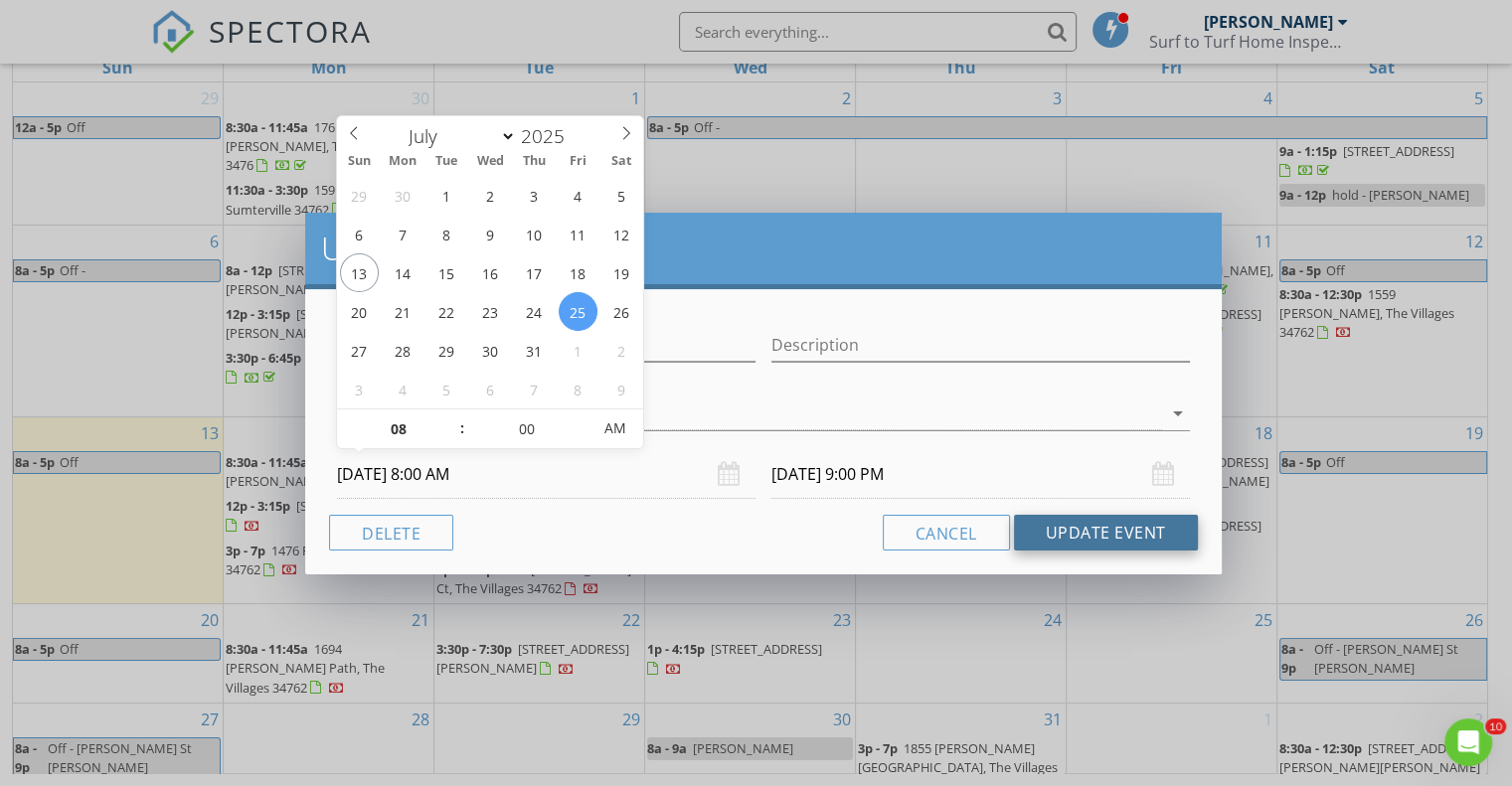 click on "Update Event" at bounding box center (1105, 533) 